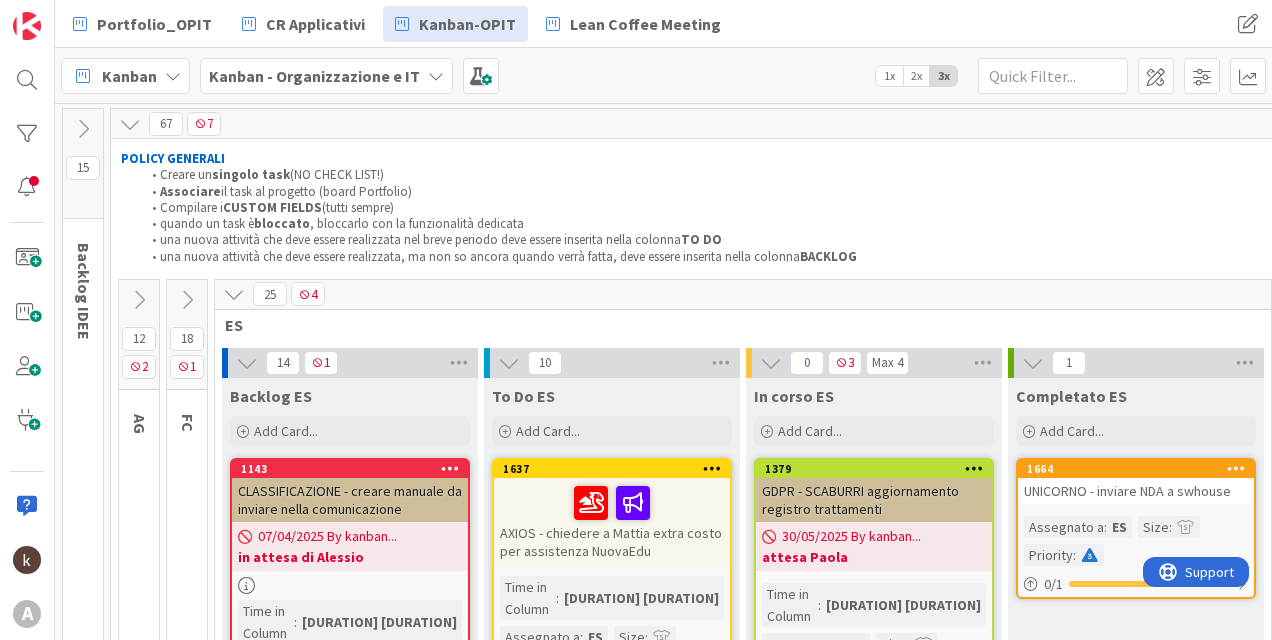 scroll, scrollTop: 0, scrollLeft: 0, axis: both 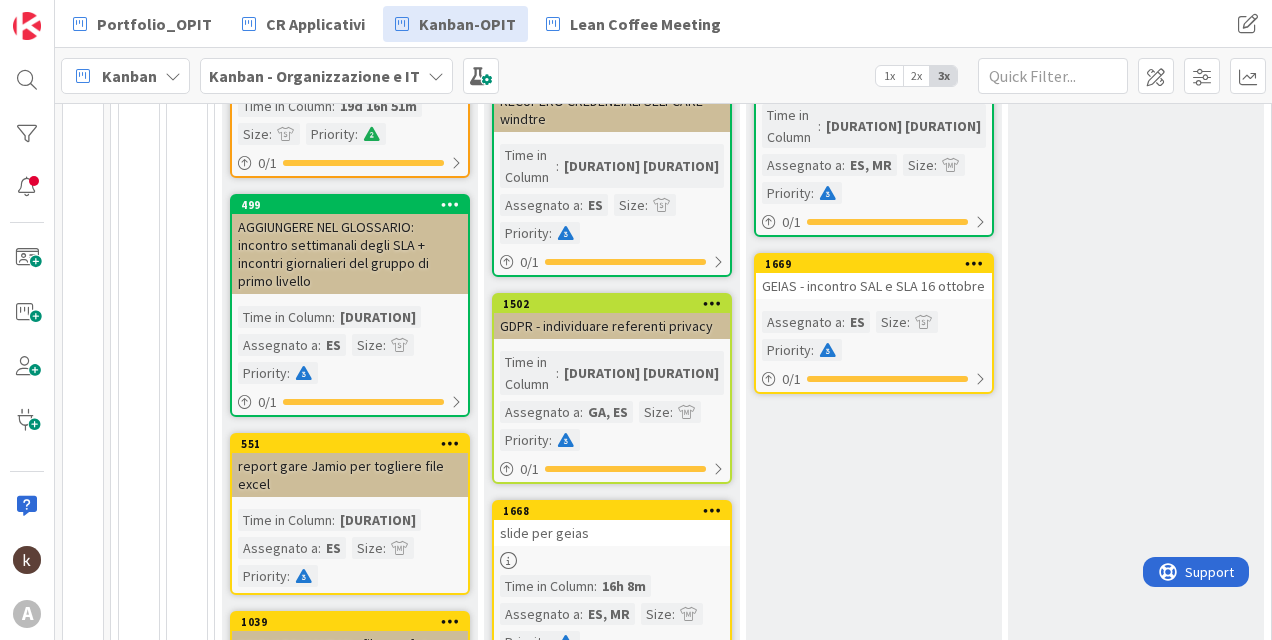 click on "GEIAS - incontro SAL e SLA 16 ottobre" at bounding box center (874, 286) 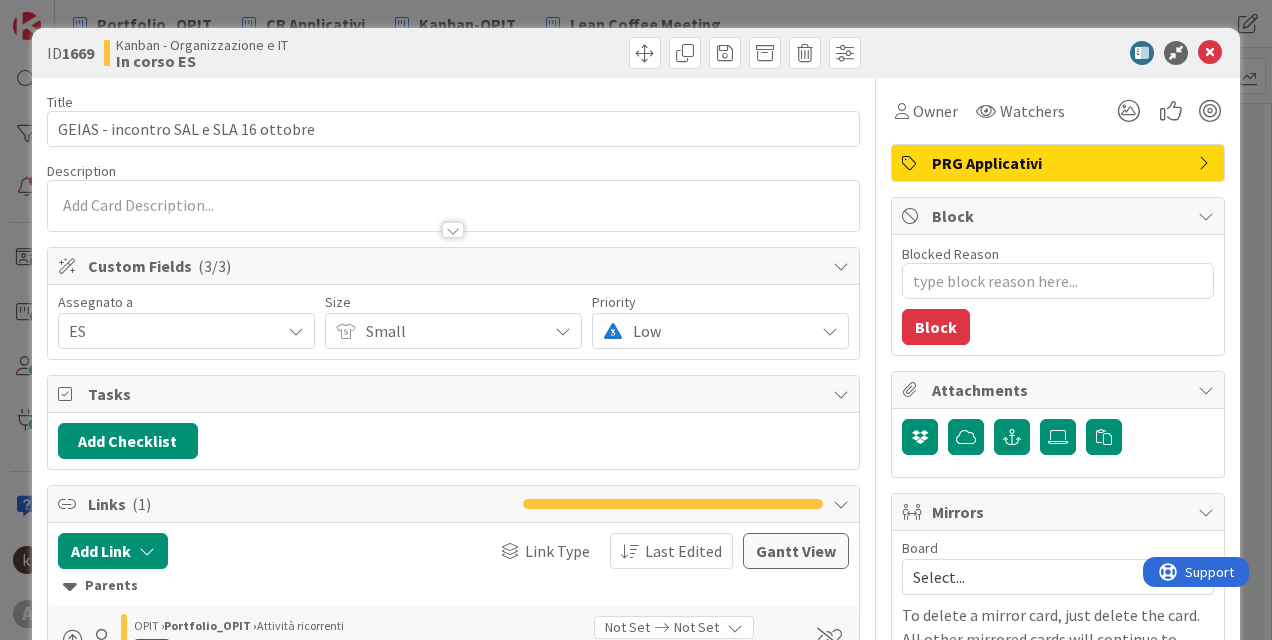 scroll, scrollTop: 0, scrollLeft: 0, axis: both 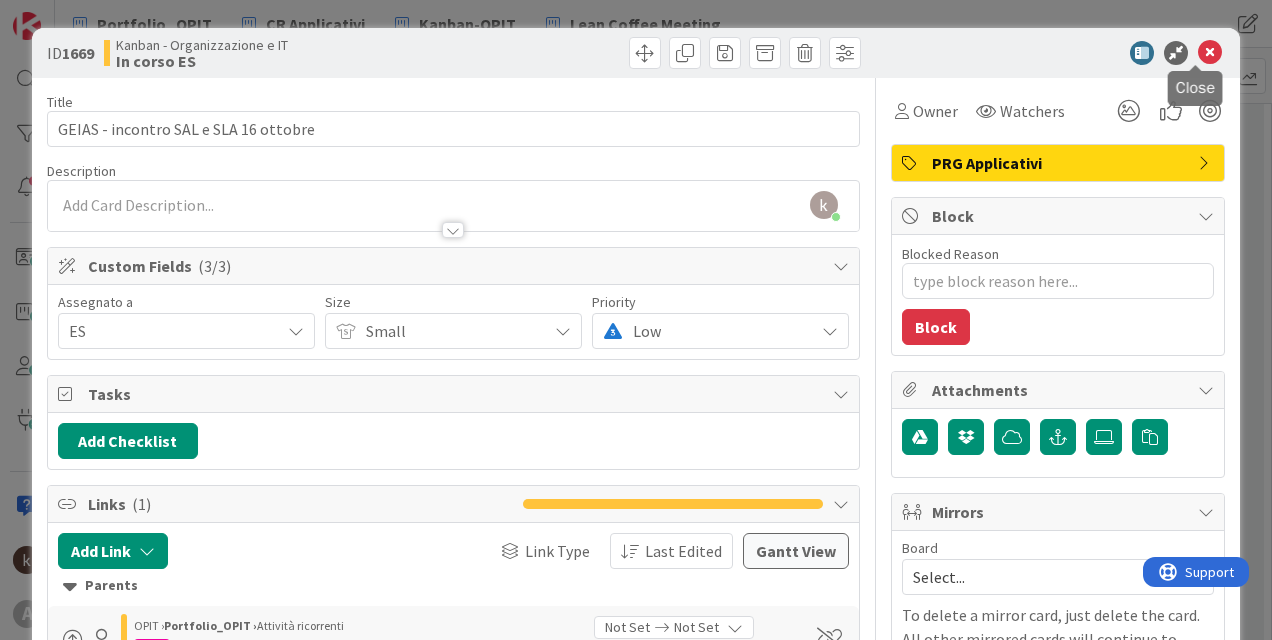 click at bounding box center [1210, 53] 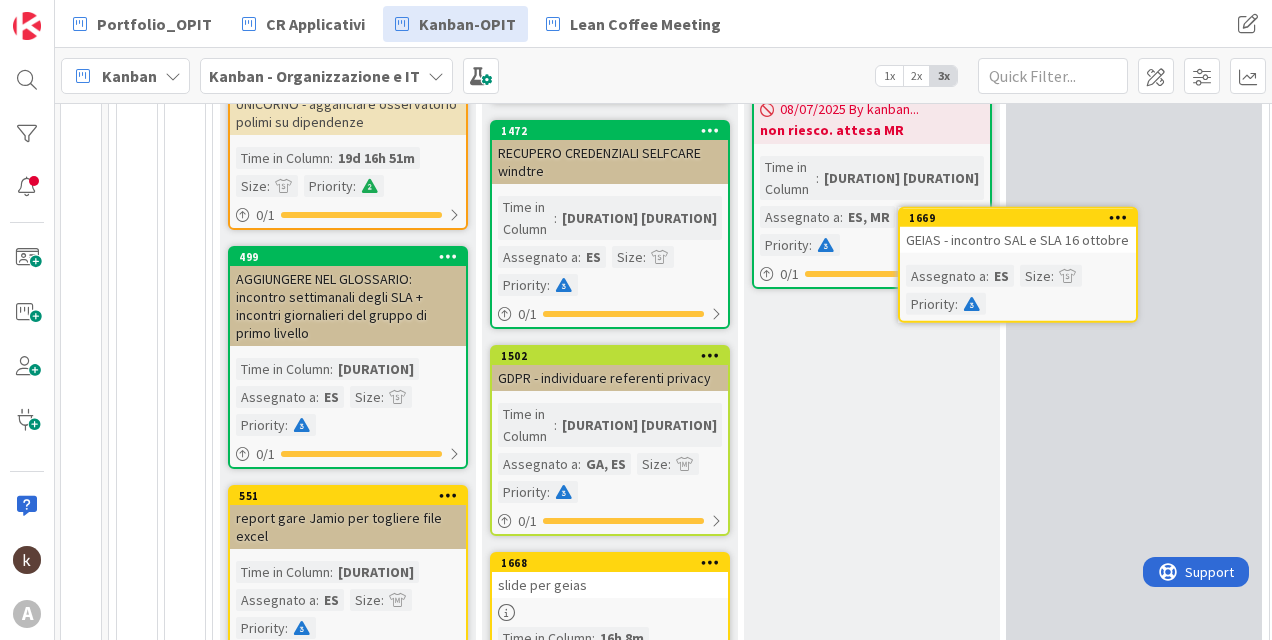 scroll, scrollTop: 1196, scrollLeft: 26, axis: both 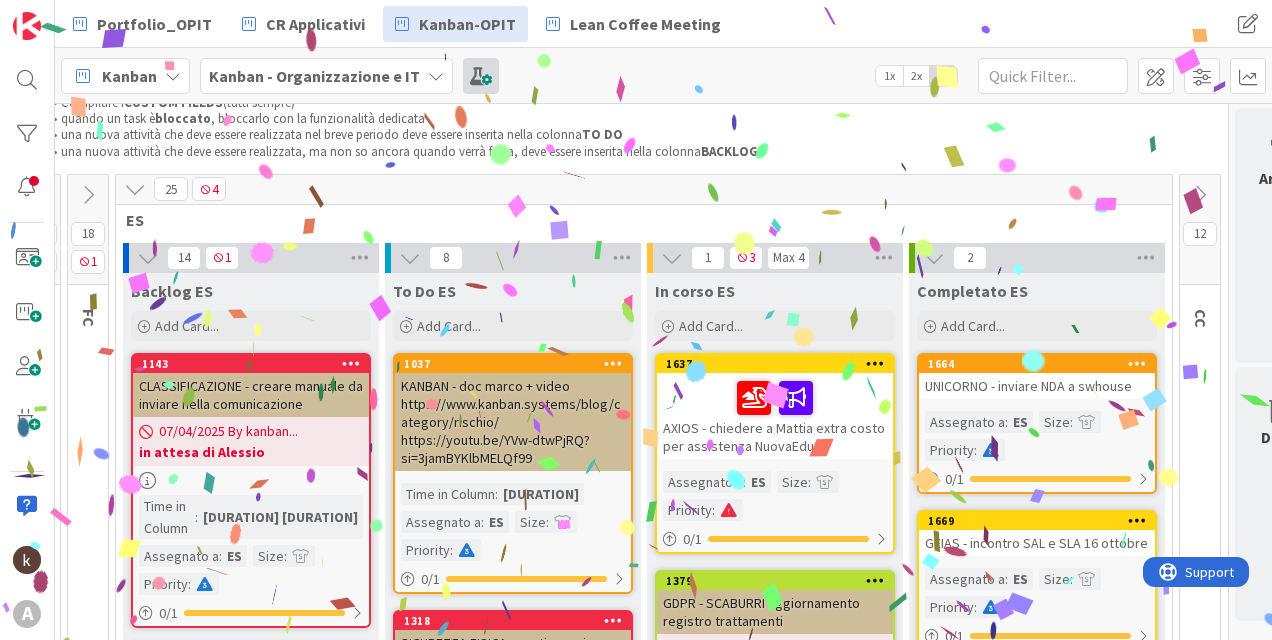 click at bounding box center [481, 76] 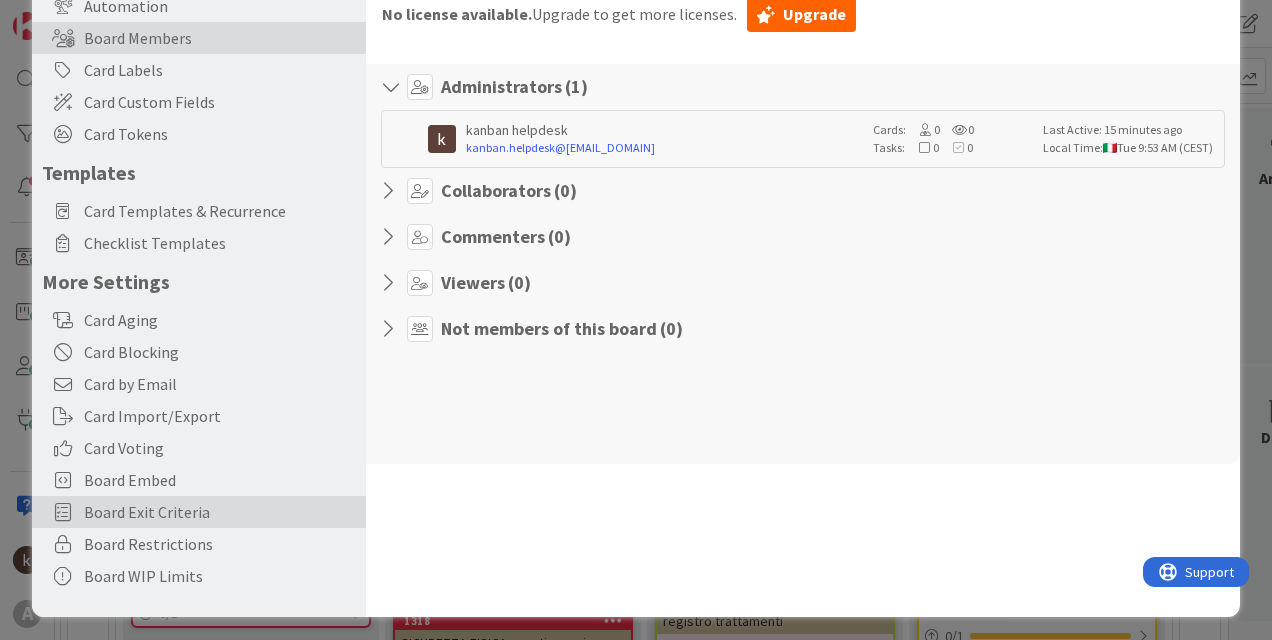 scroll, scrollTop: 180, scrollLeft: 0, axis: vertical 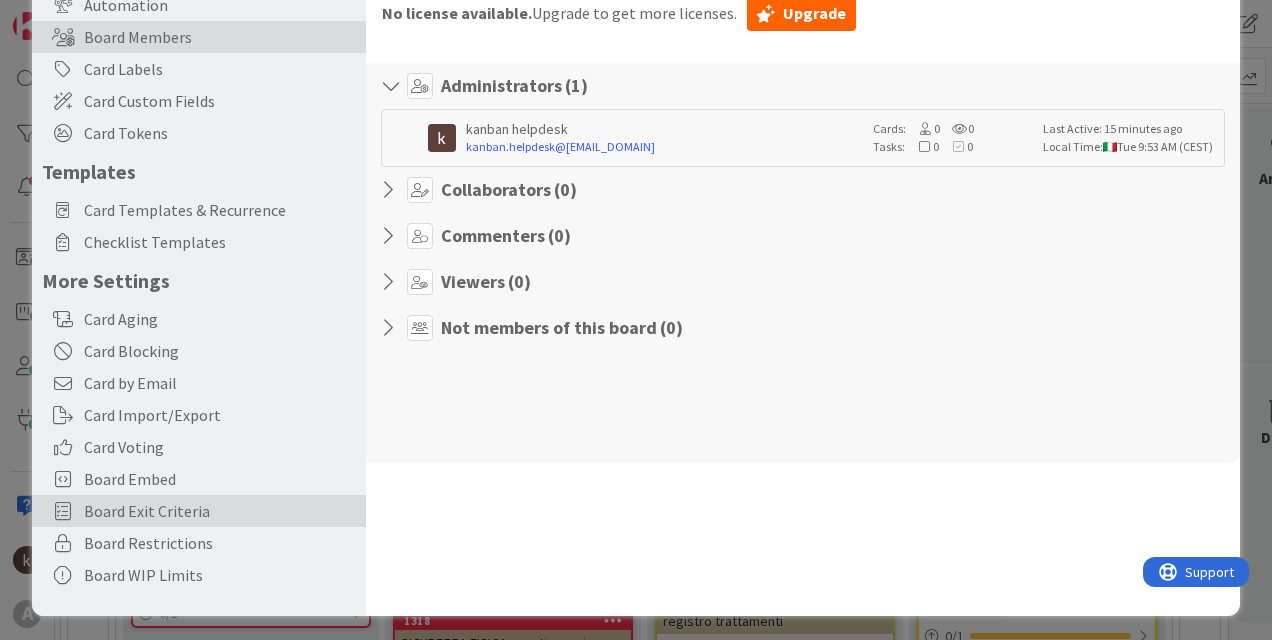 click on "Board Exit Criteria" at bounding box center (220, 511) 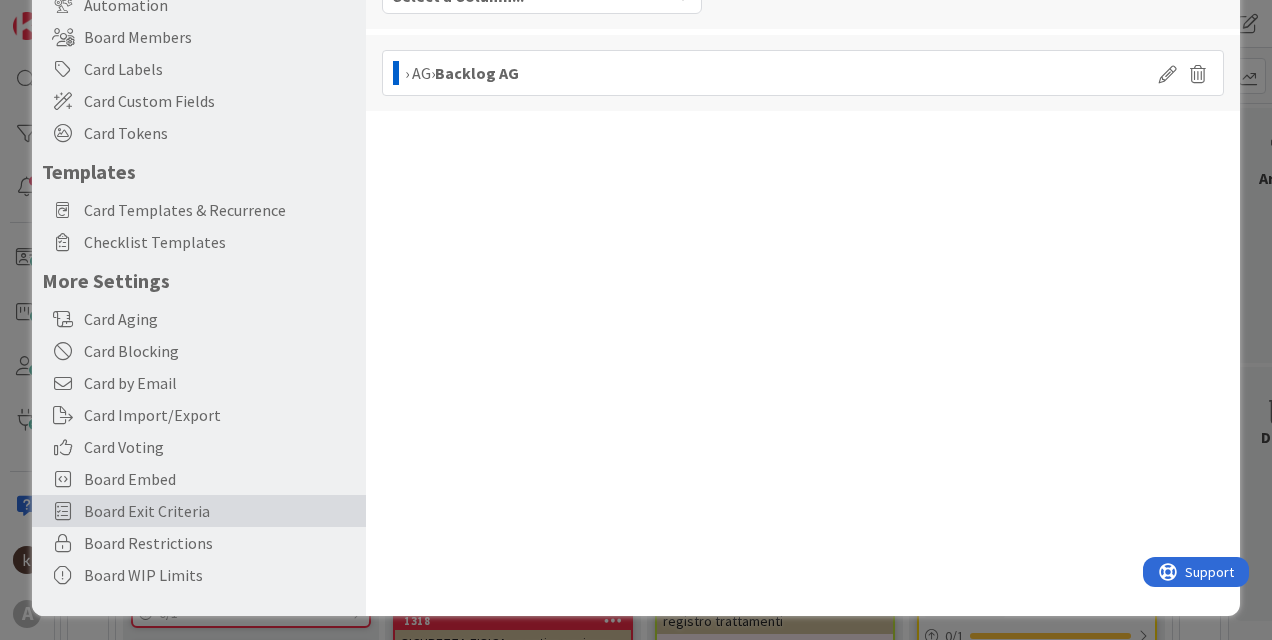 scroll, scrollTop: 0, scrollLeft: 0, axis: both 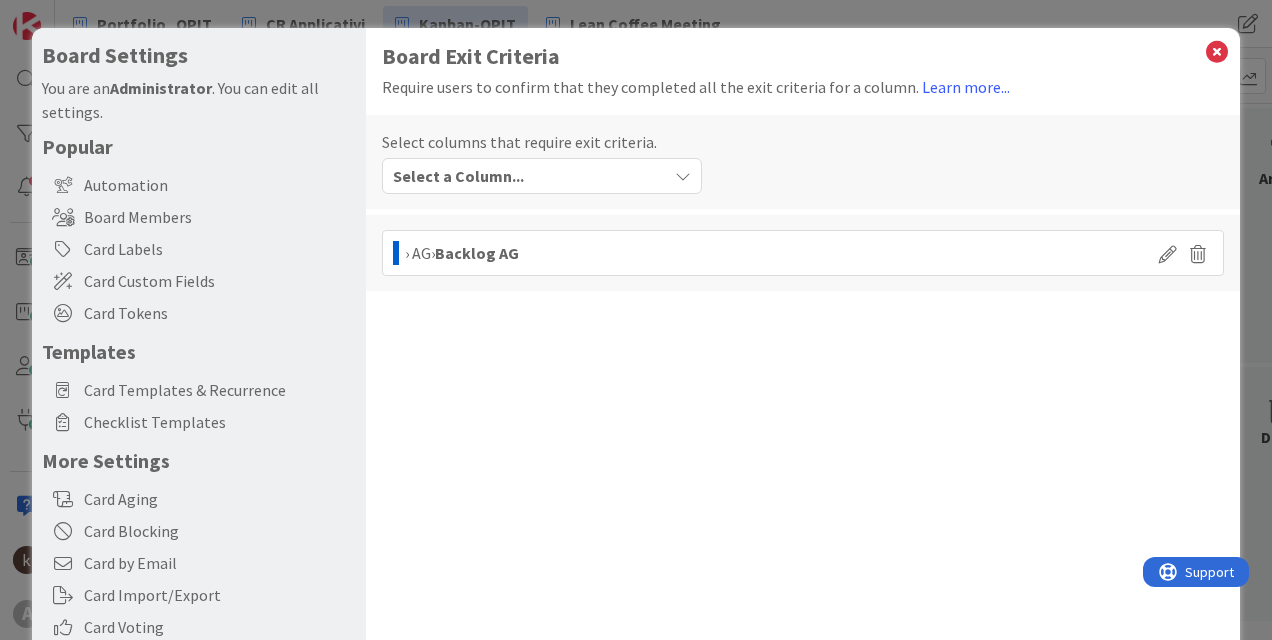 click on "Select a Column..." at bounding box center [527, 176] 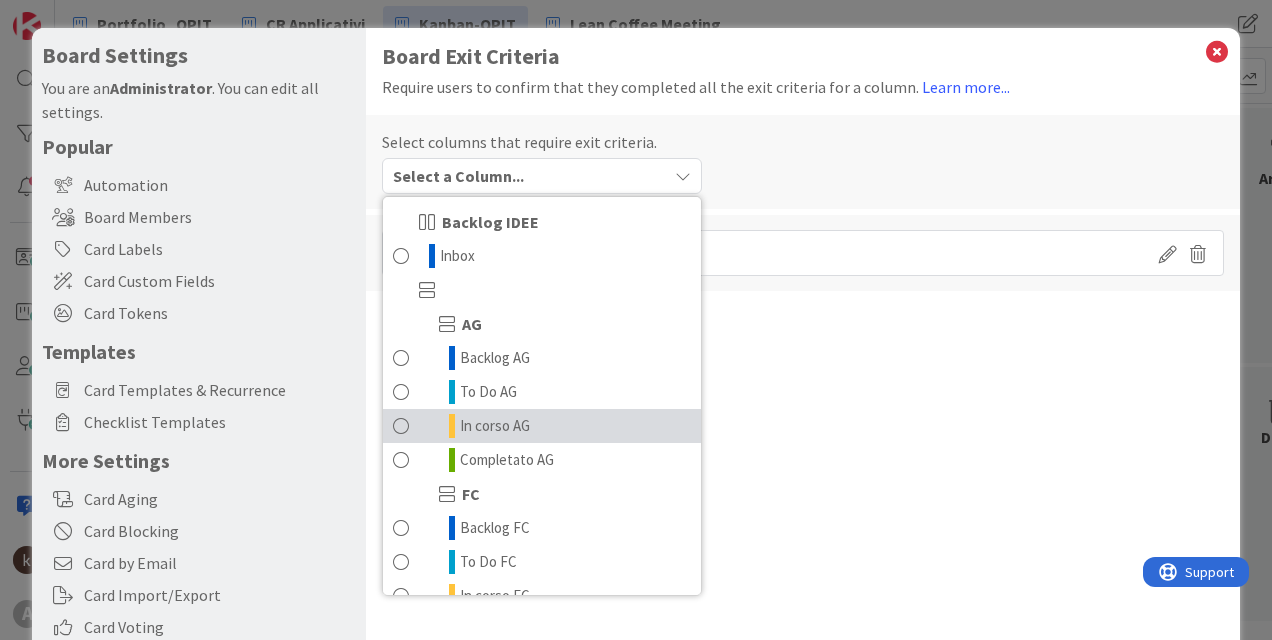 click at bounding box center (401, 426) 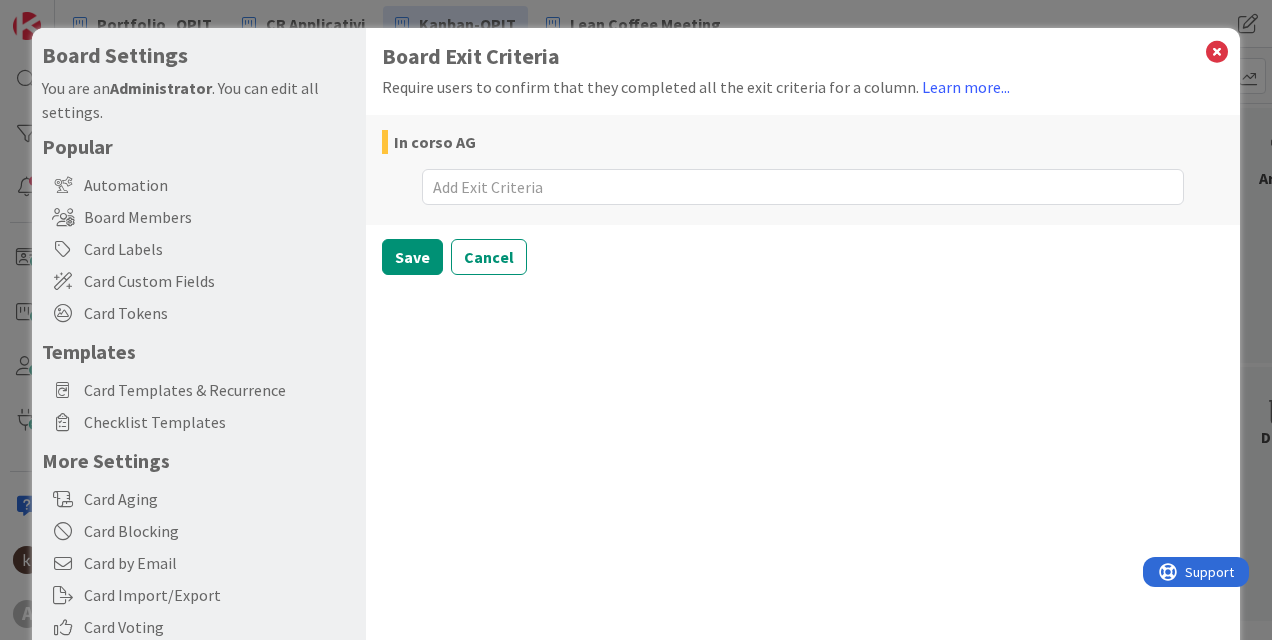 type on "x" 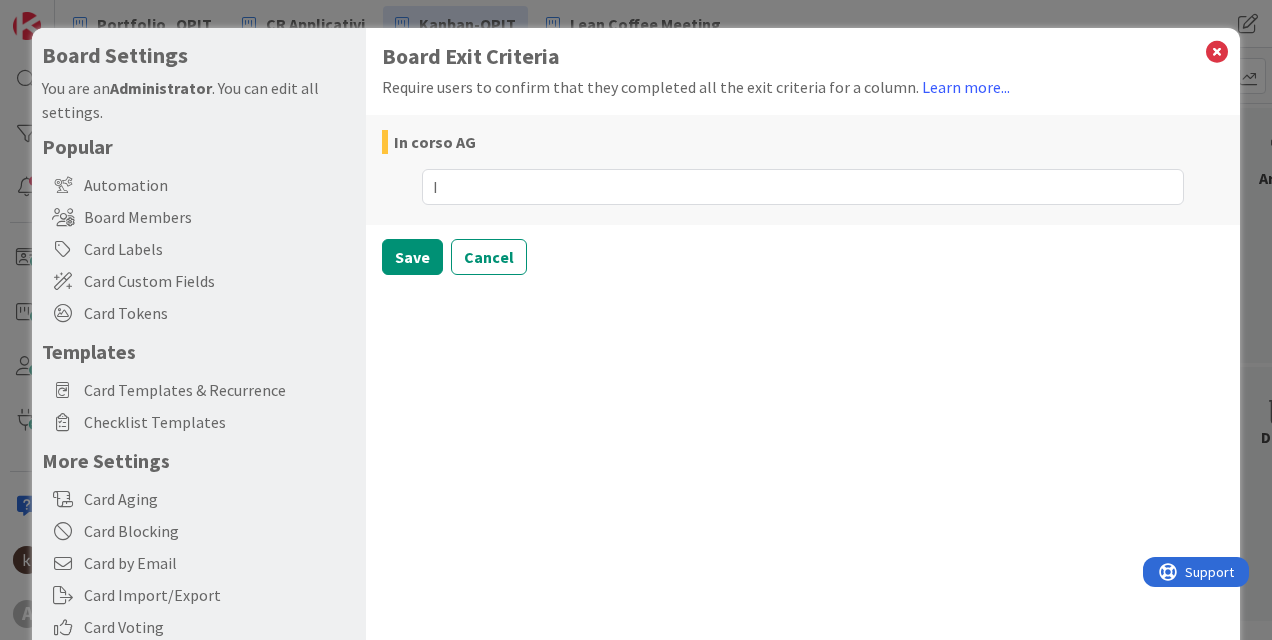 type on "x" 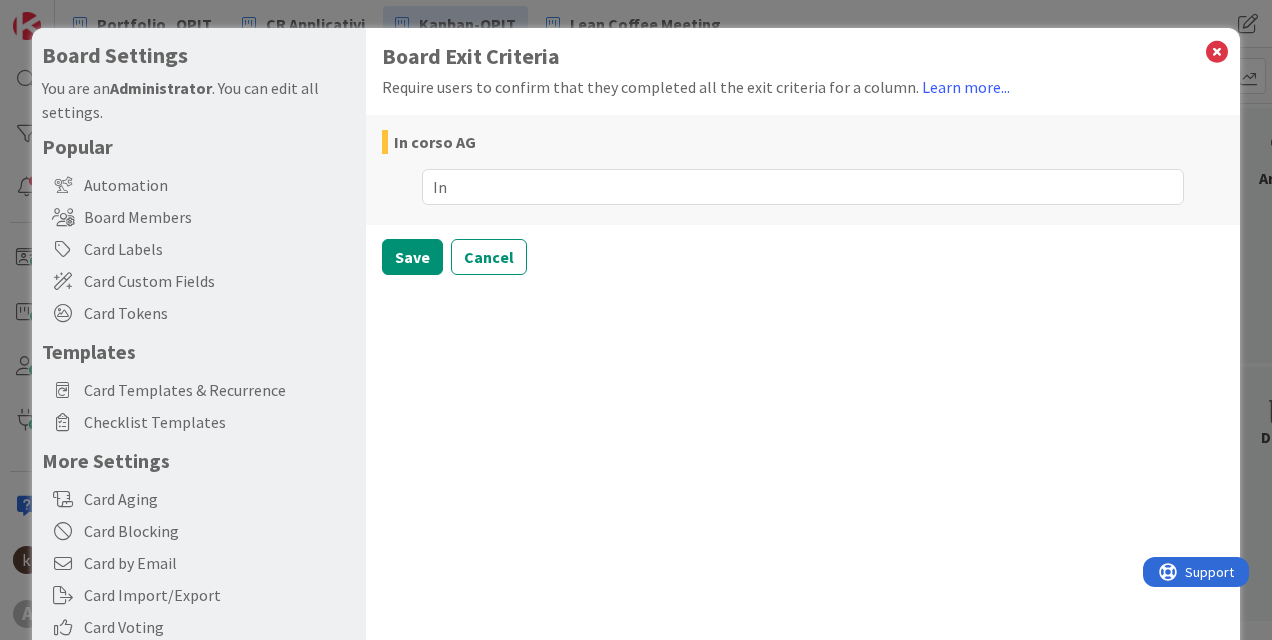 type on "x" 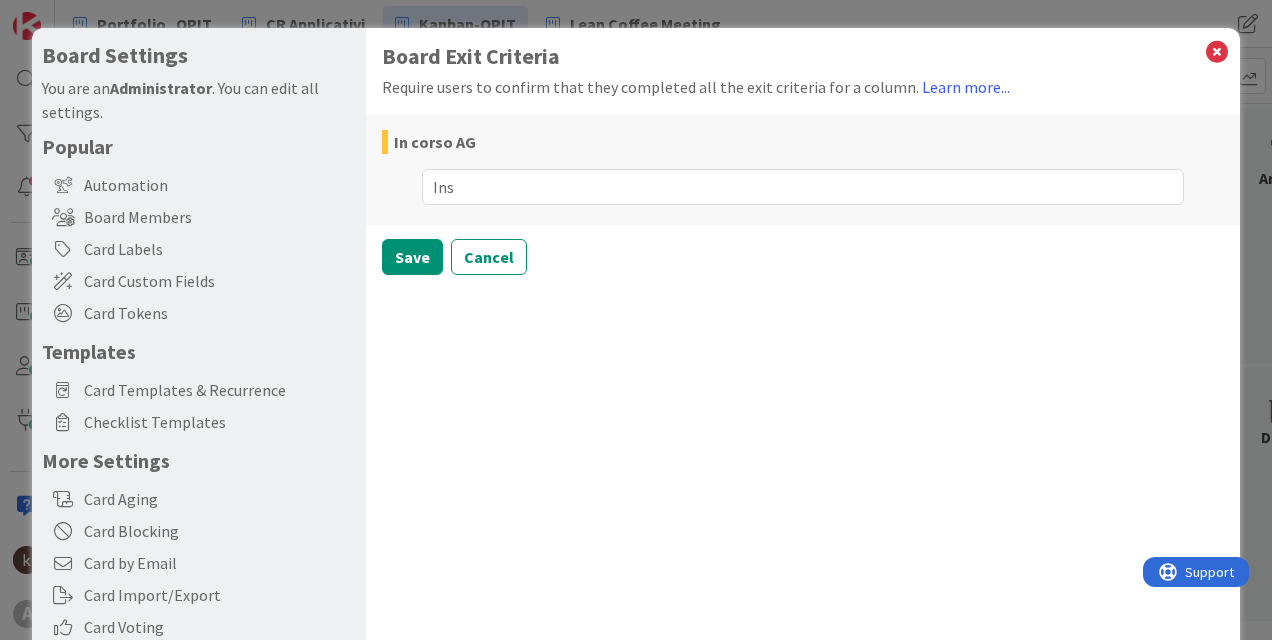 type on "Inse" 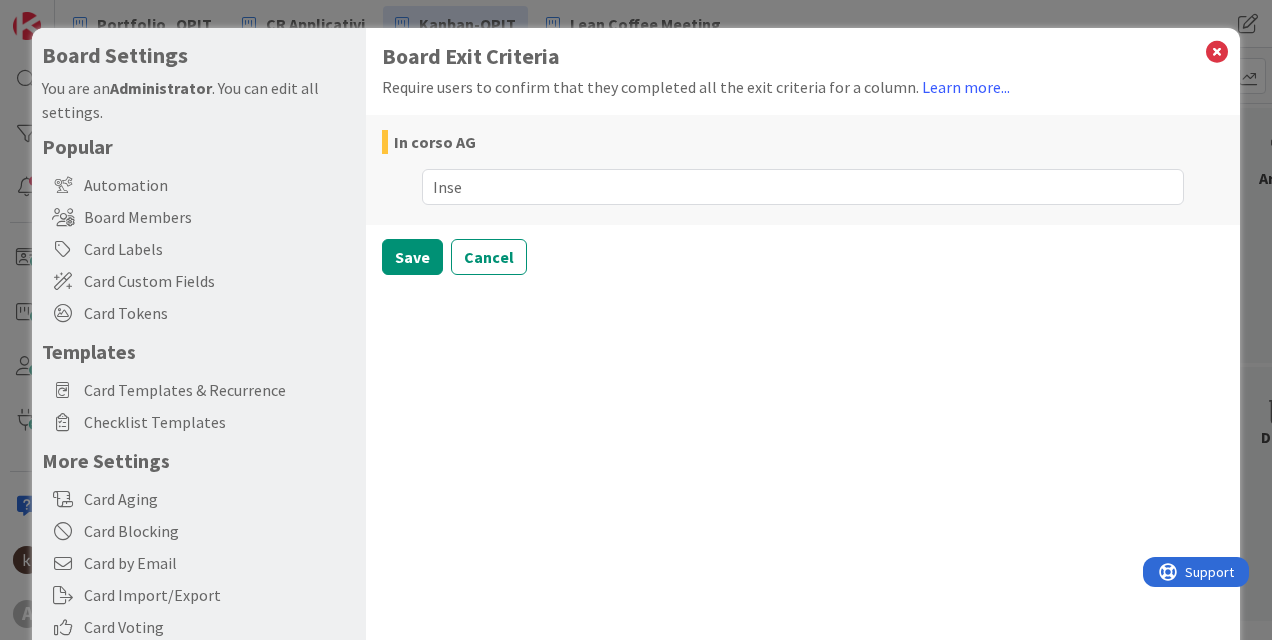 type on "x" 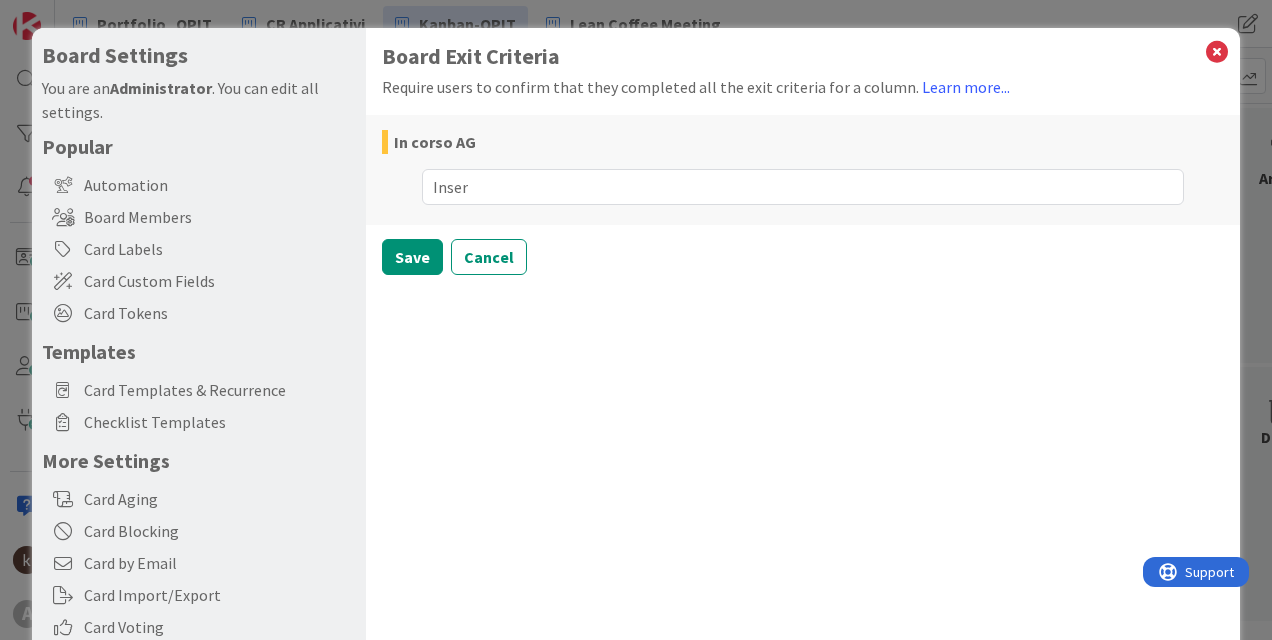 type on "Inseri" 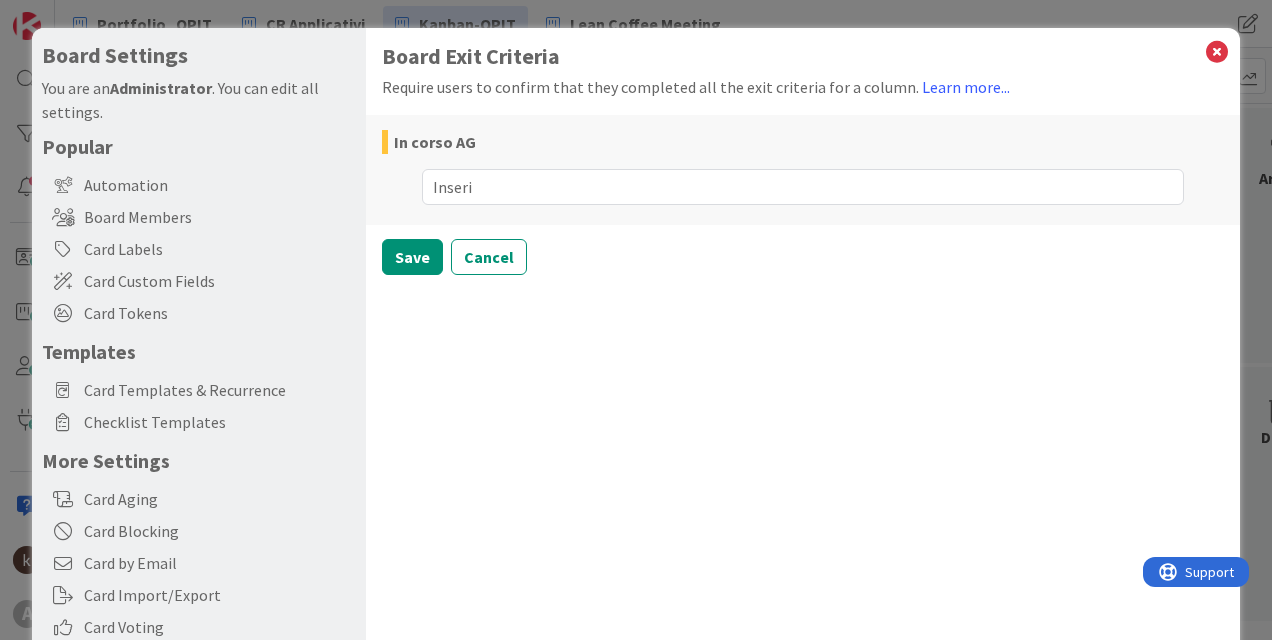 type on "x" 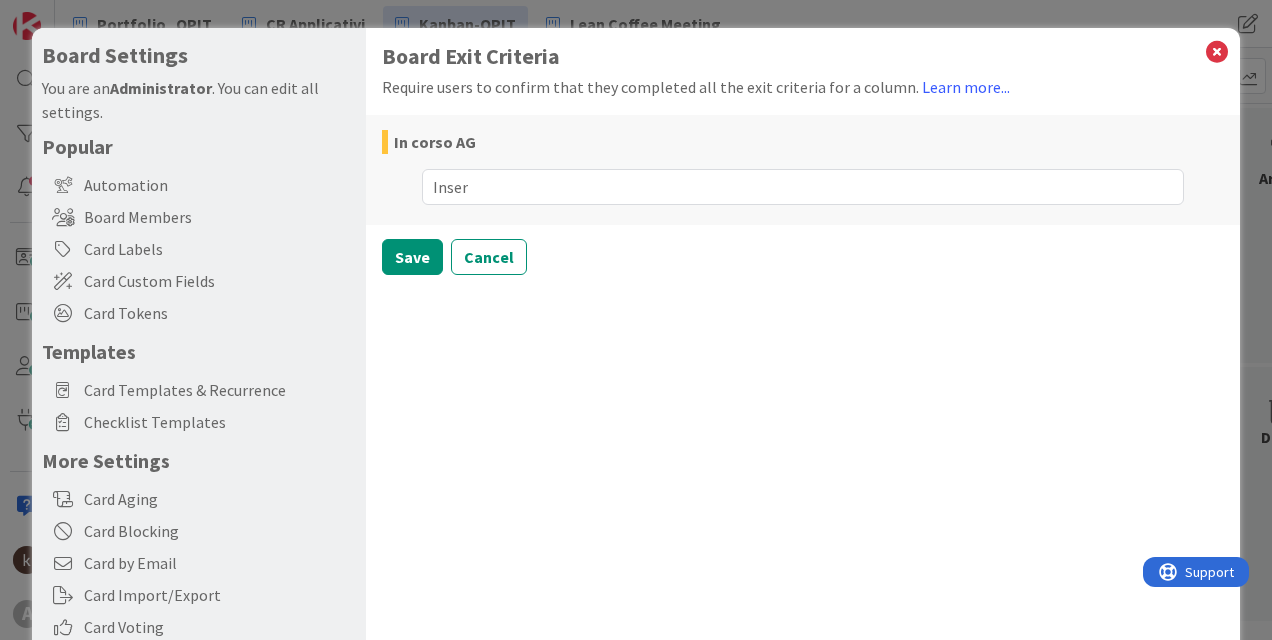 type on "x" 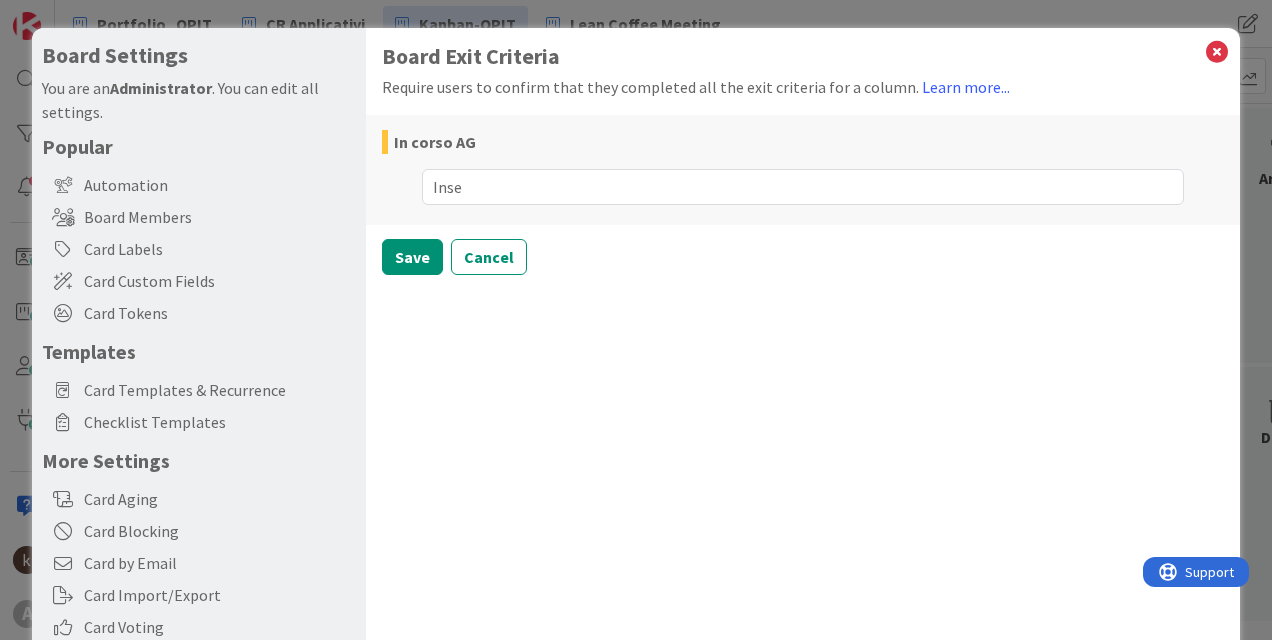 type on "x" 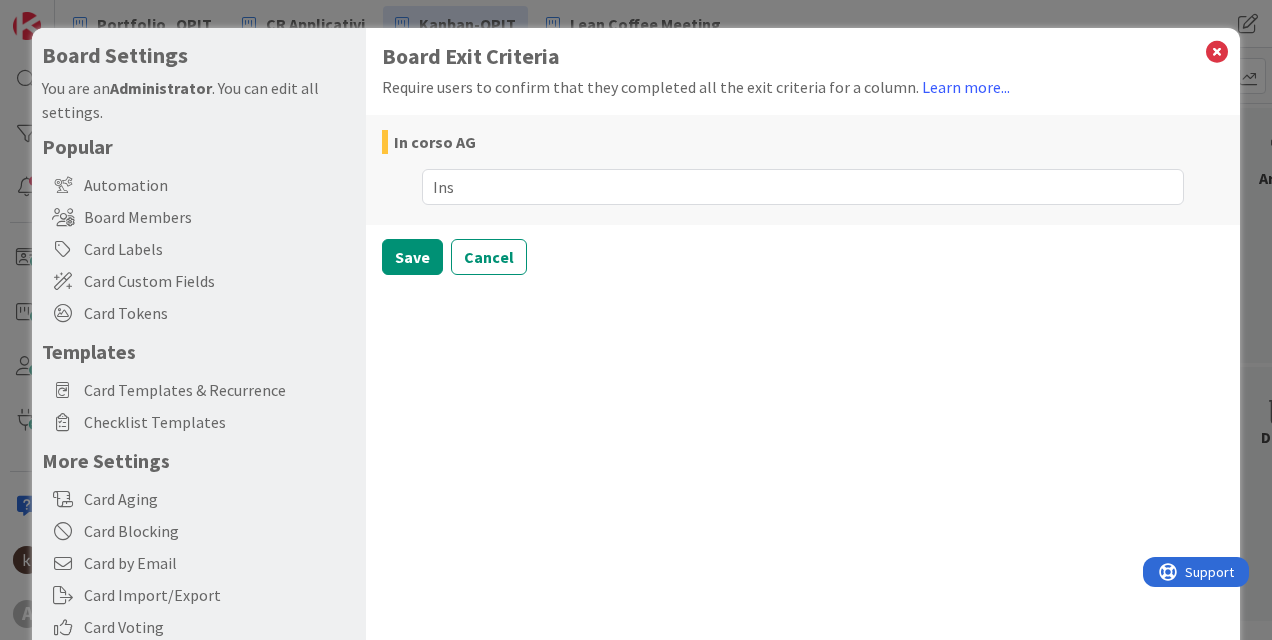 type on "x" 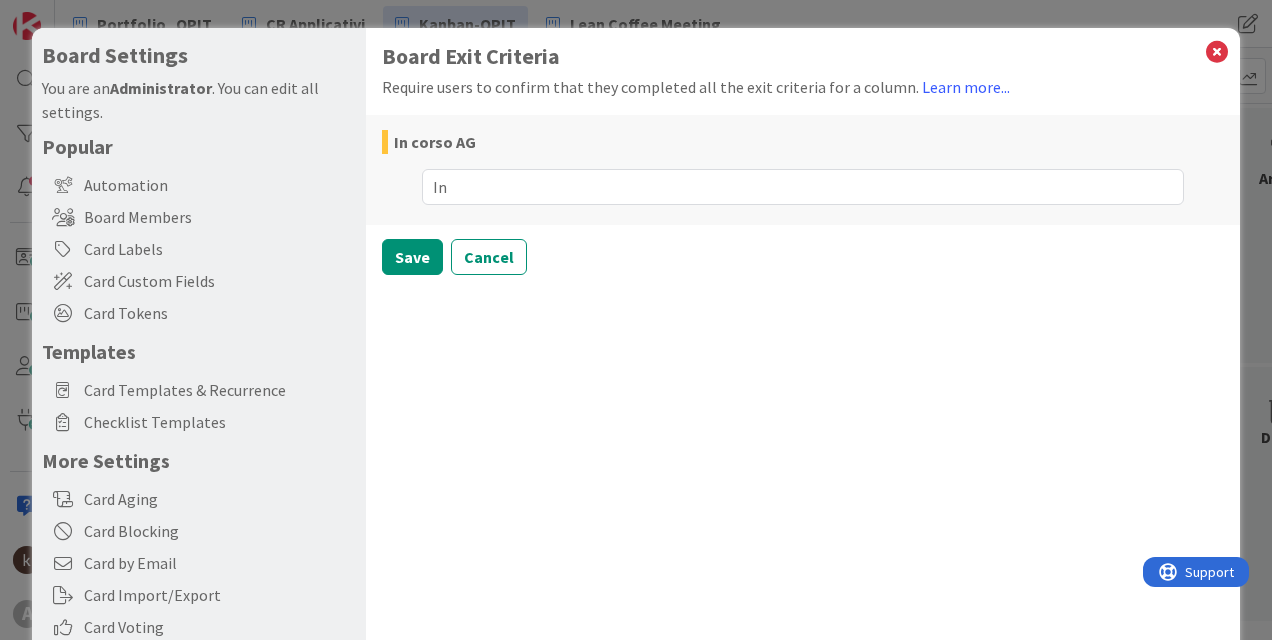 type on "x" 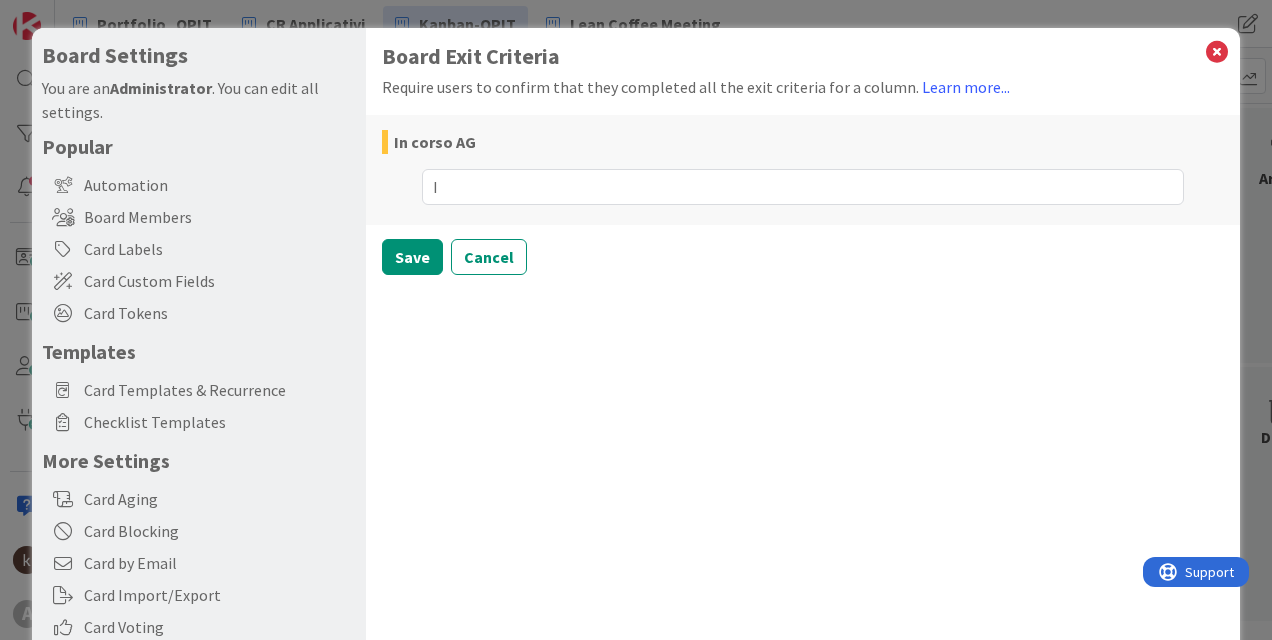 type on "x" 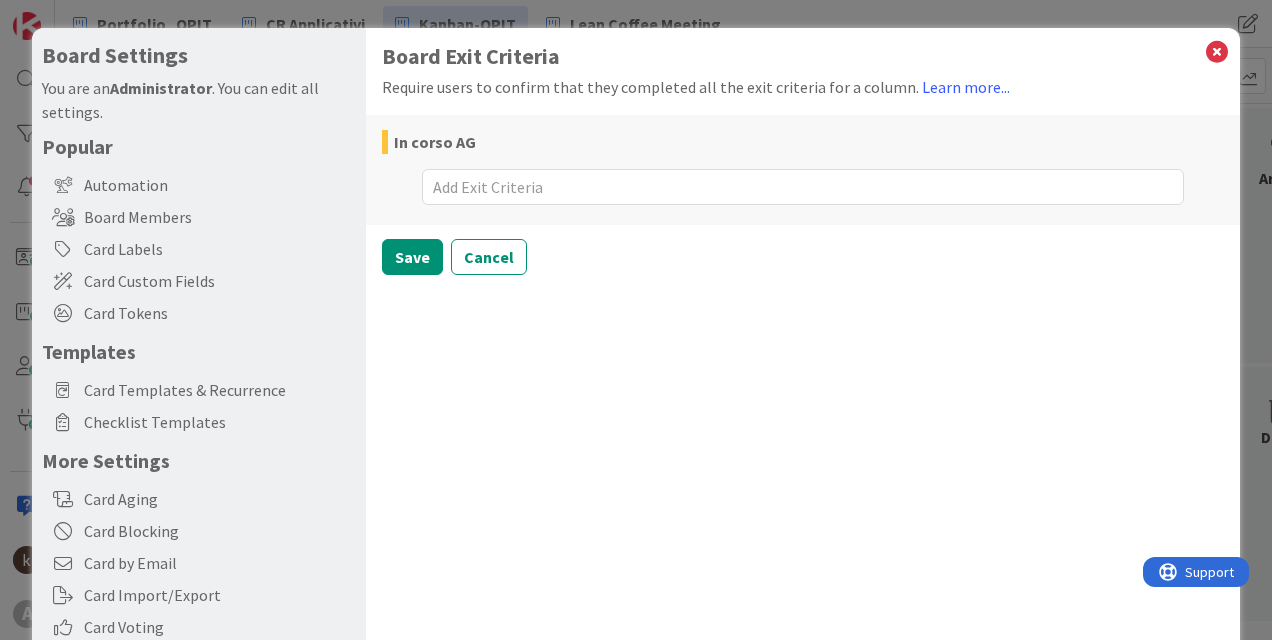 type on "x" 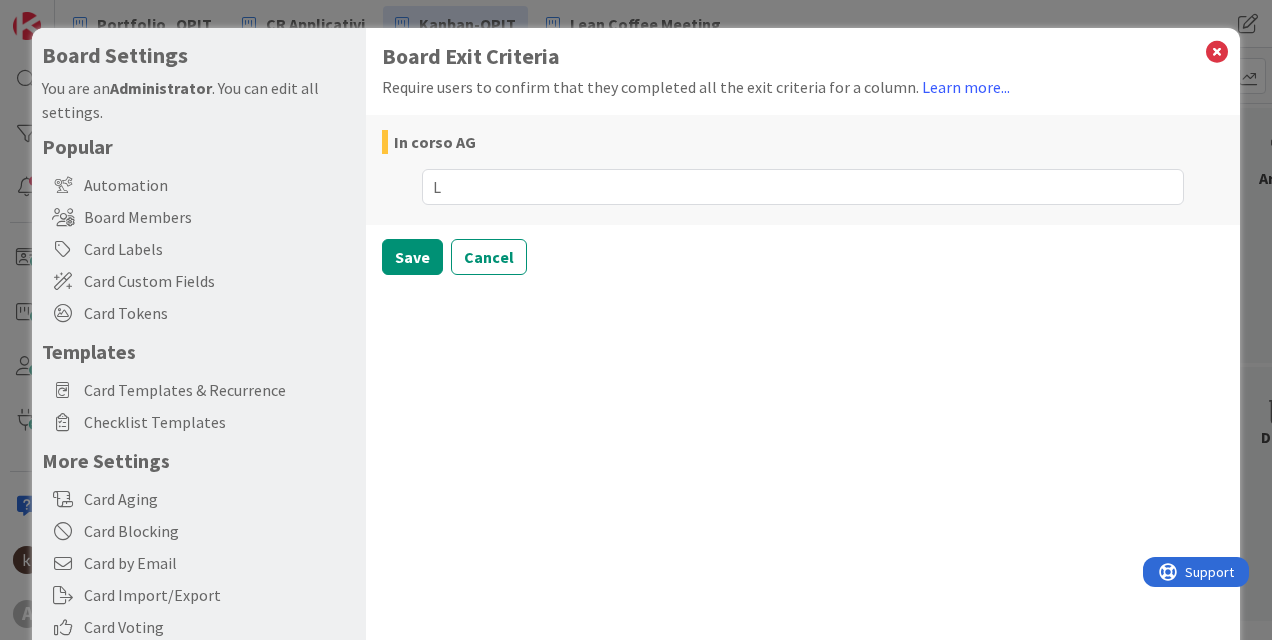 type on "x" 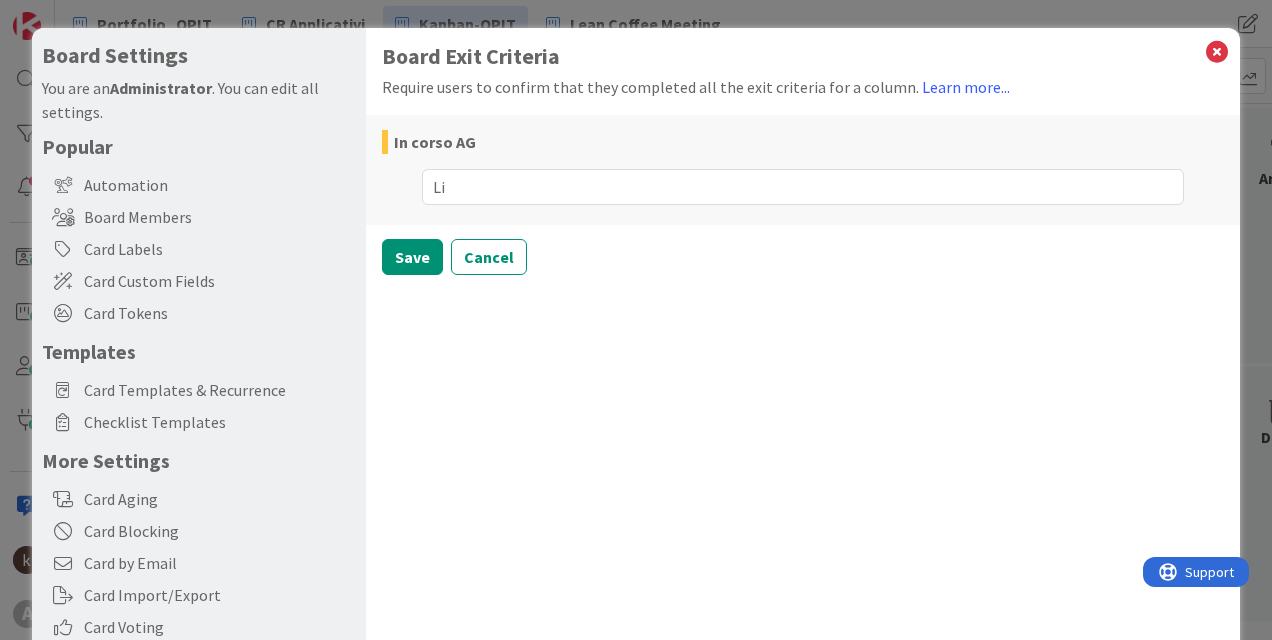 type on "x" 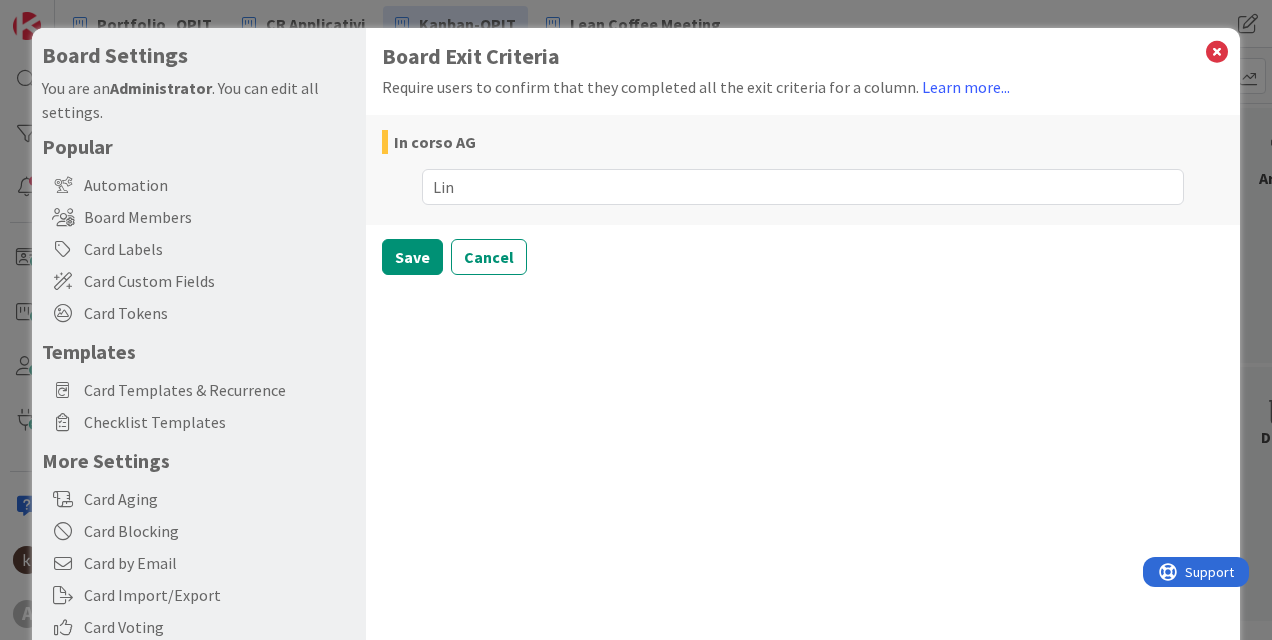 type on "x" 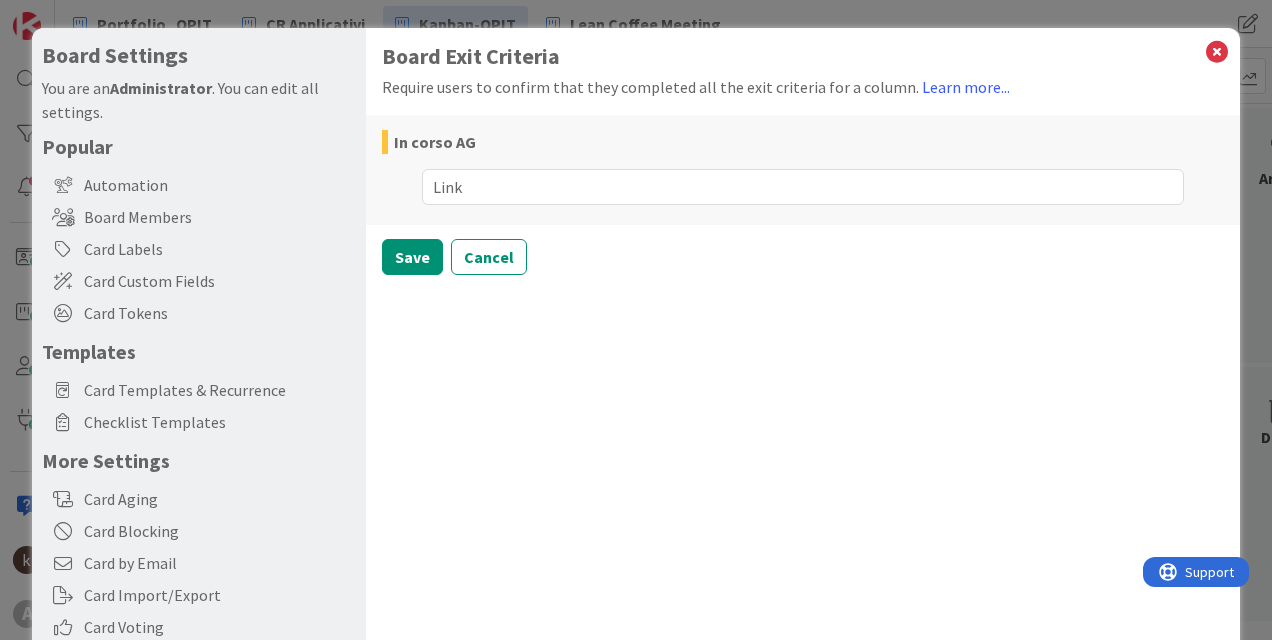 type on "x" 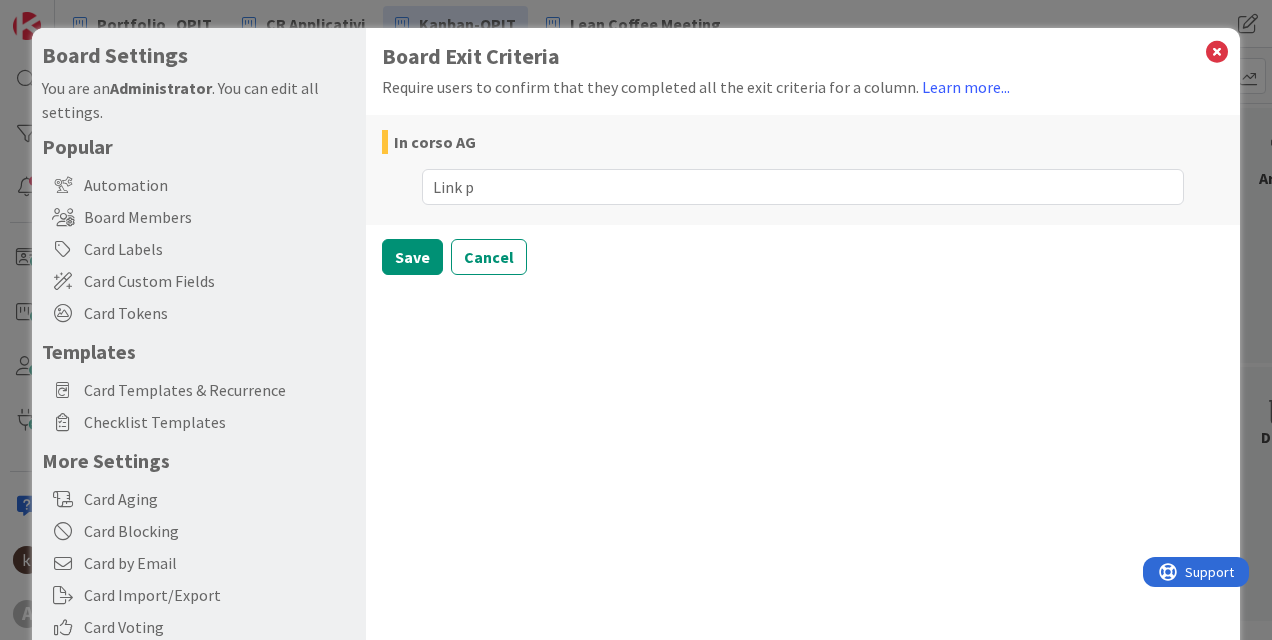 type on "x" 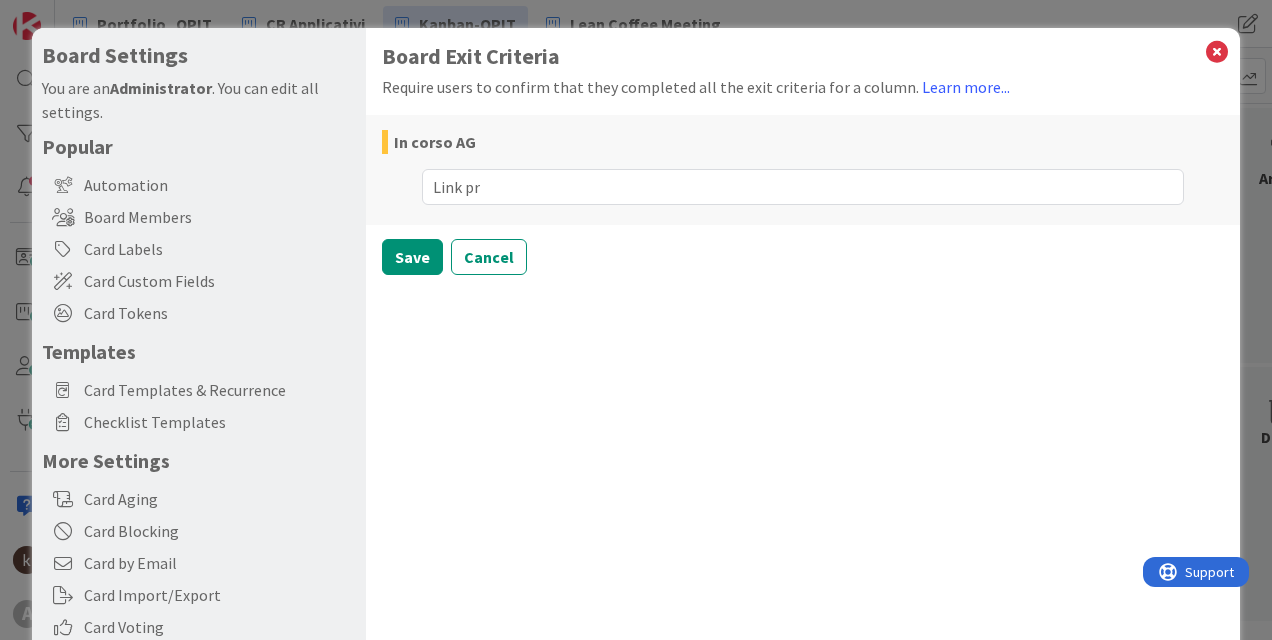 type on "x" 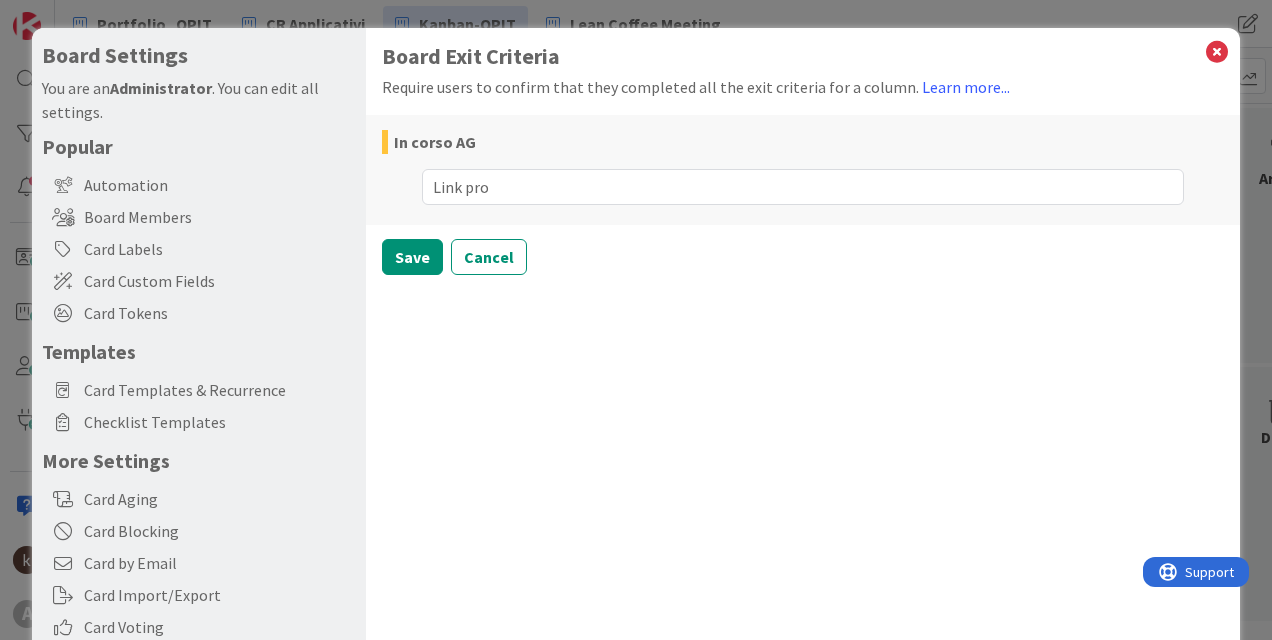 type on "x" 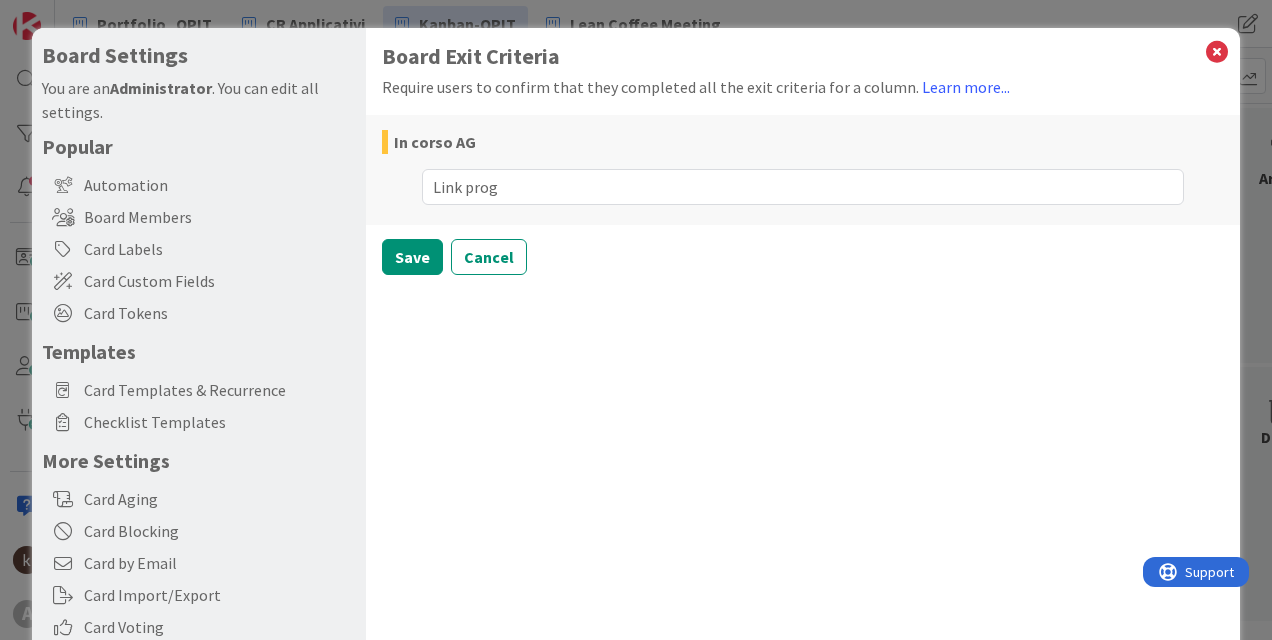 type on "x" 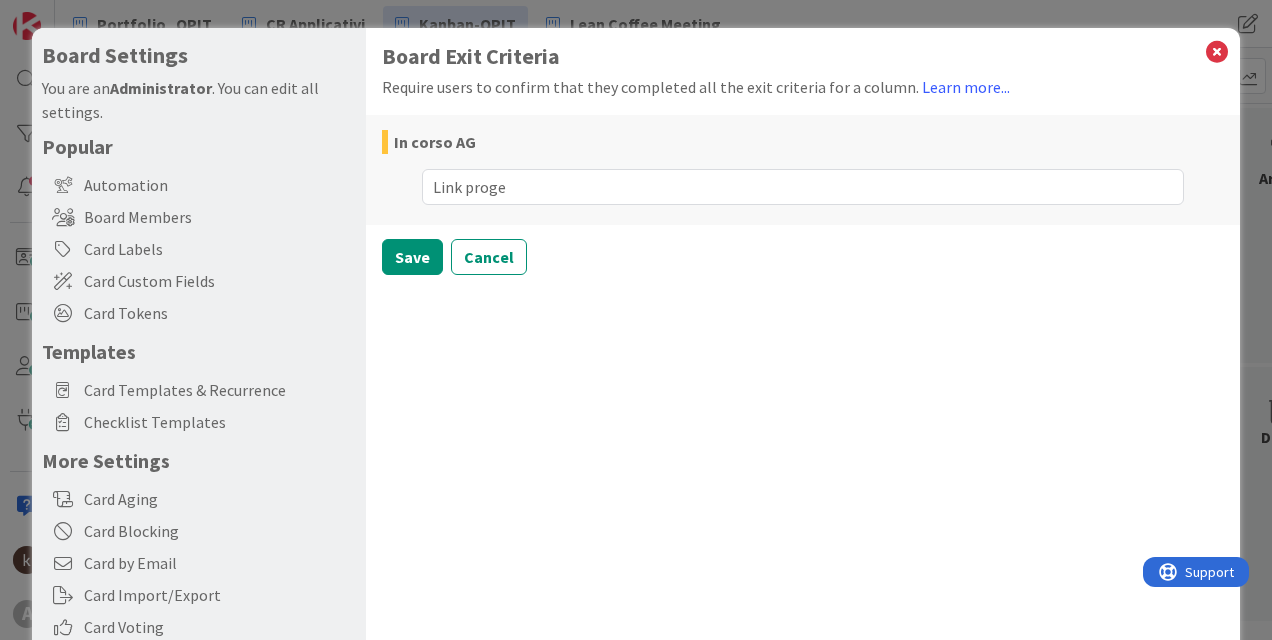 type on "x" 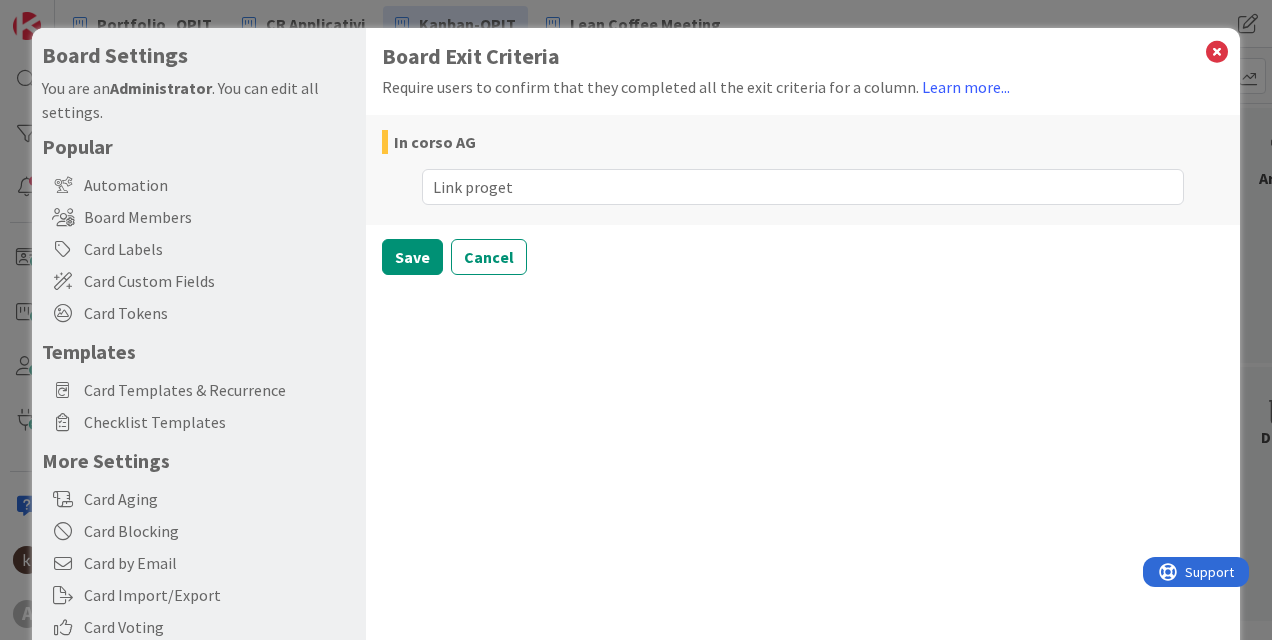 type on "x" 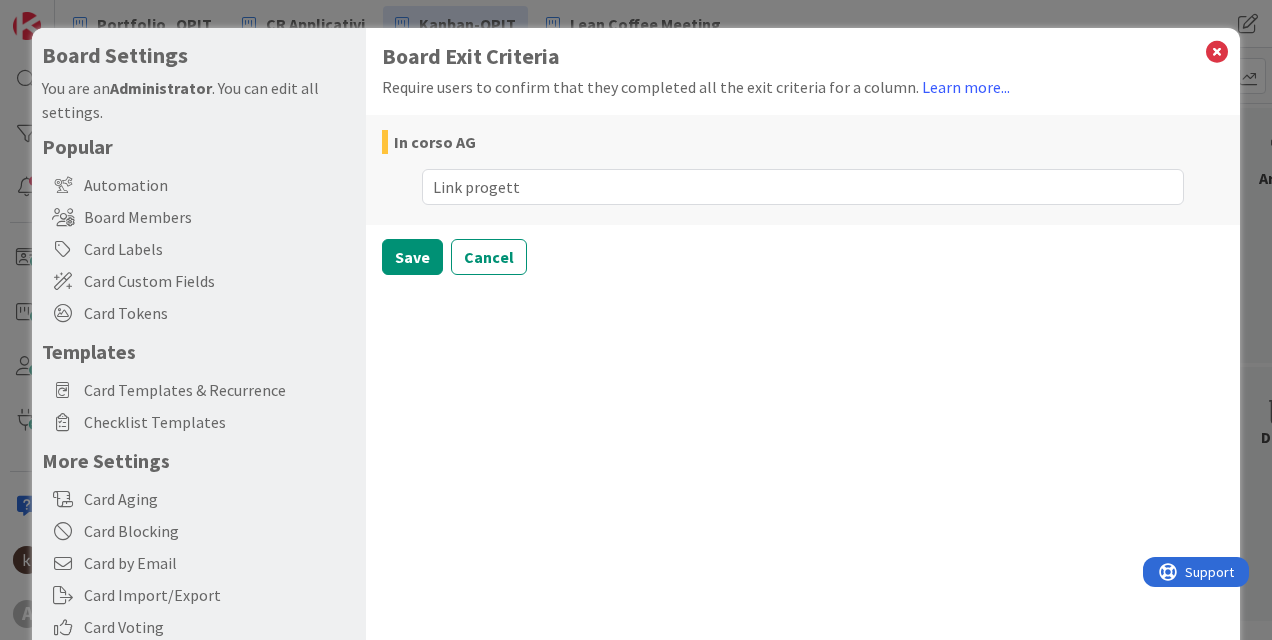 type on "x" 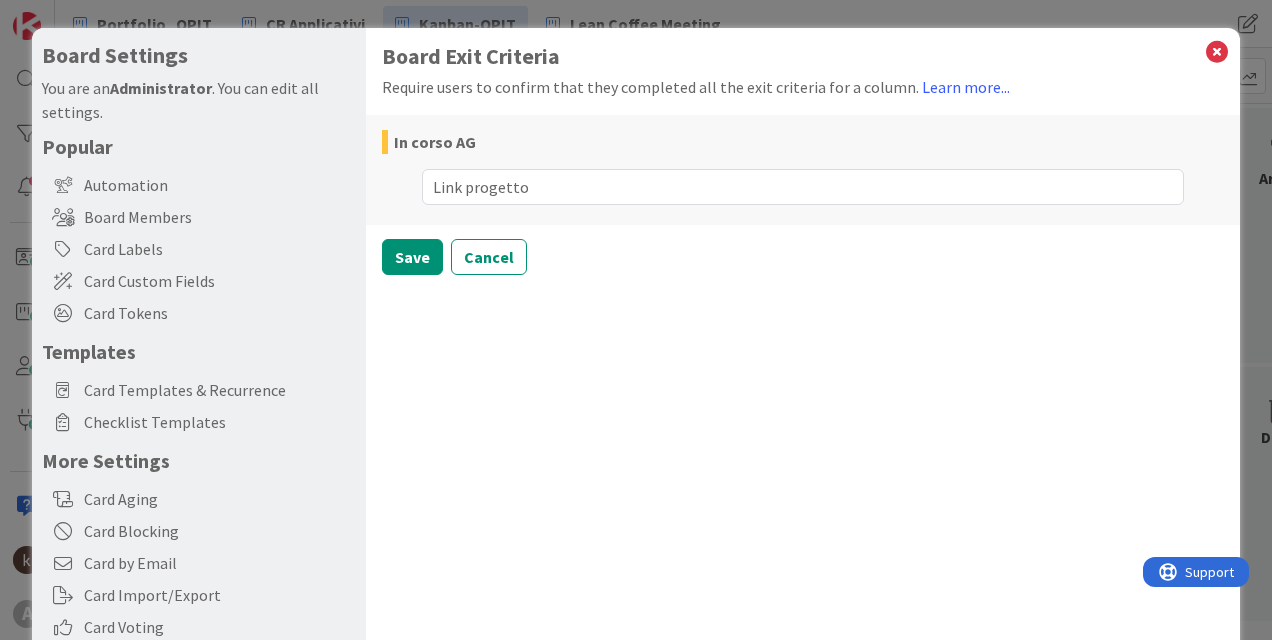 drag, startPoint x: 535, startPoint y: 185, endPoint x: 427, endPoint y: 181, distance: 108.07405 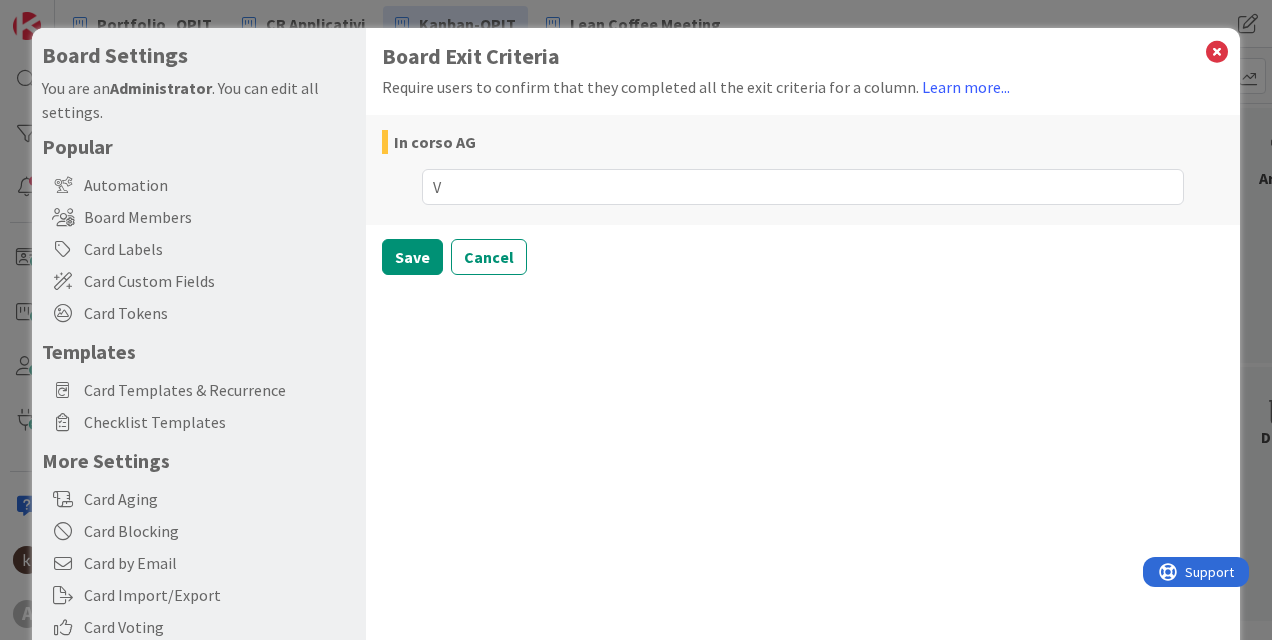 type on "x" 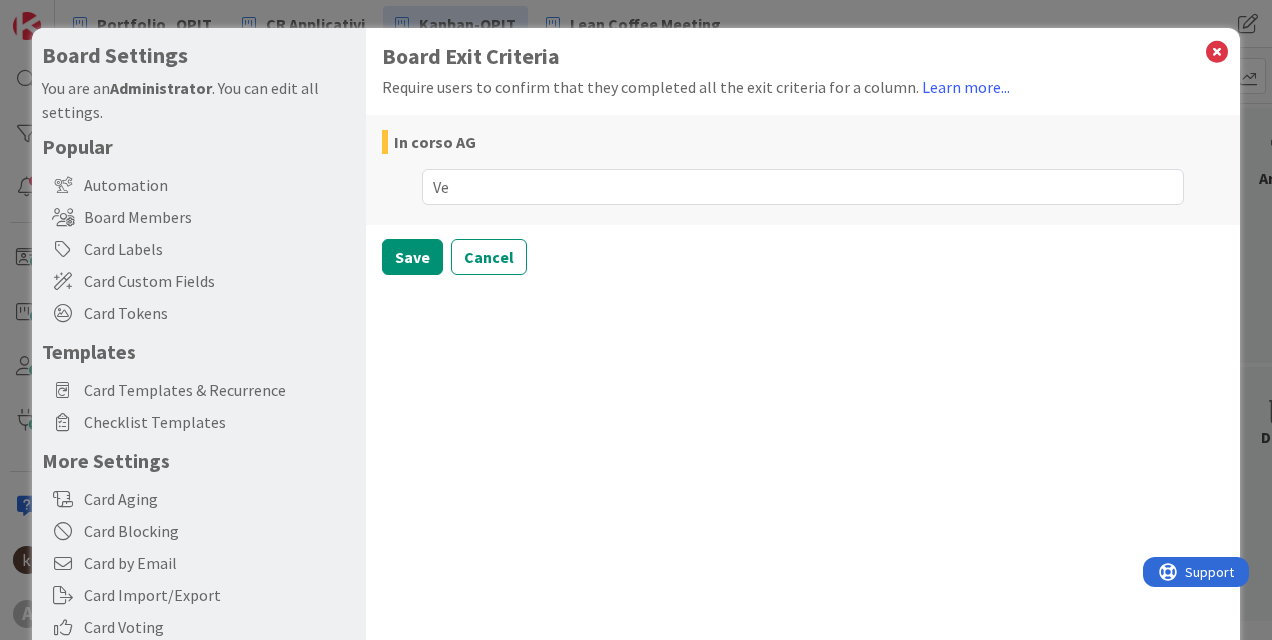 type on "x" 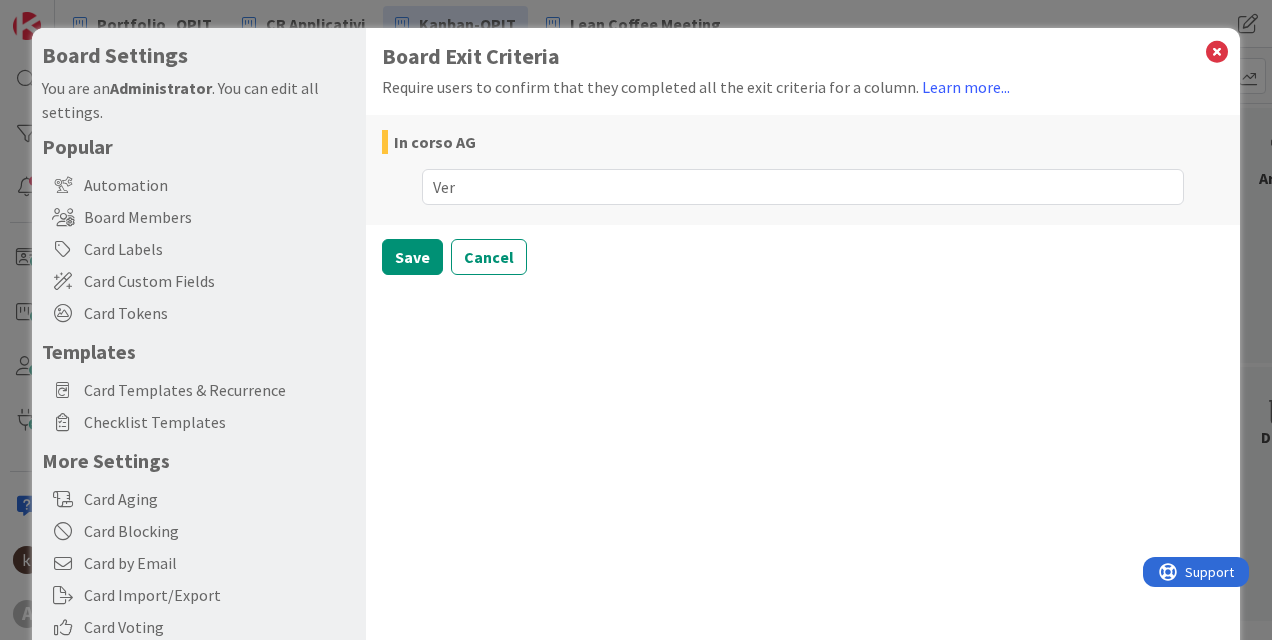 type on "x" 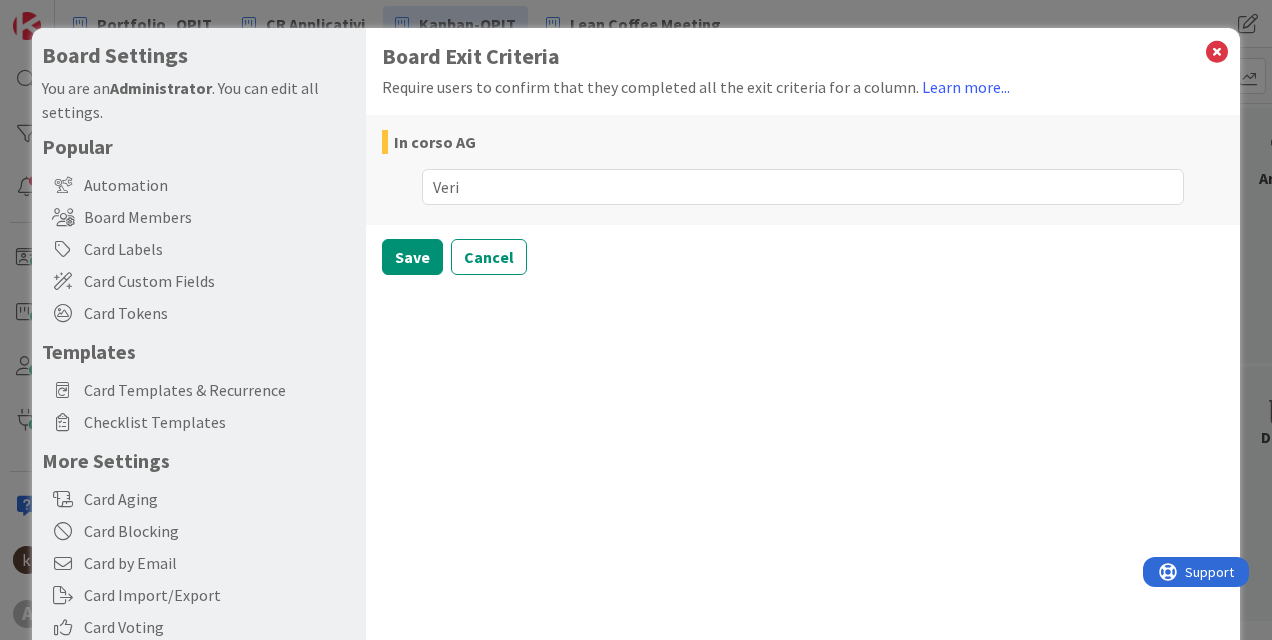 type on "x" 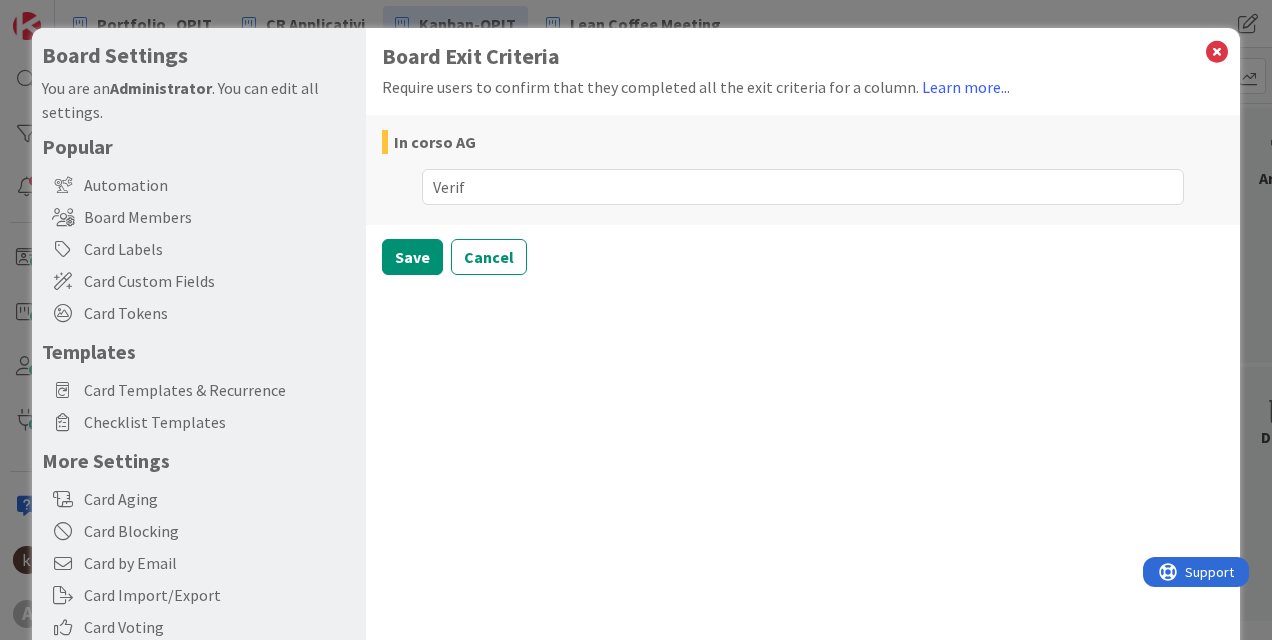 type on "Verifi" 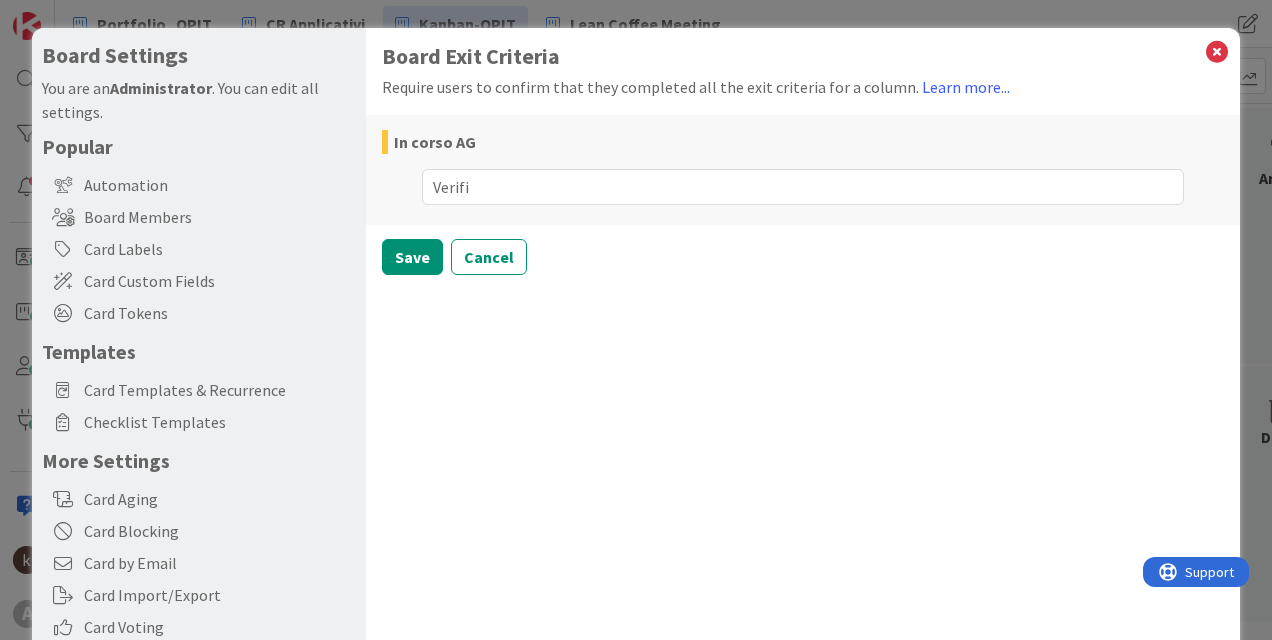 type on "x" 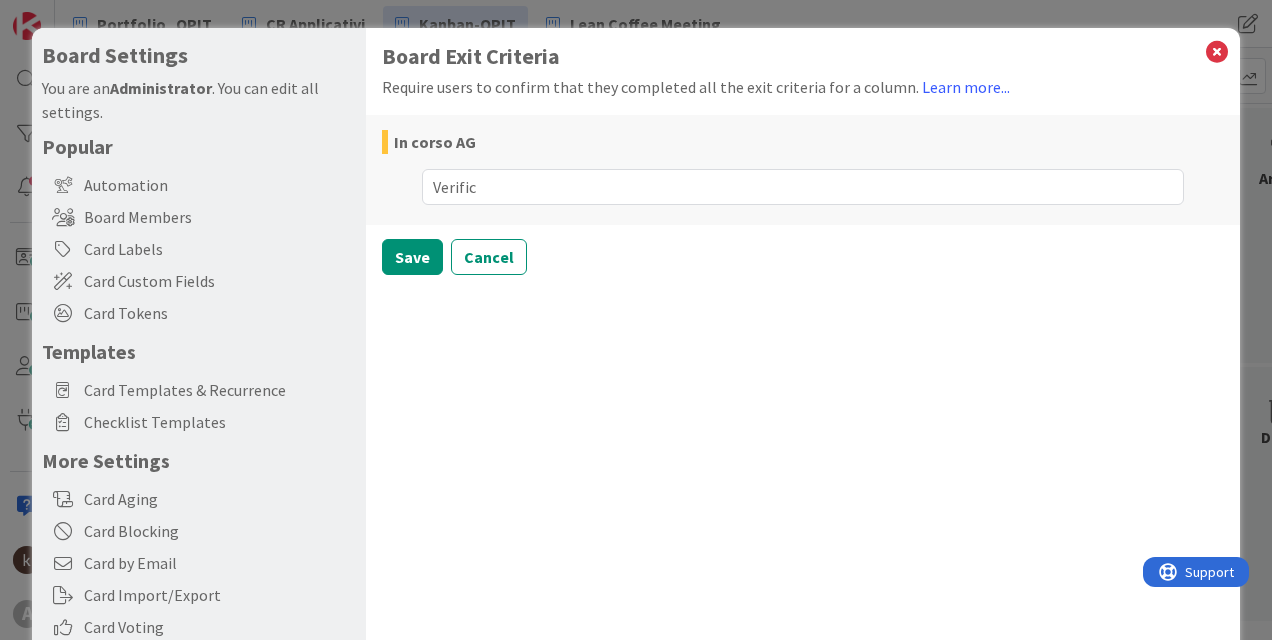 type on "x" 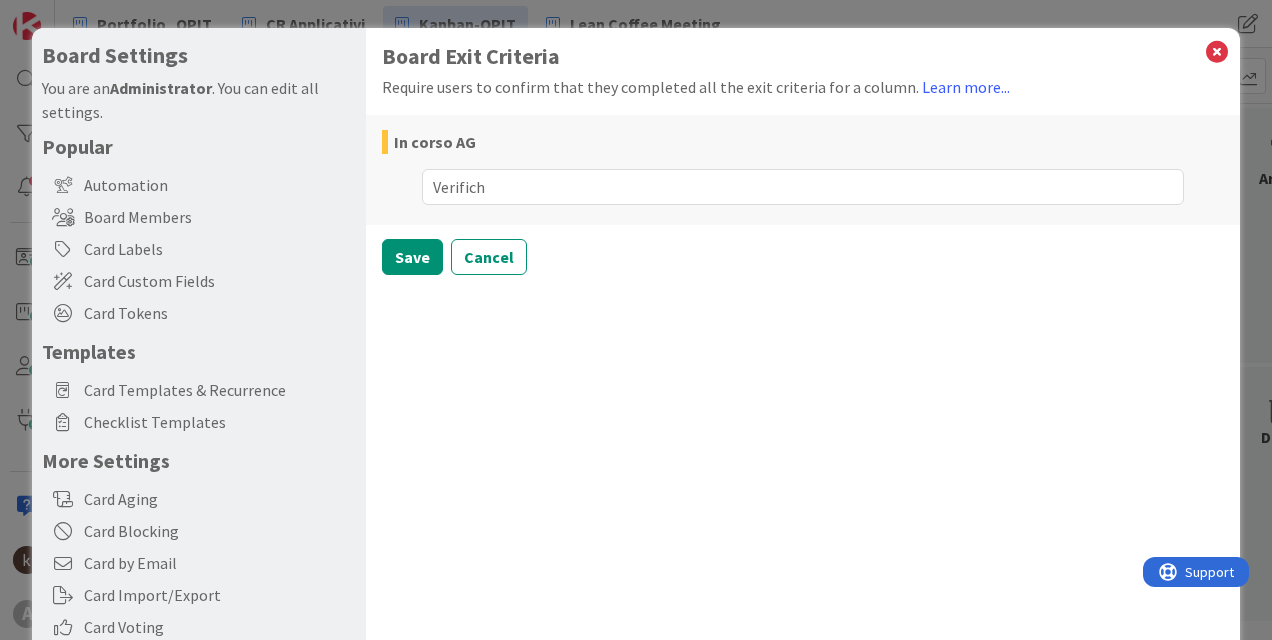 type on "x" 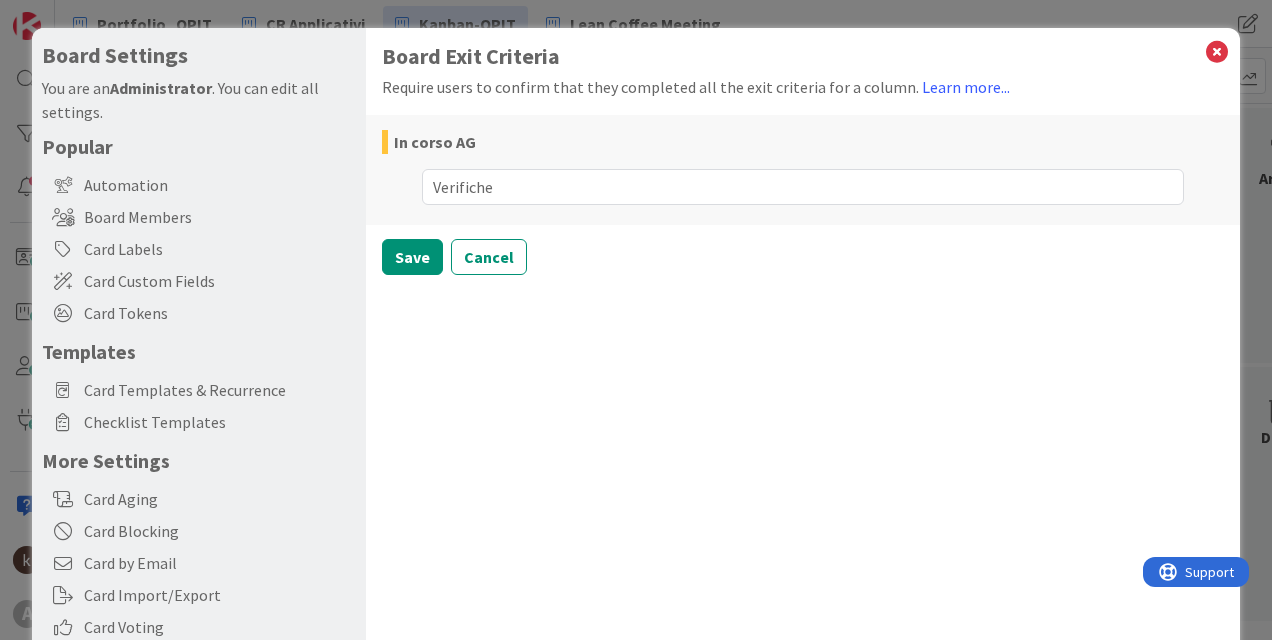type on "Verifiche" 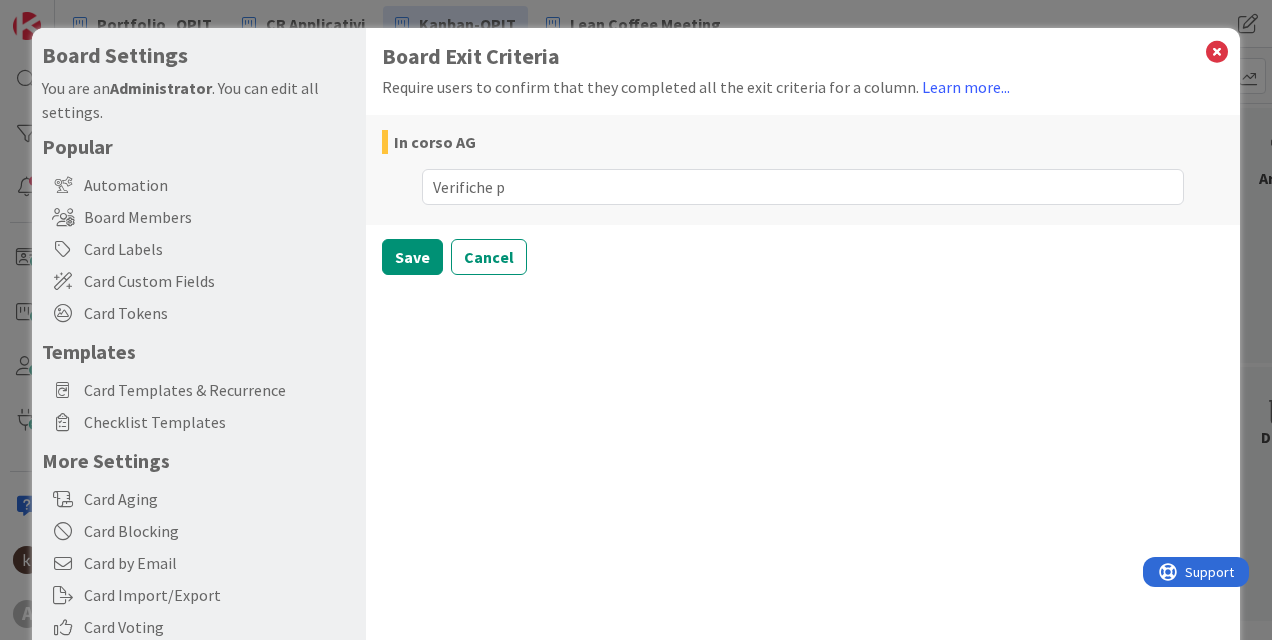 type on "x" 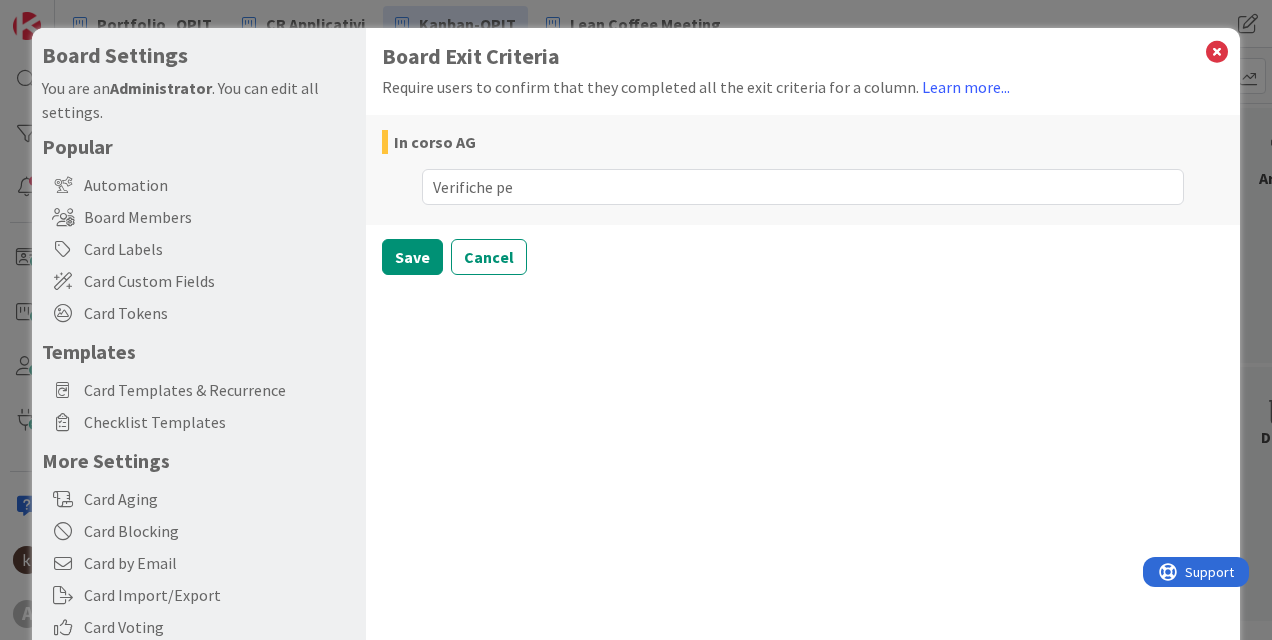 type on "x" 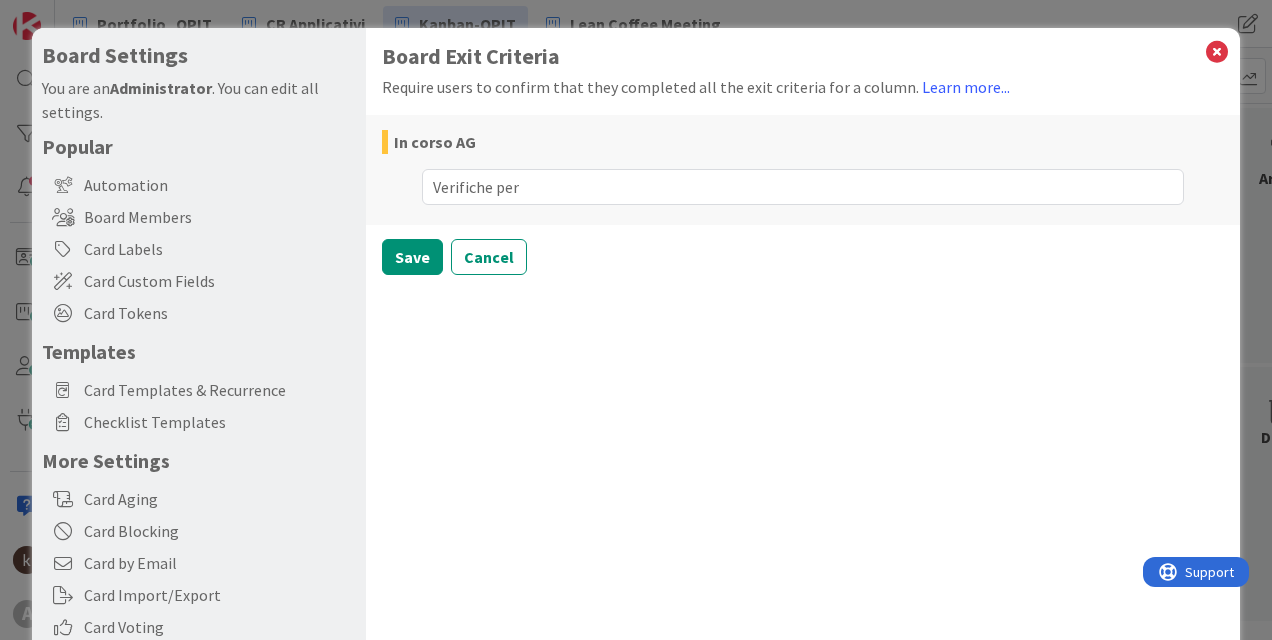 type on "x" 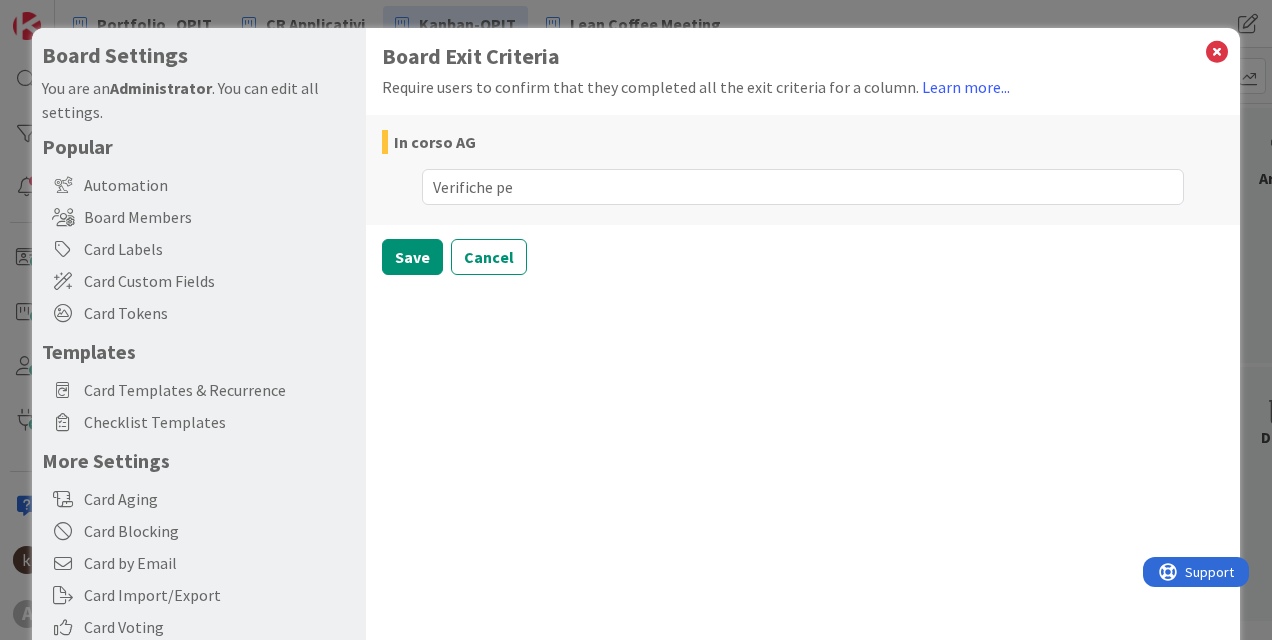 type on "x" 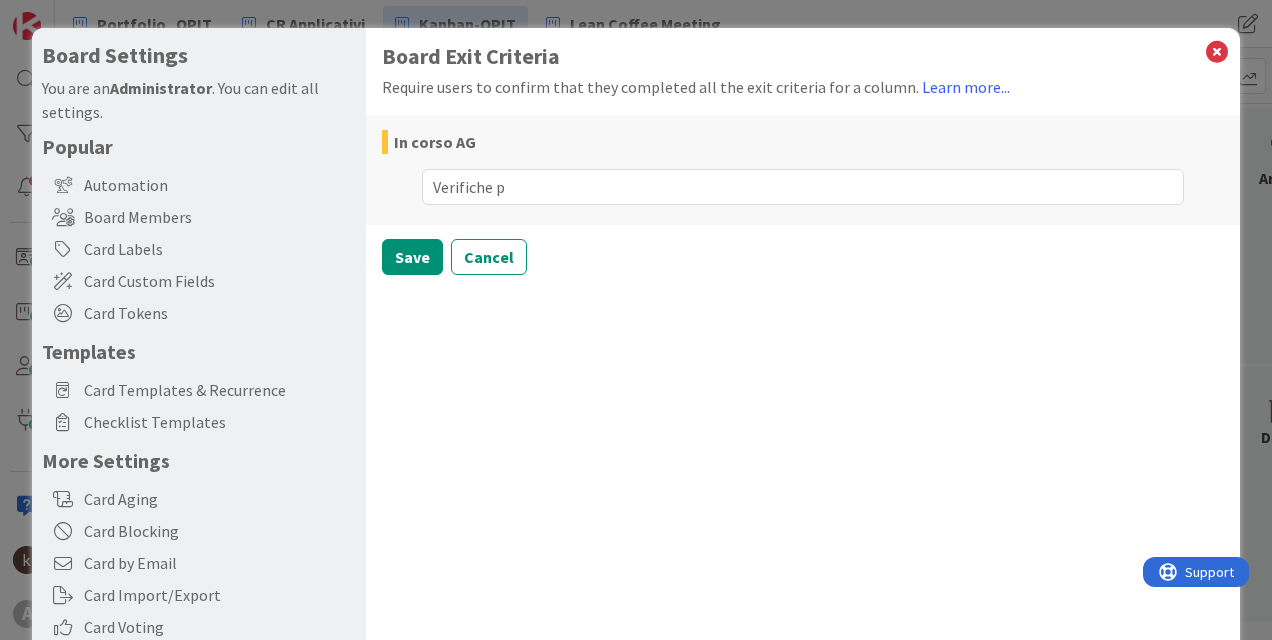 type on "x" 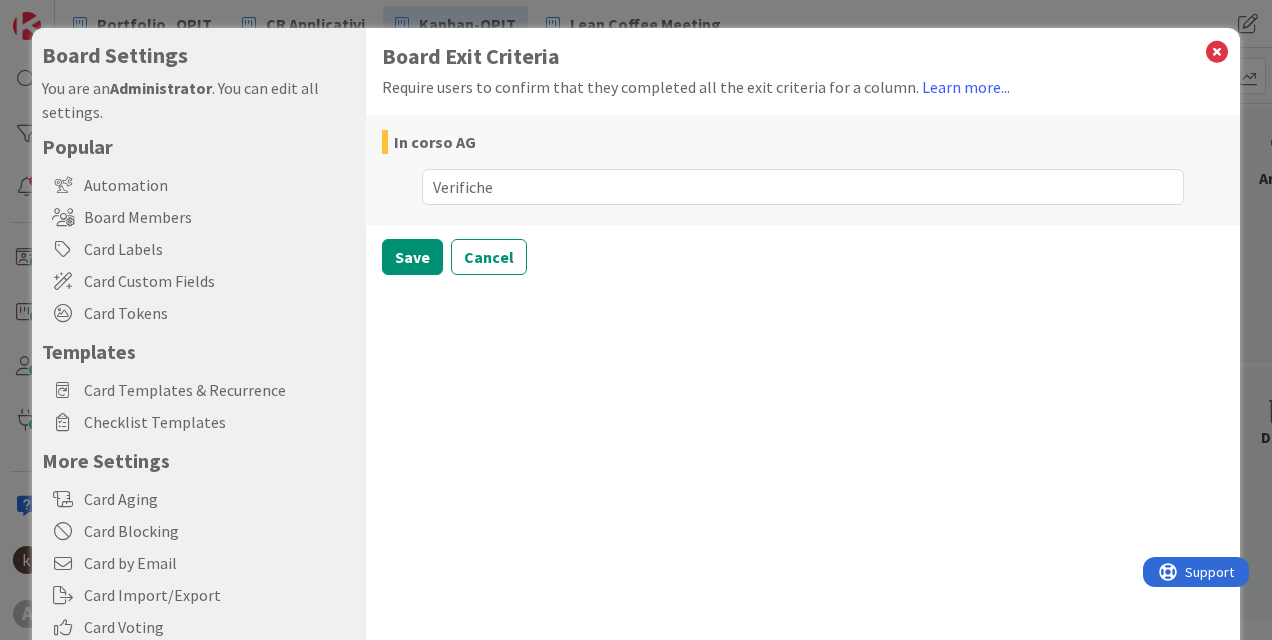 type on "x" 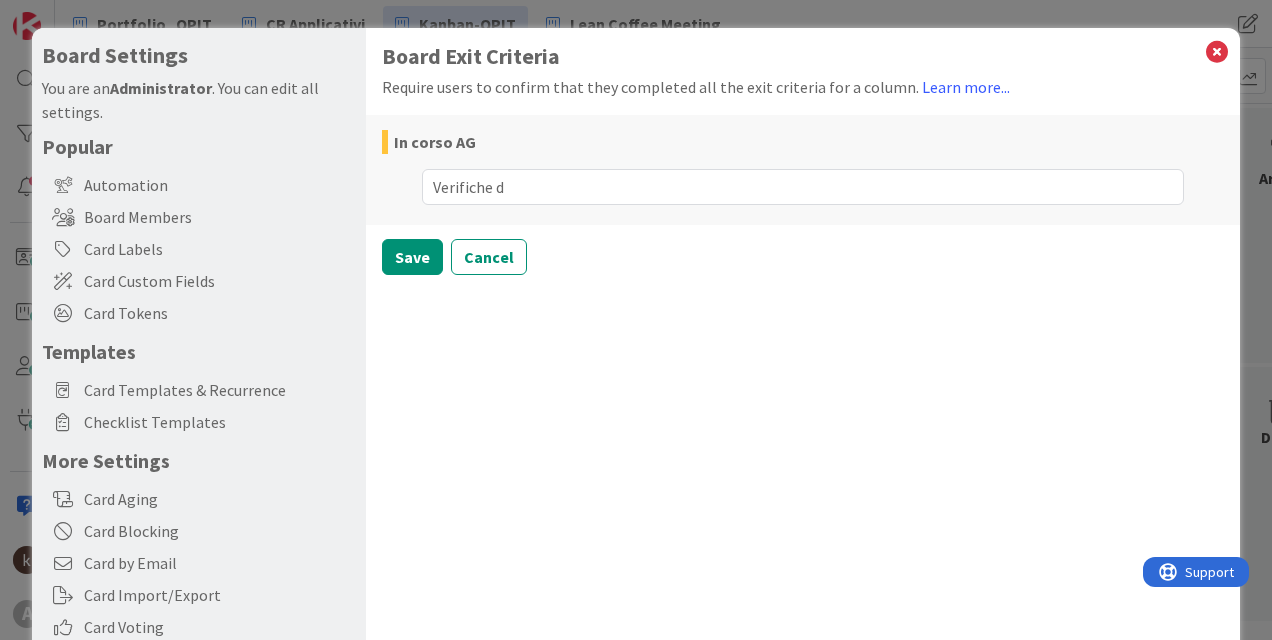 type on "Verifiche di" 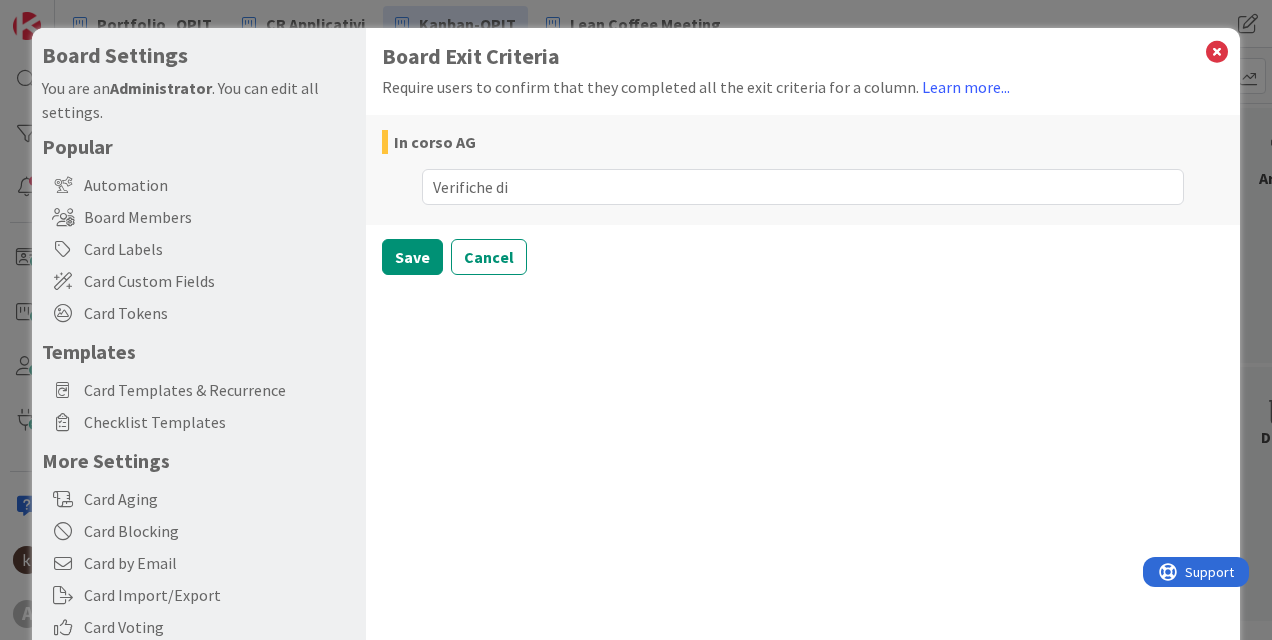 type on "x" 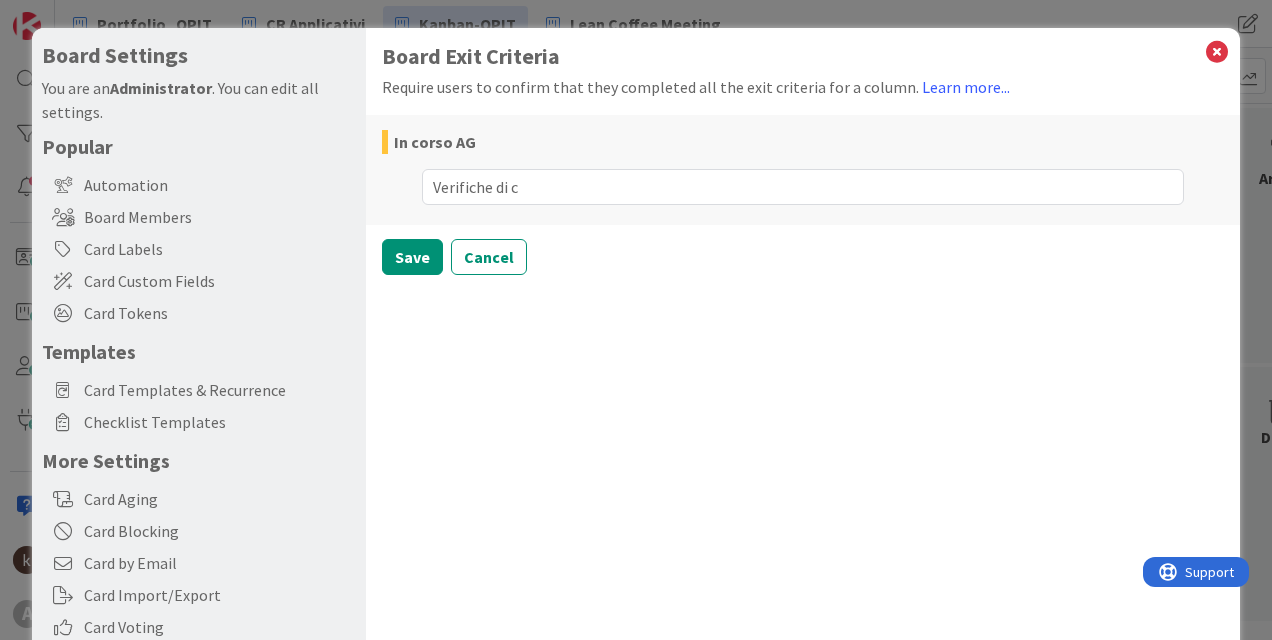 type on "Verifiche di co" 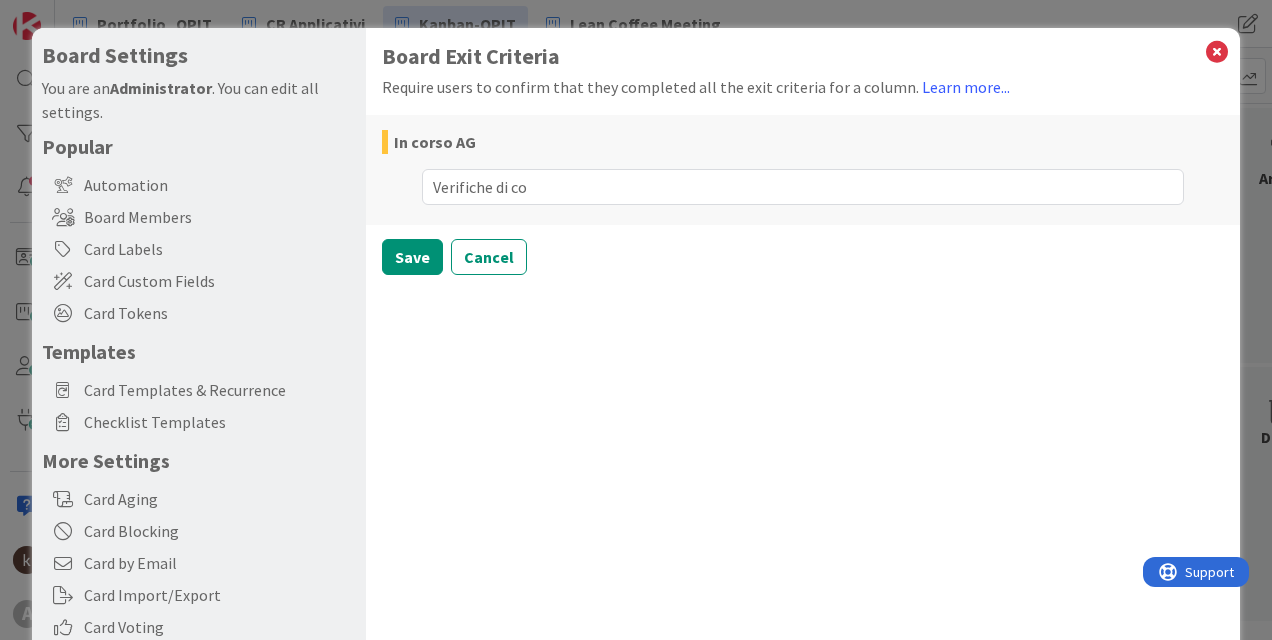 type on "x" 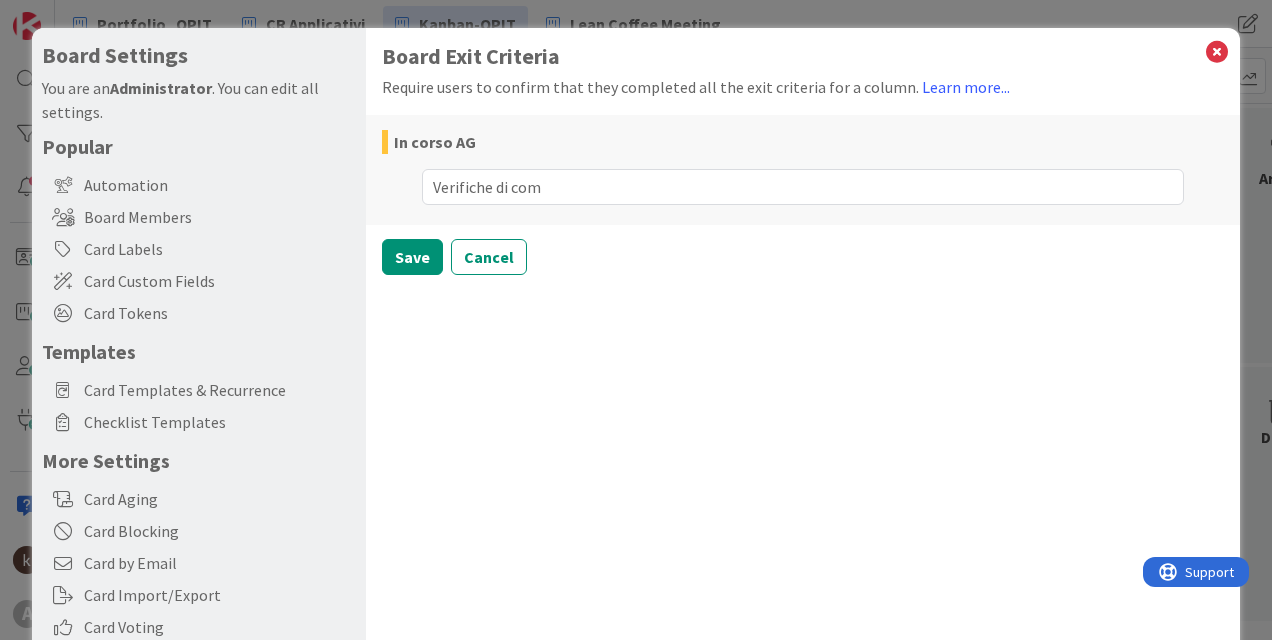 type on "x" 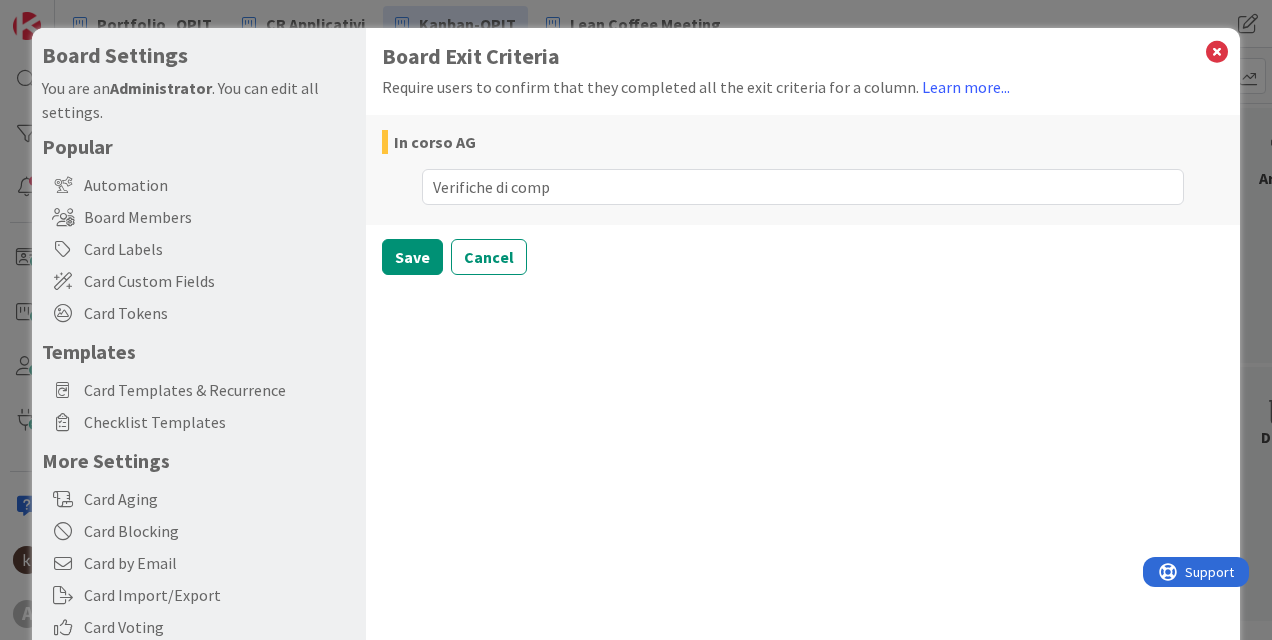 type on "x" 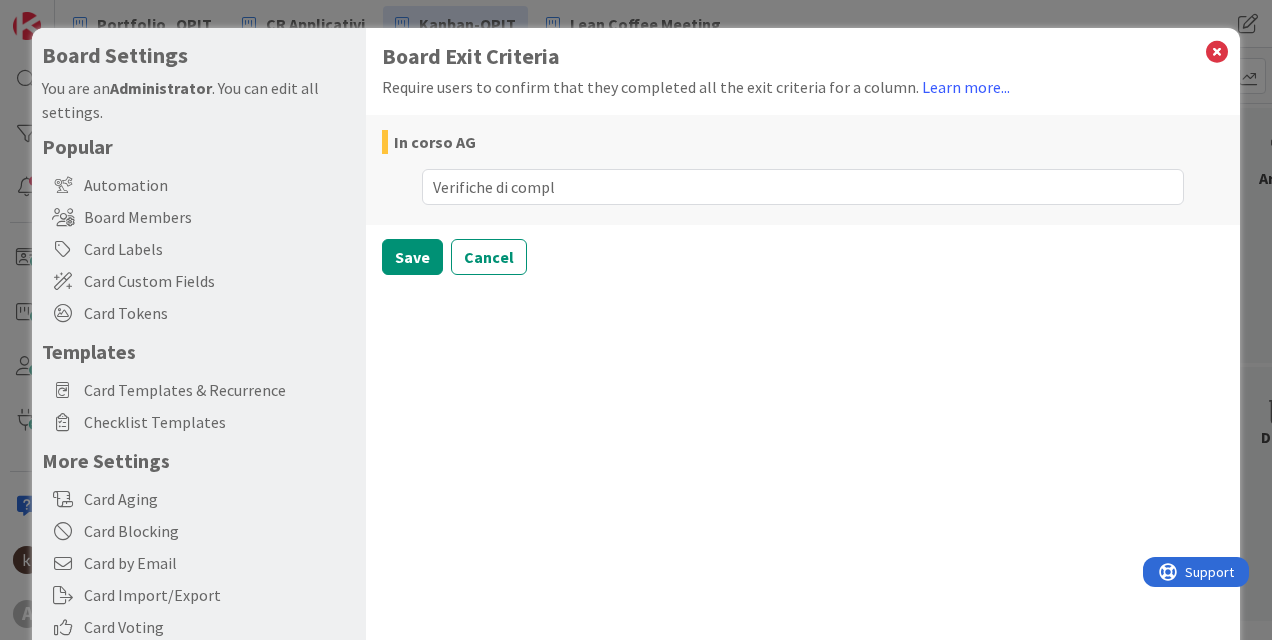 type on "x" 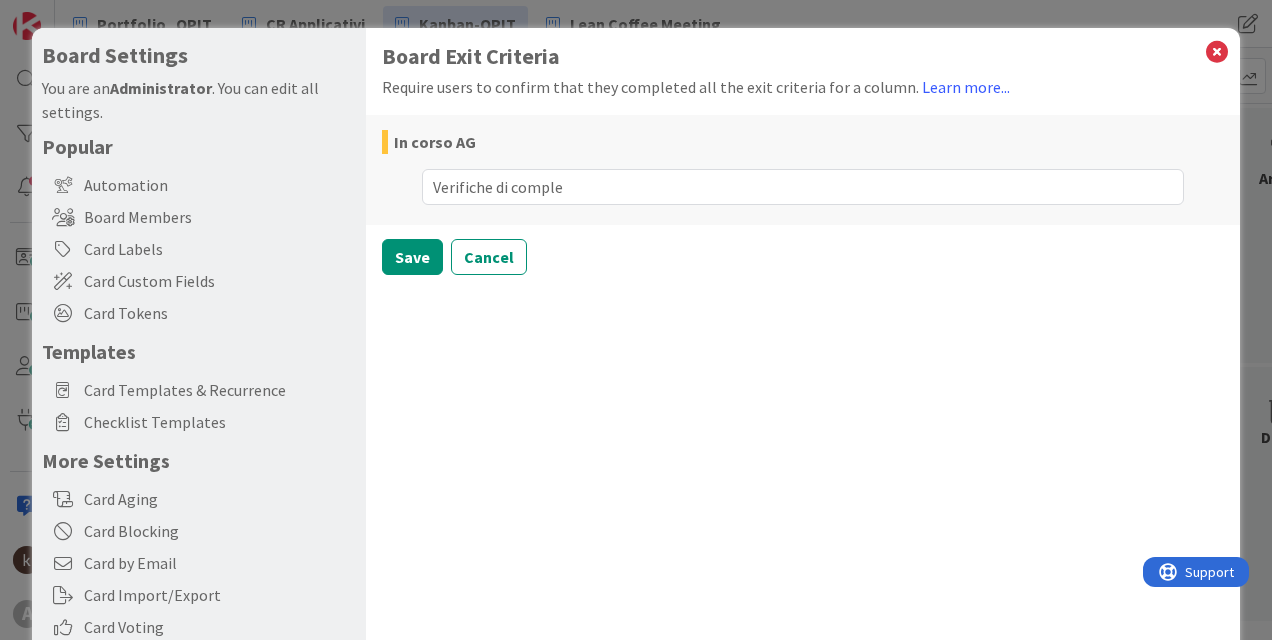type on "x" 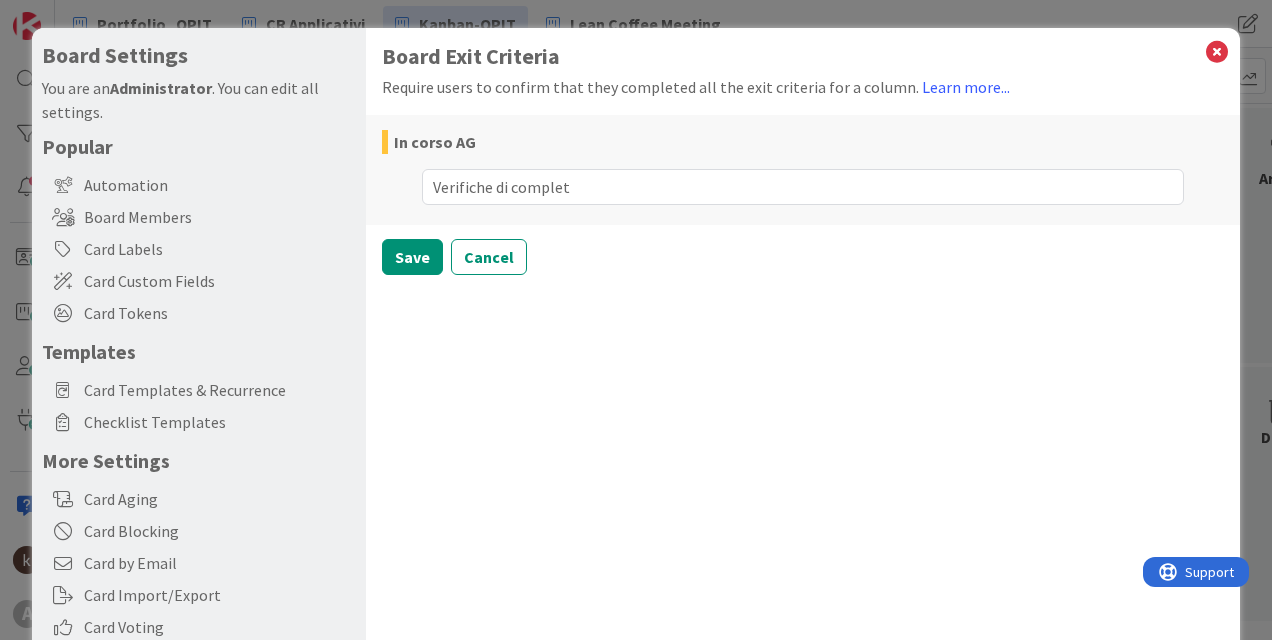 type on "x" 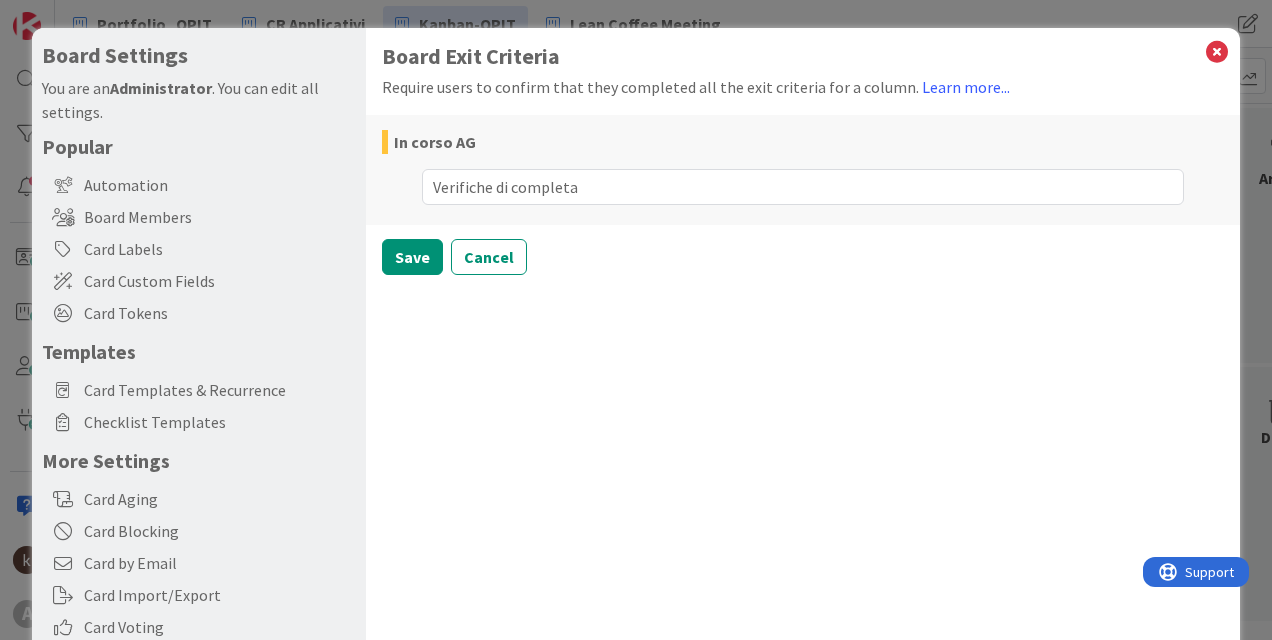 type on "x" 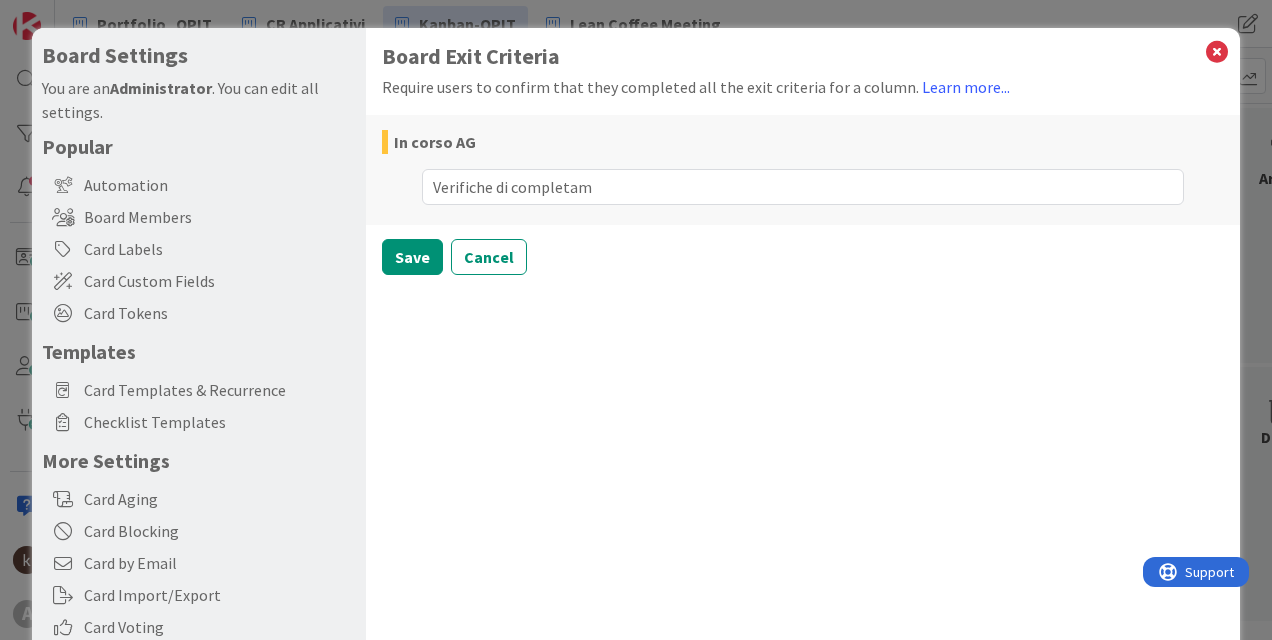type on "x" 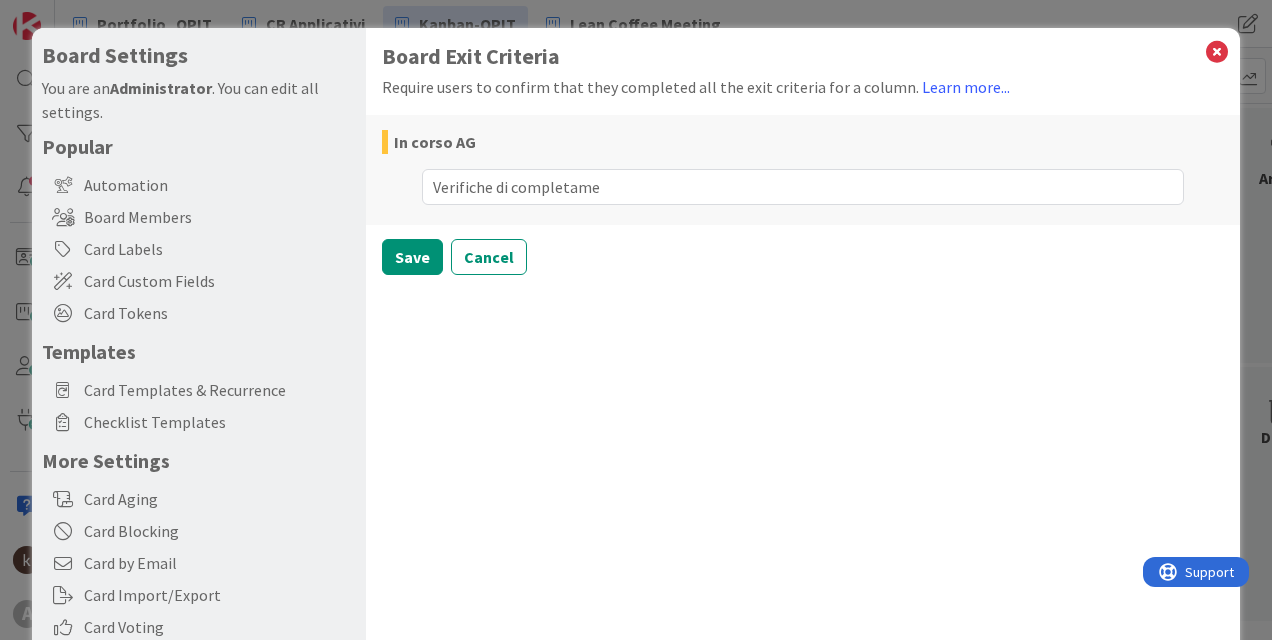 type on "x" 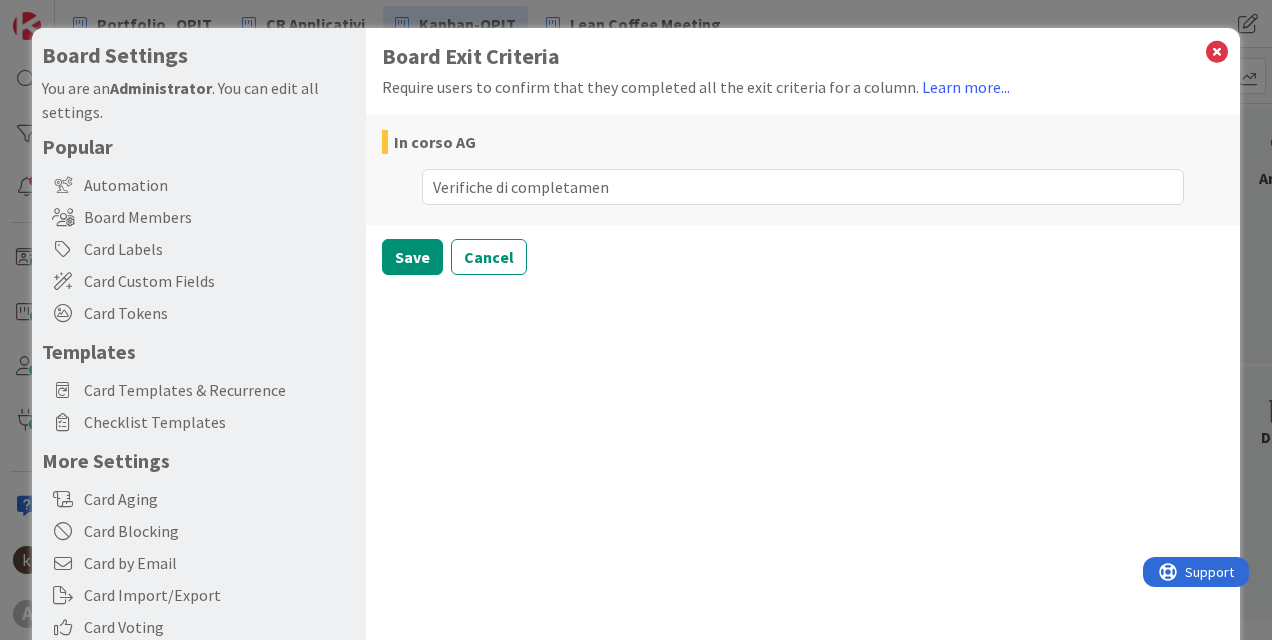 type on "x" 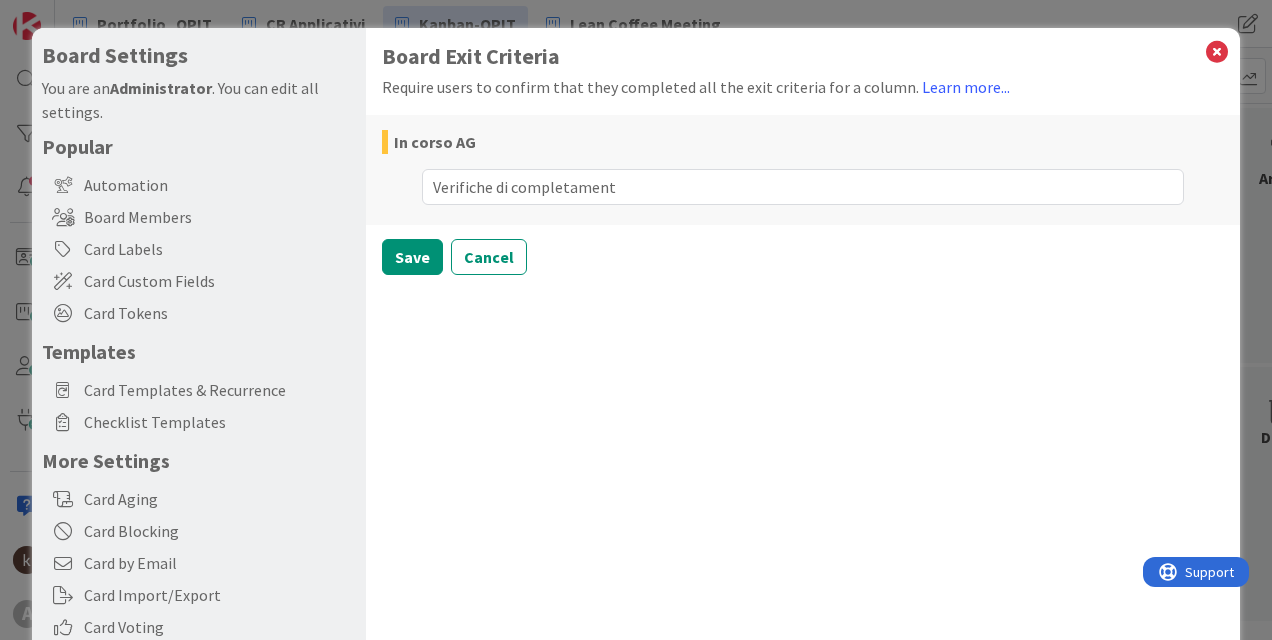 type on "x" 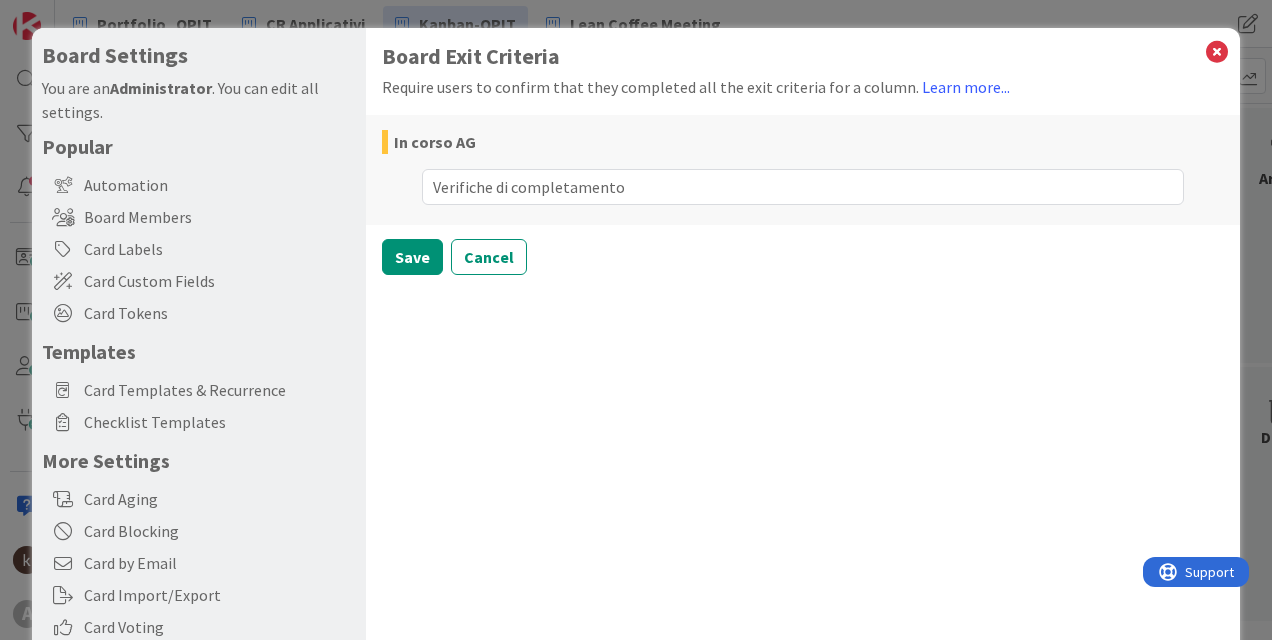 type on "x" 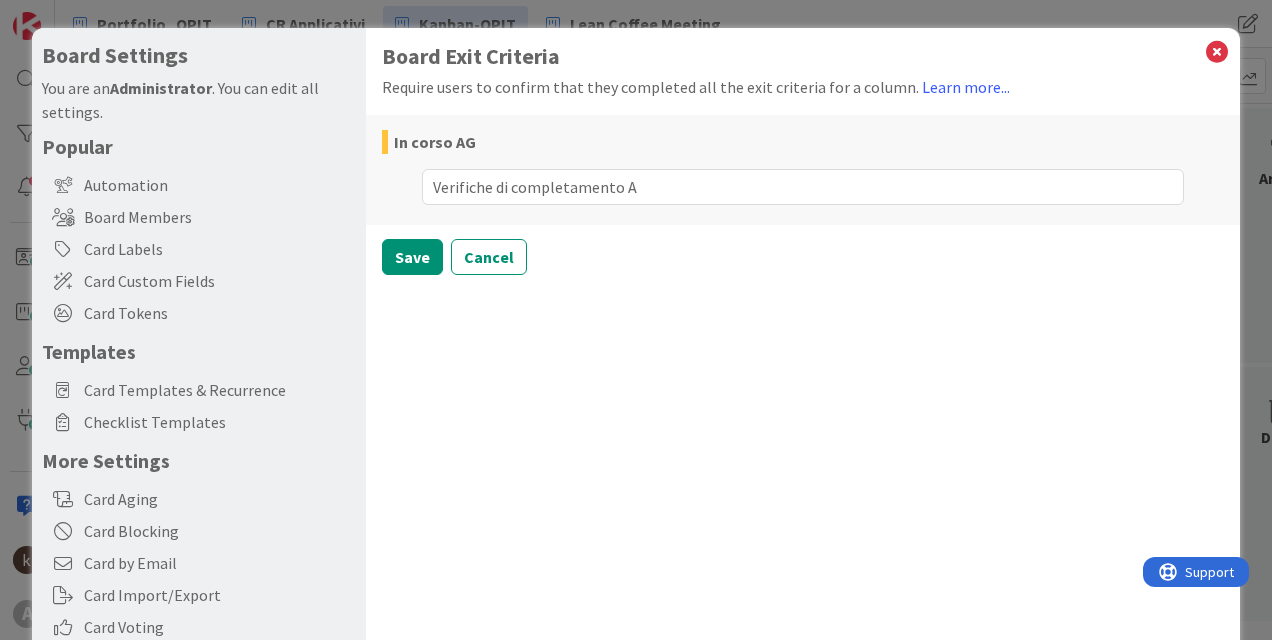 type on "x" 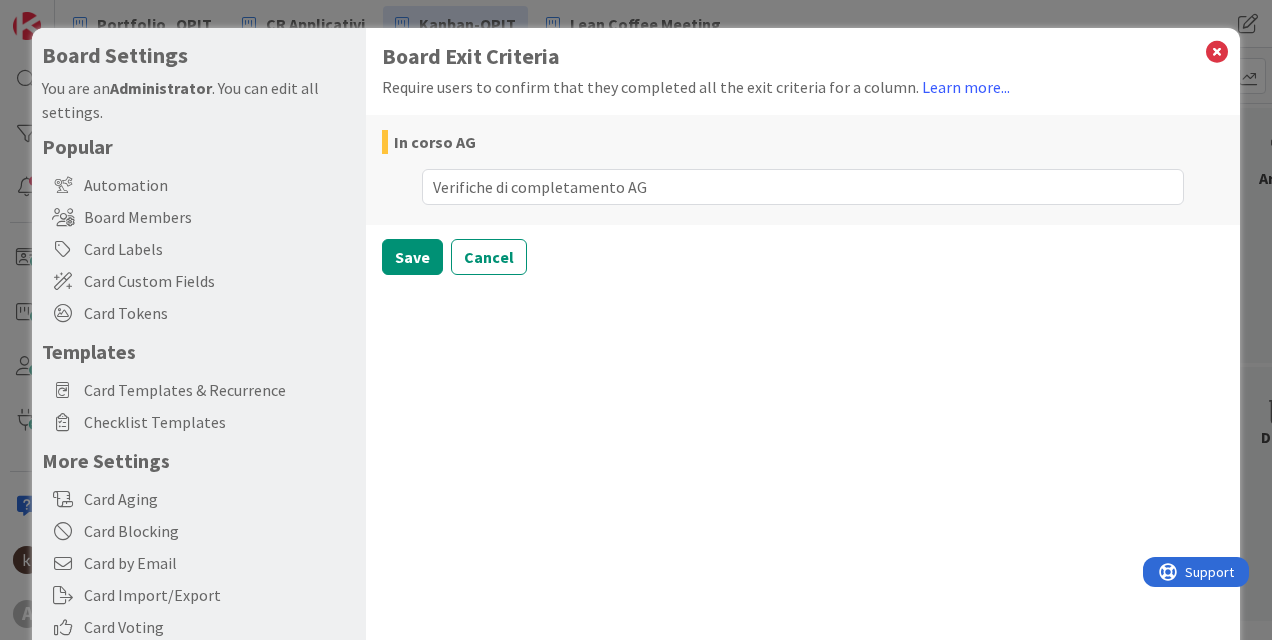 type on "Verifiche di completamento AG" 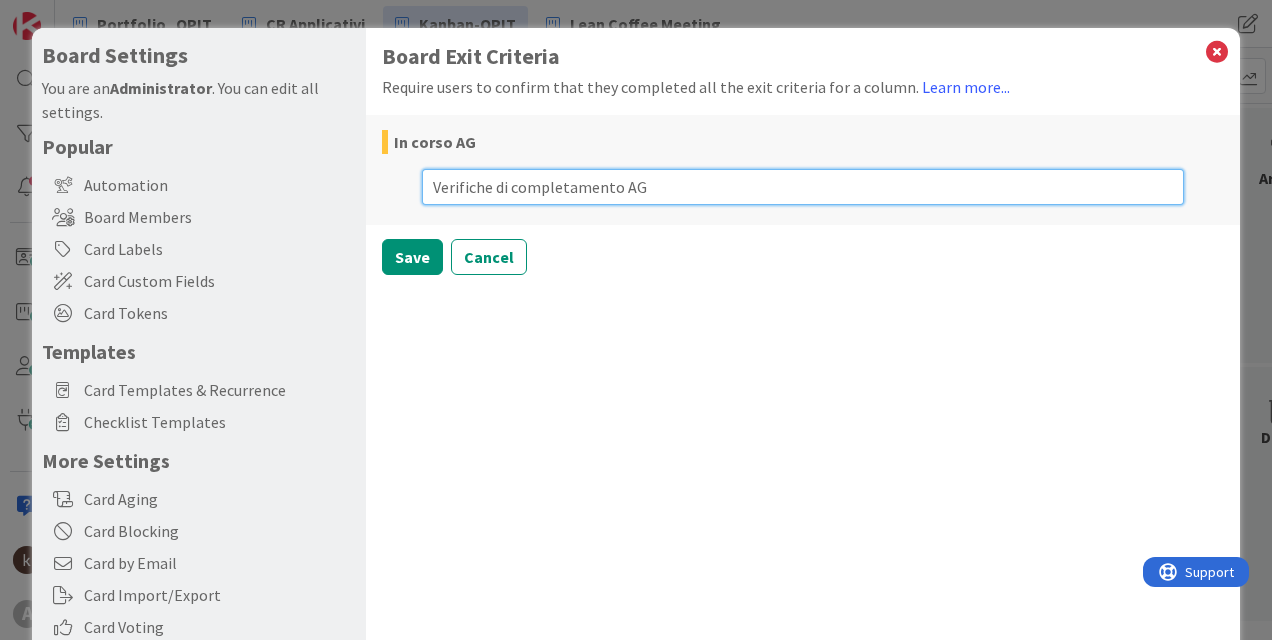type on "x" 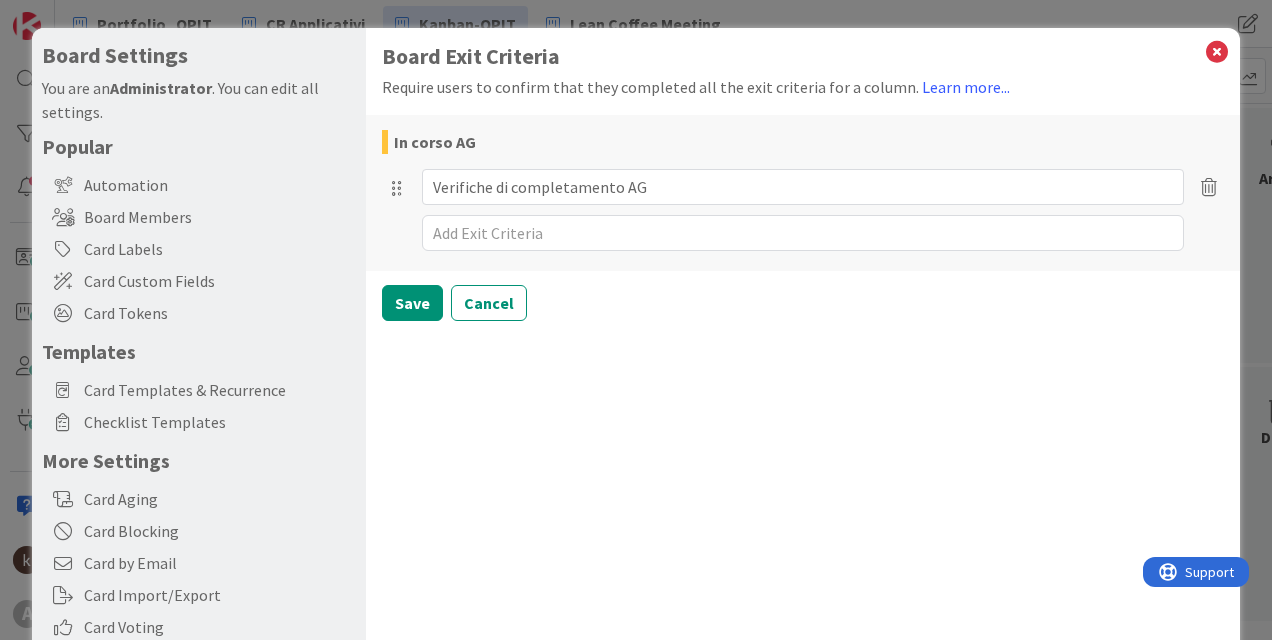 click on "In corso AG Verifiche di completamento AG" at bounding box center (803, 193) 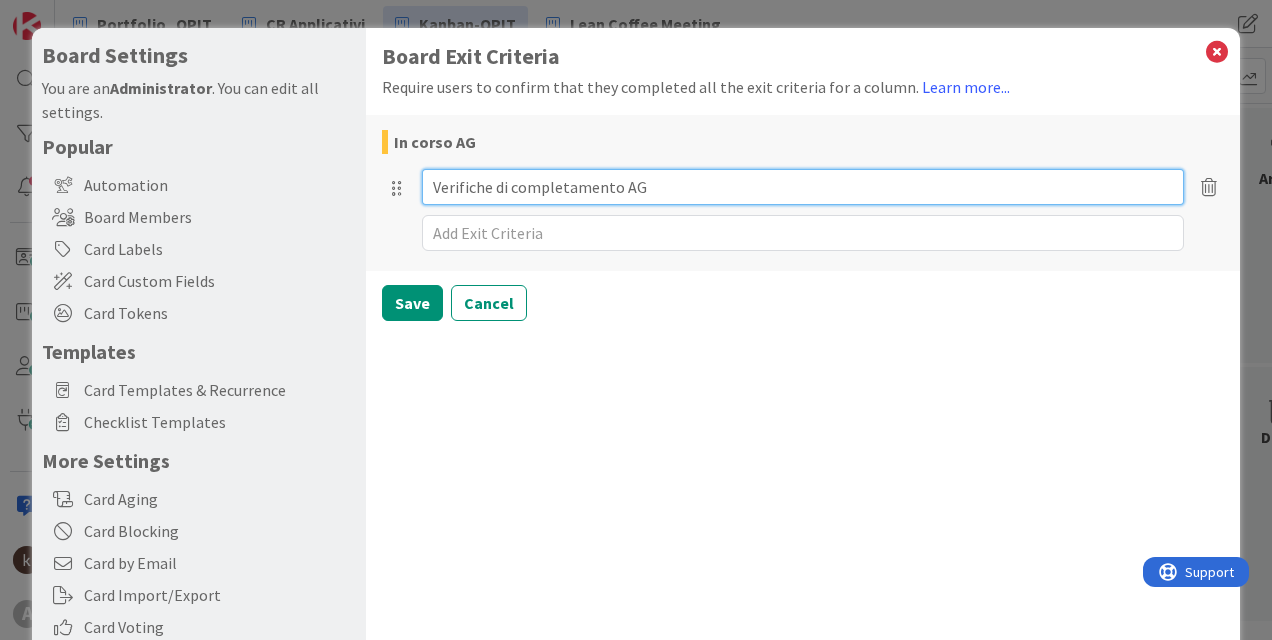 click on "Verifiche di completamento AG" at bounding box center [803, 187] 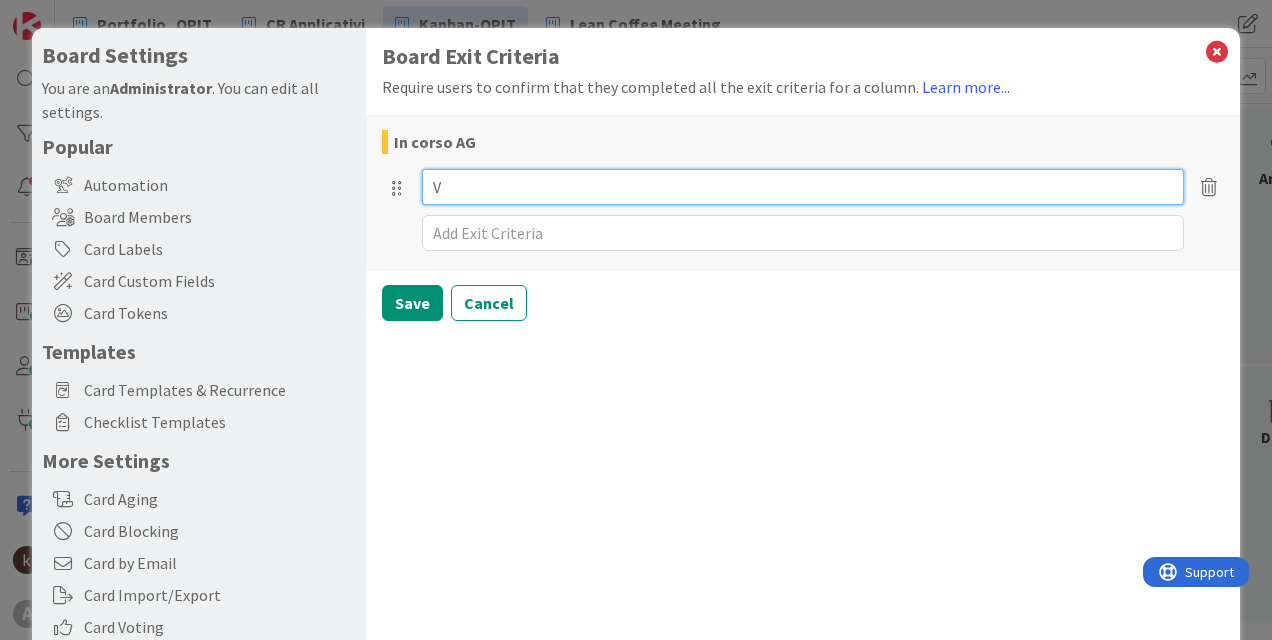 type on "x" 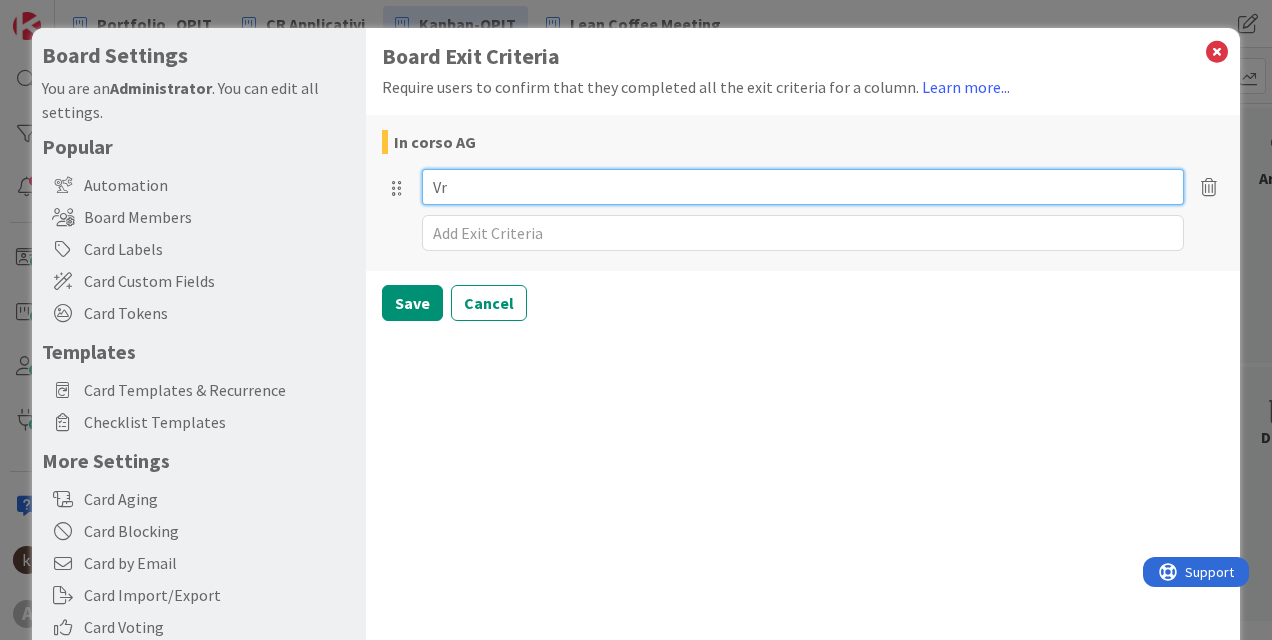 type on "x" 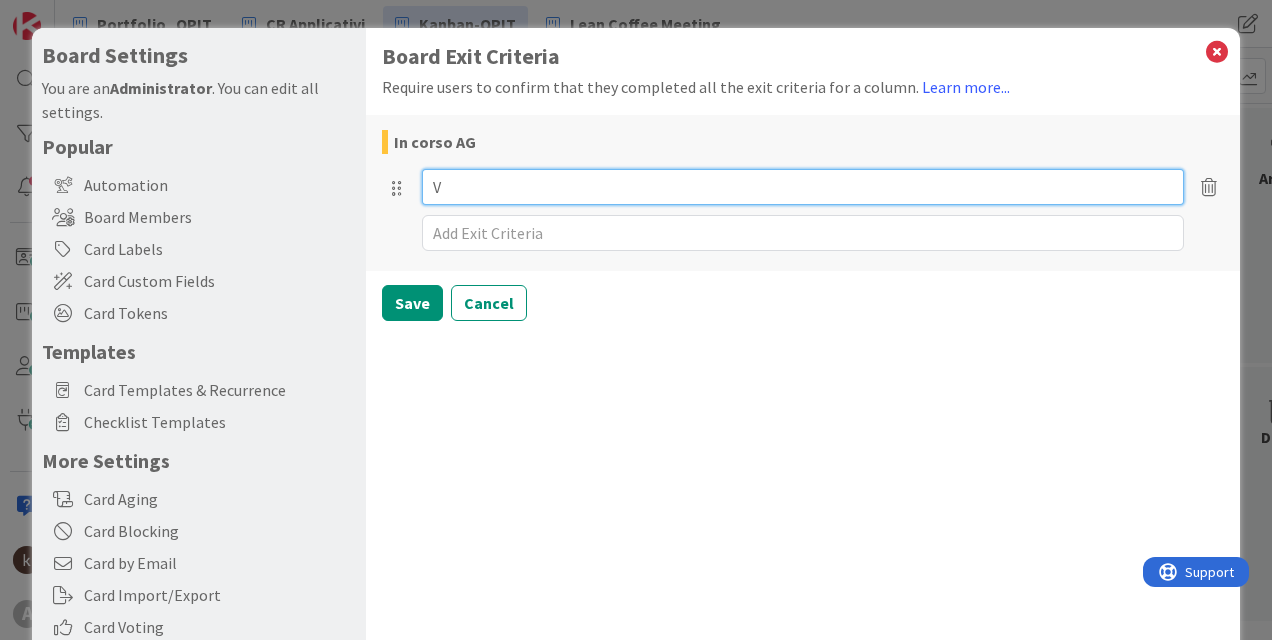 type on "x" 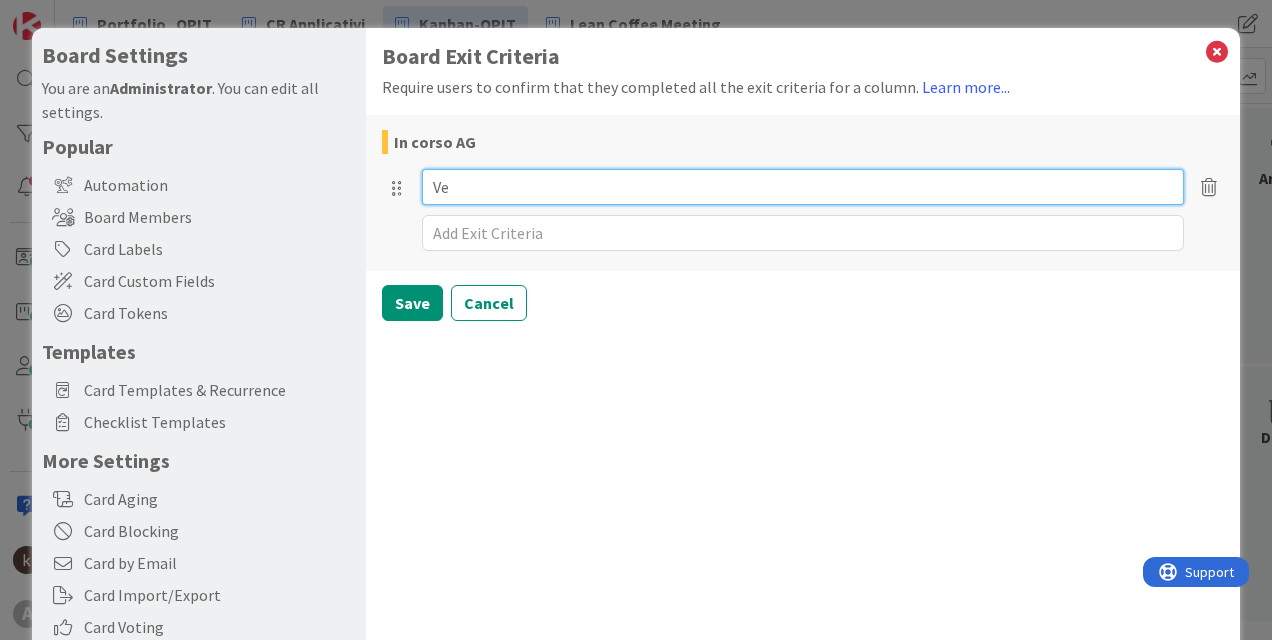 type on "x" 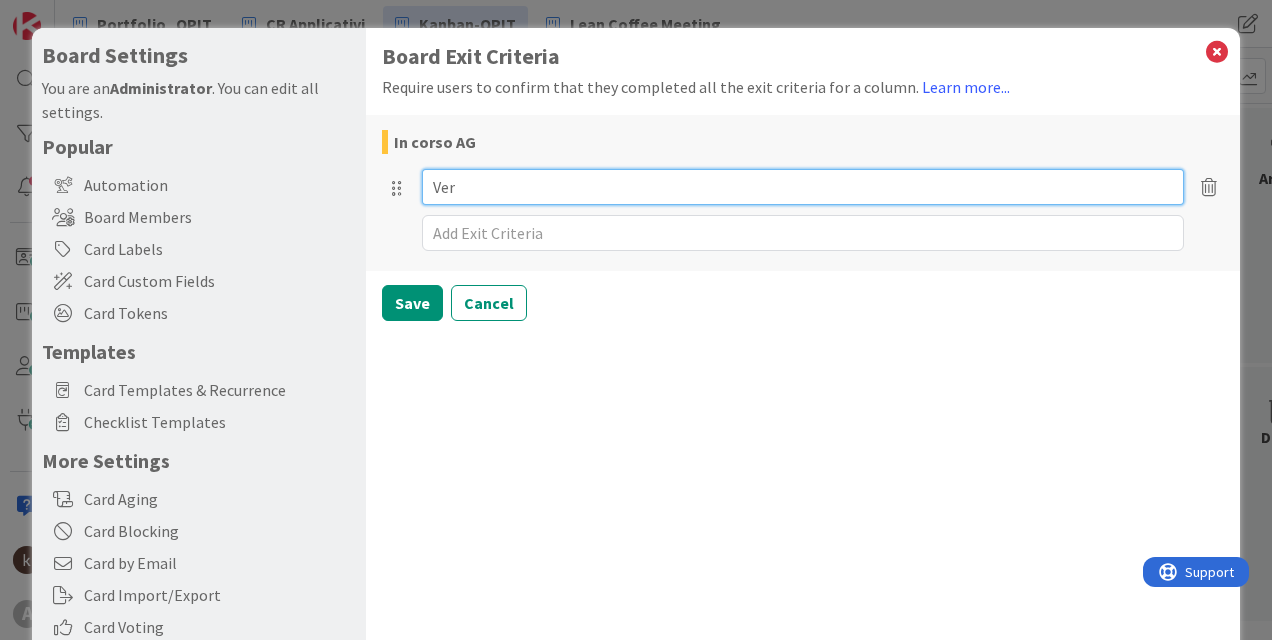 type on "x" 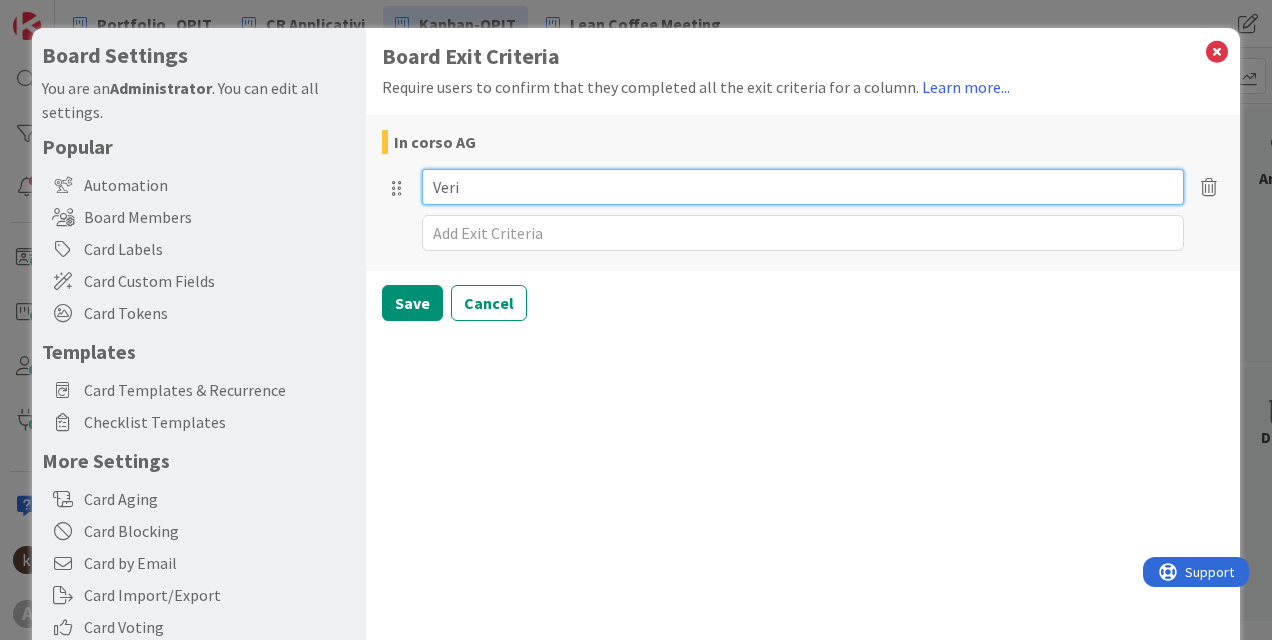 type on "x" 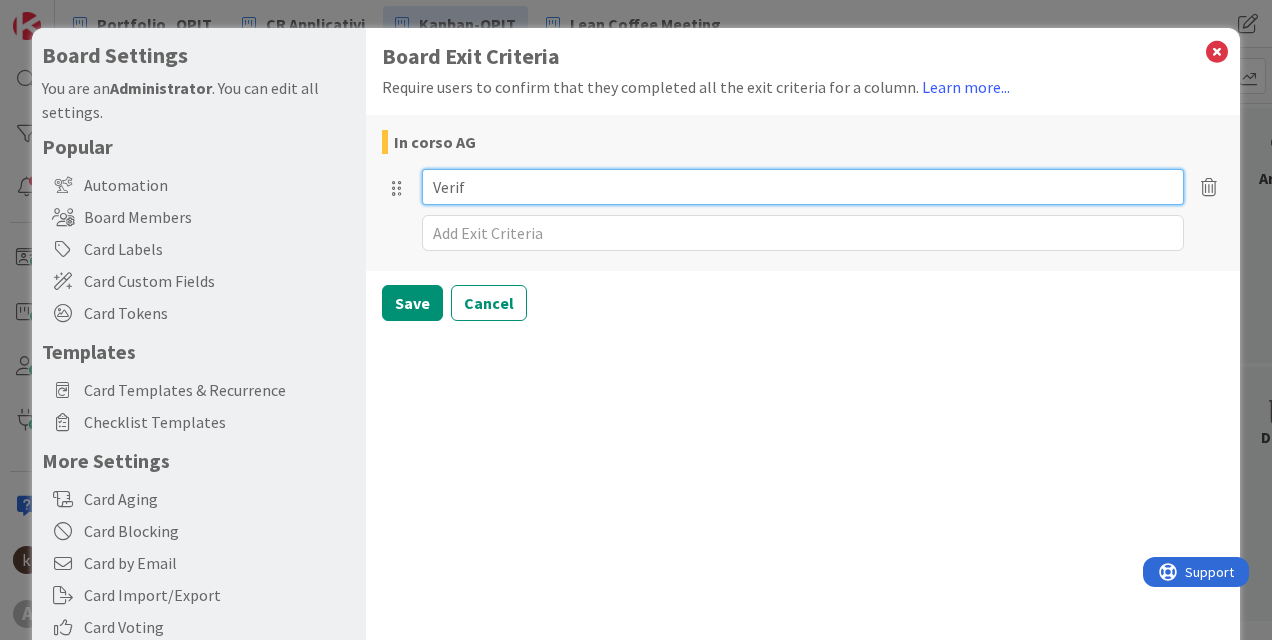 type on "x" 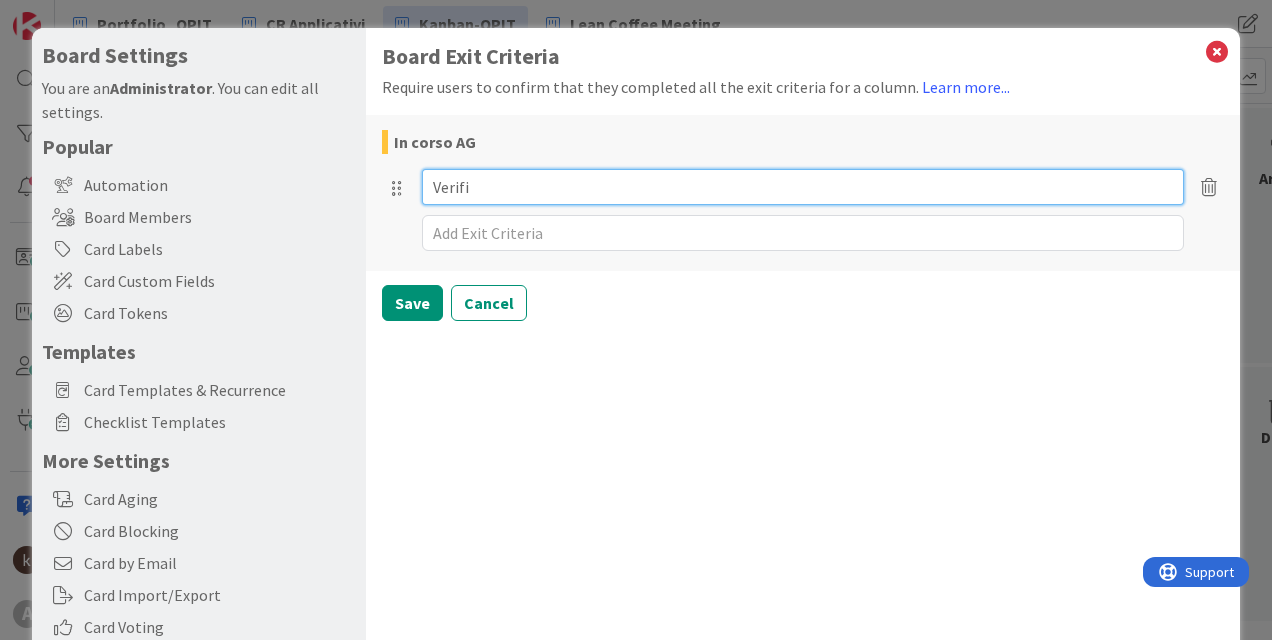 type on "x" 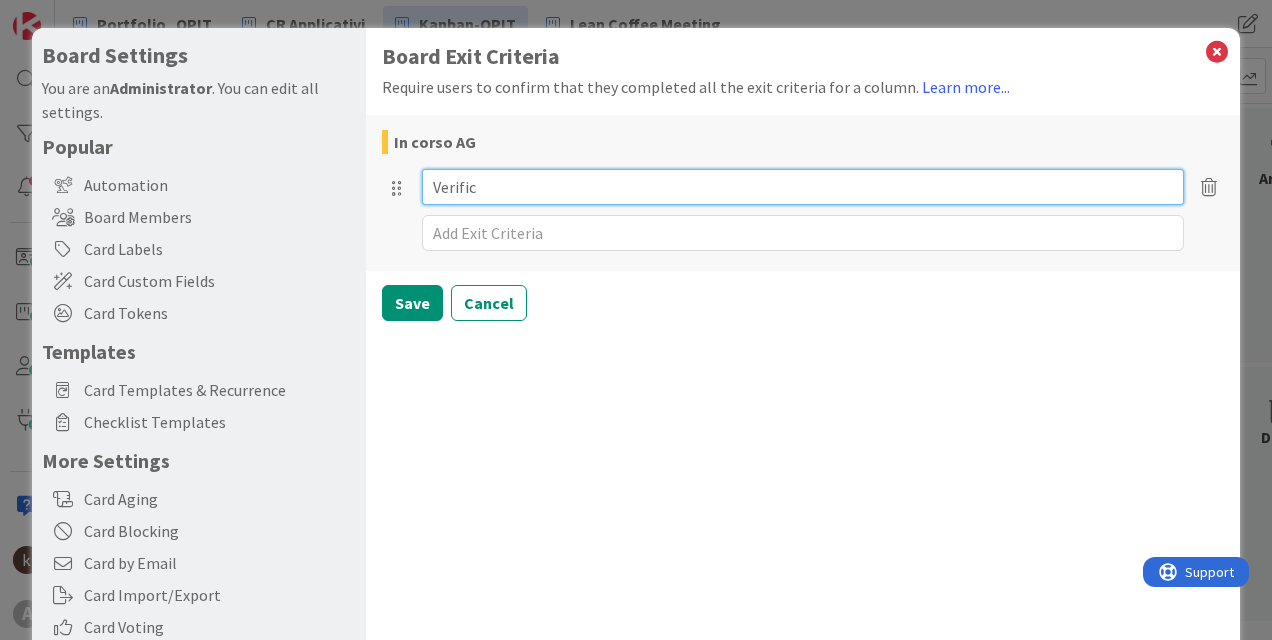 type on "x" 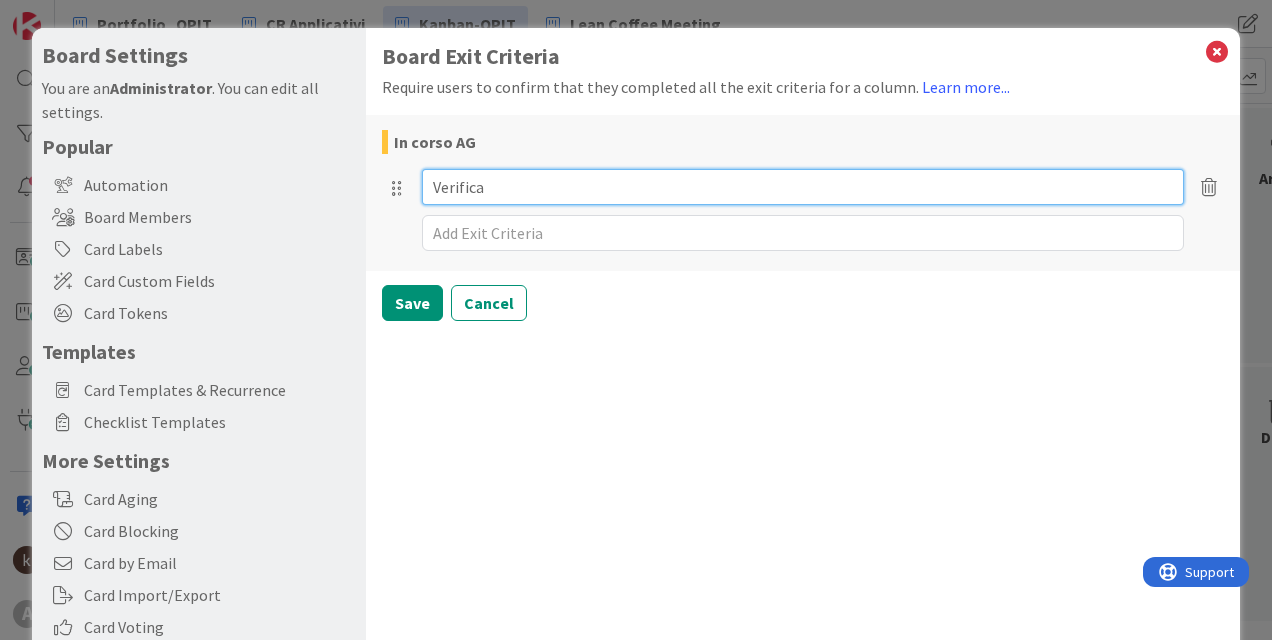 type on "x" 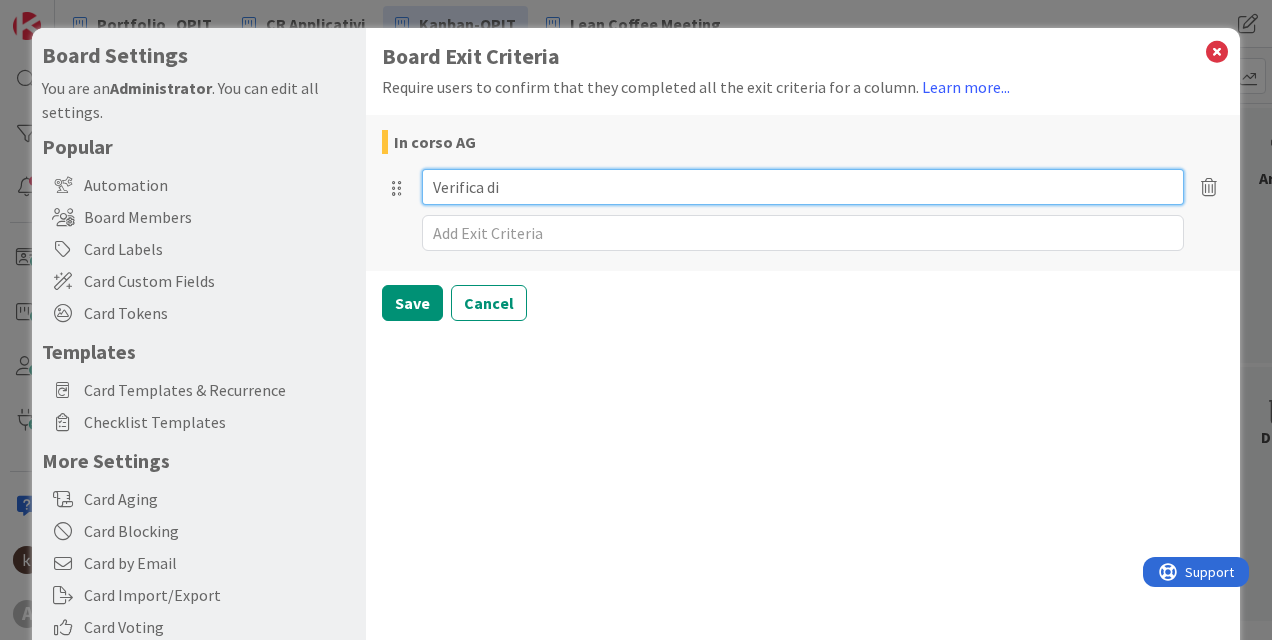 type on "x" 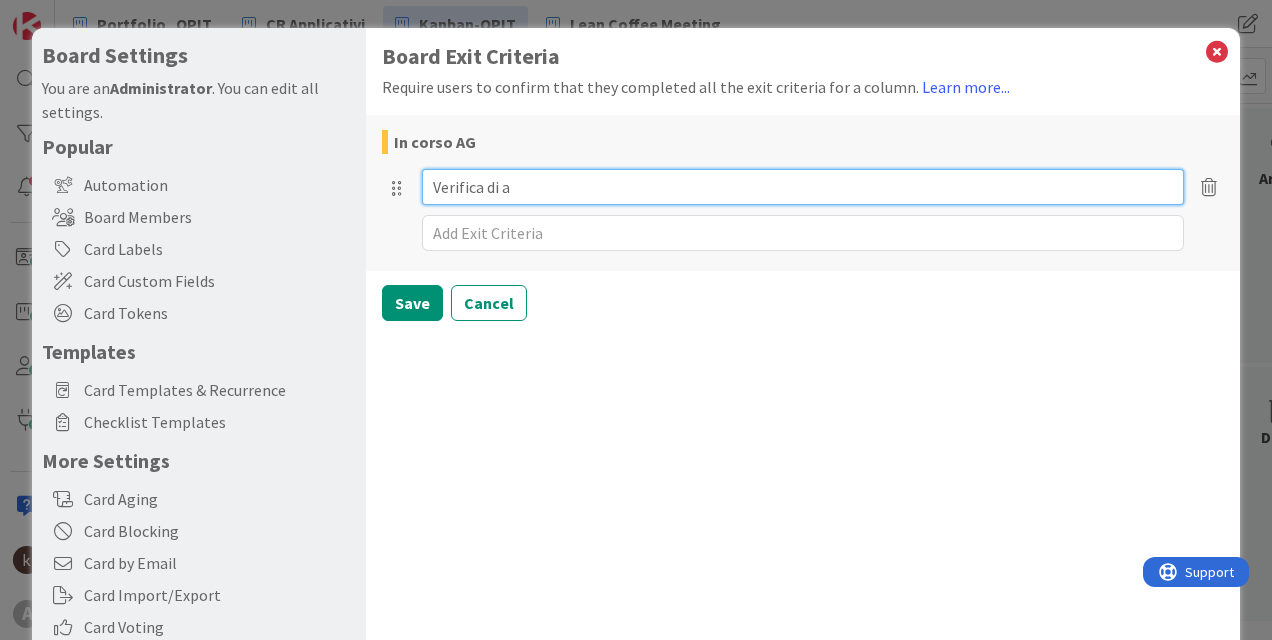 type on "x" 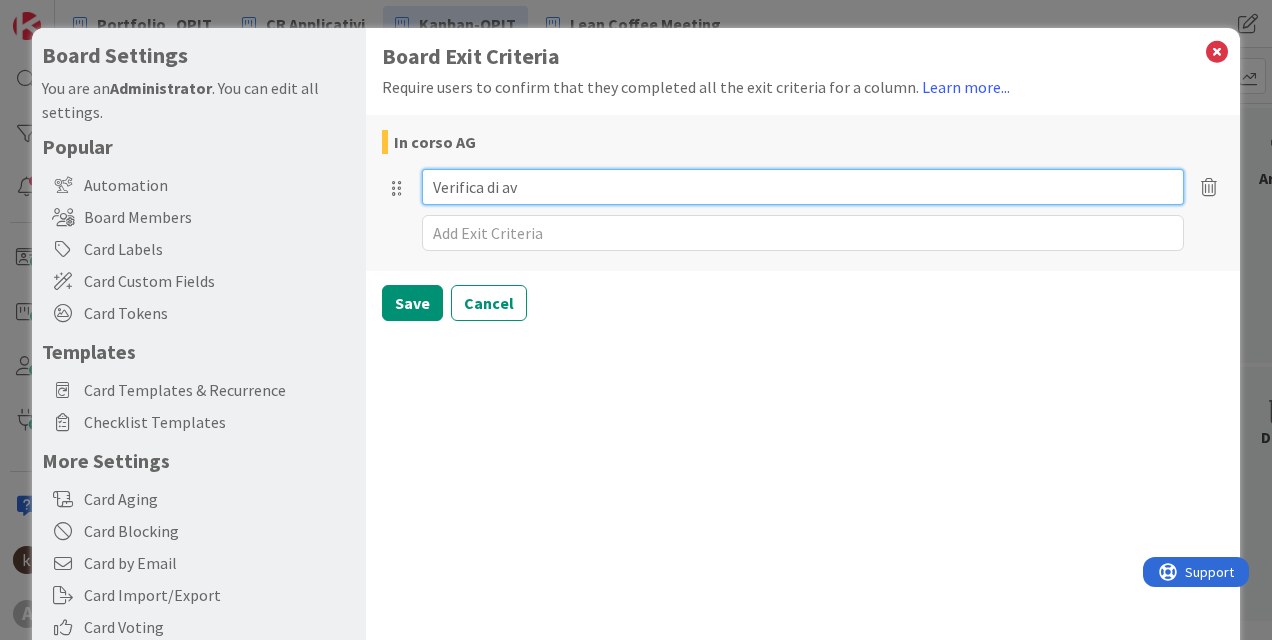 type on "x" 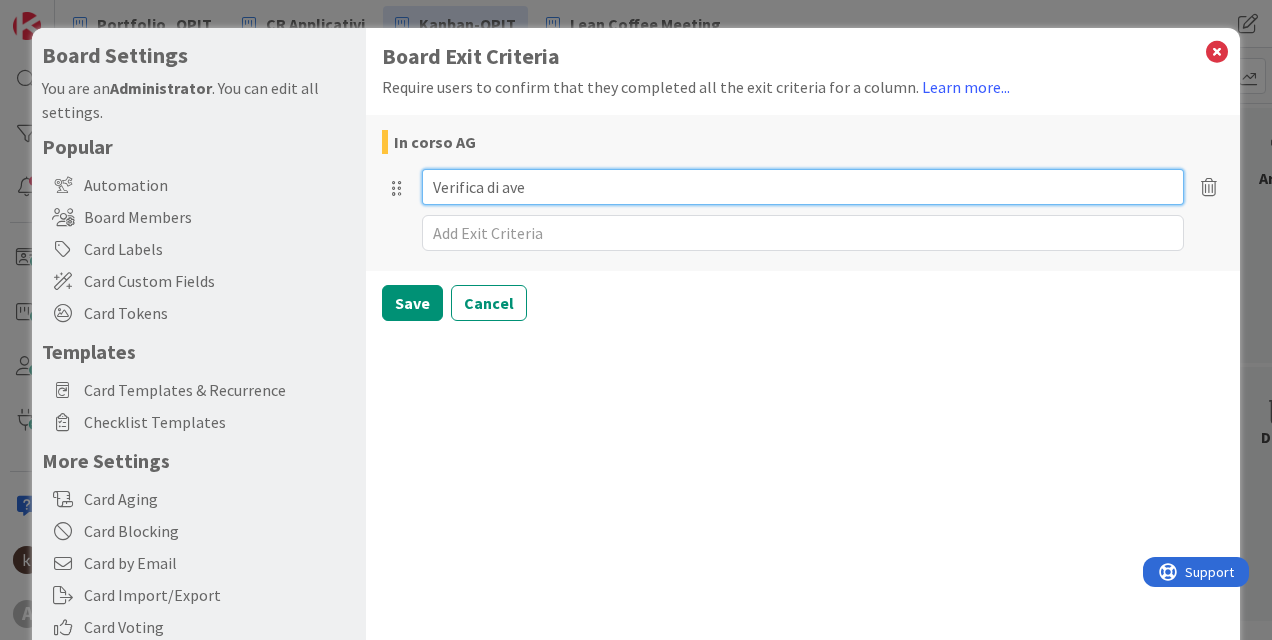 type on "x" 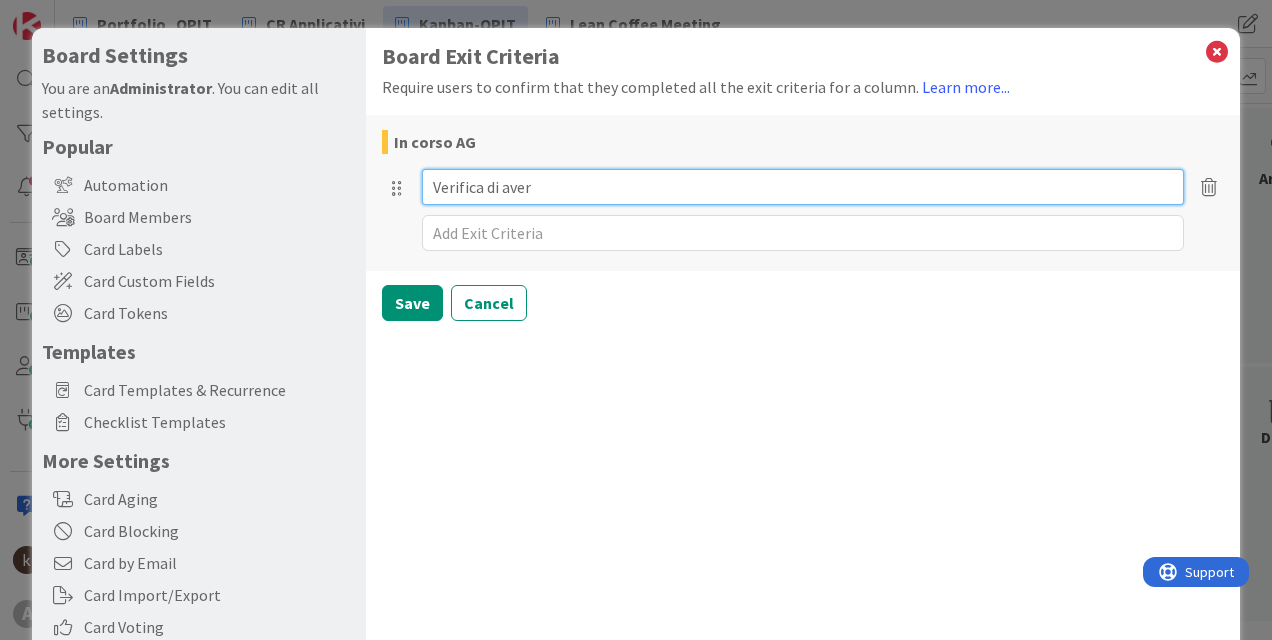 type on "Verifica di aver" 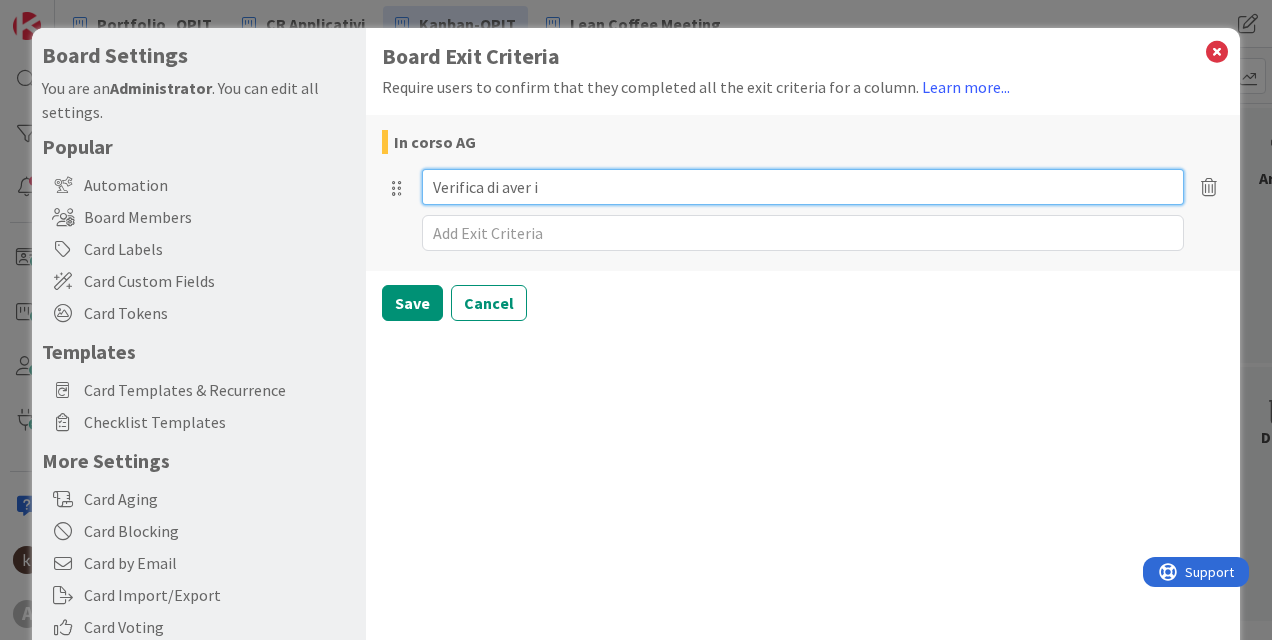 type on "x" 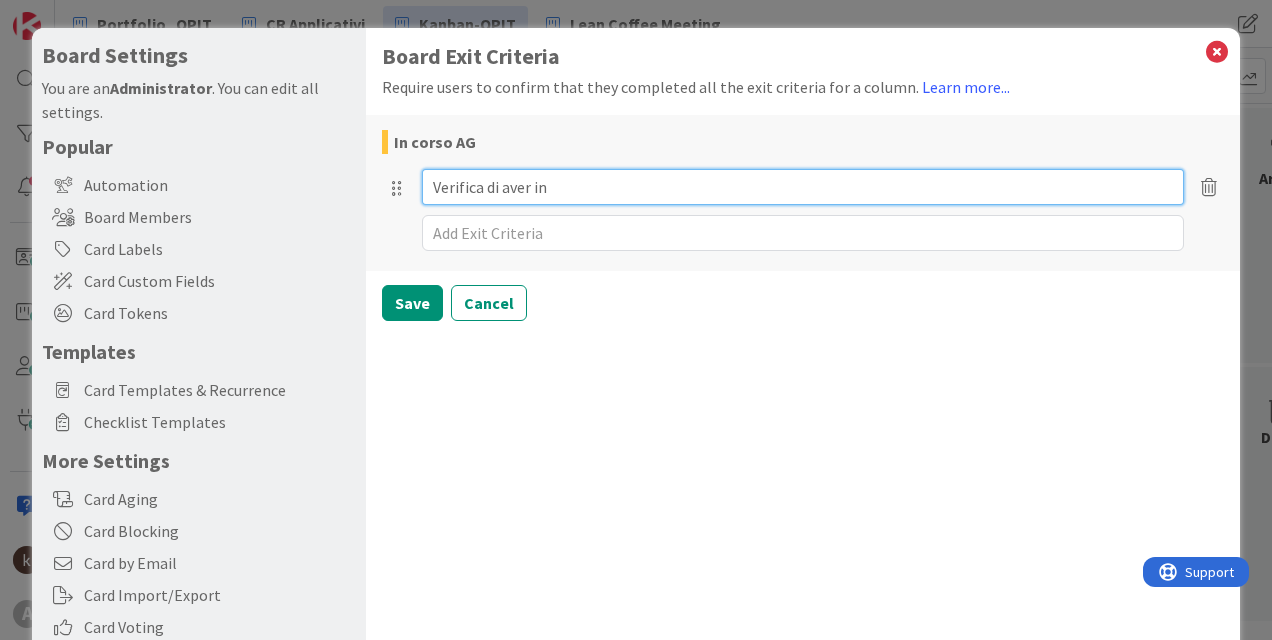 type on "x" 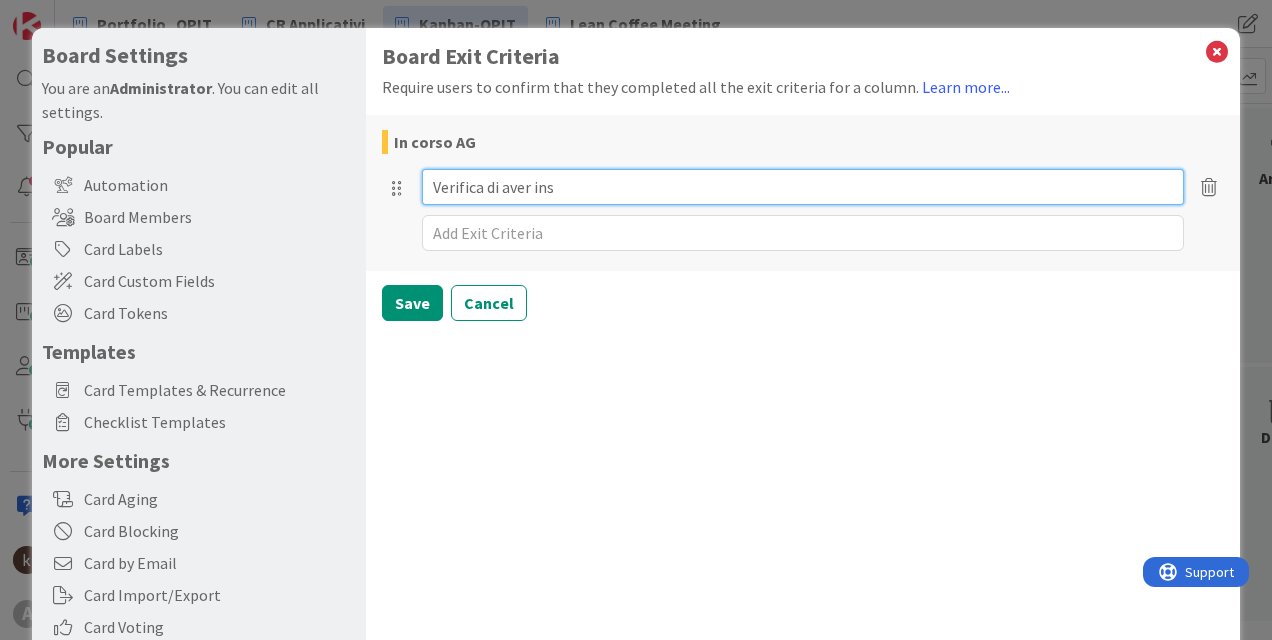 type on "x" 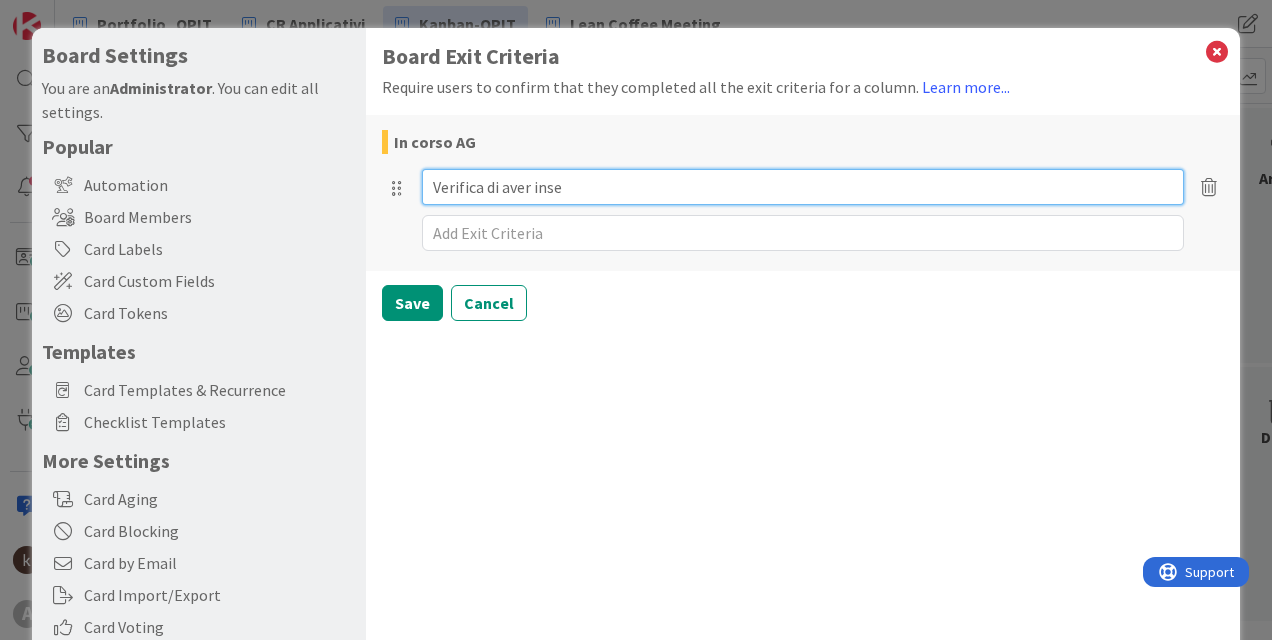 type on "x" 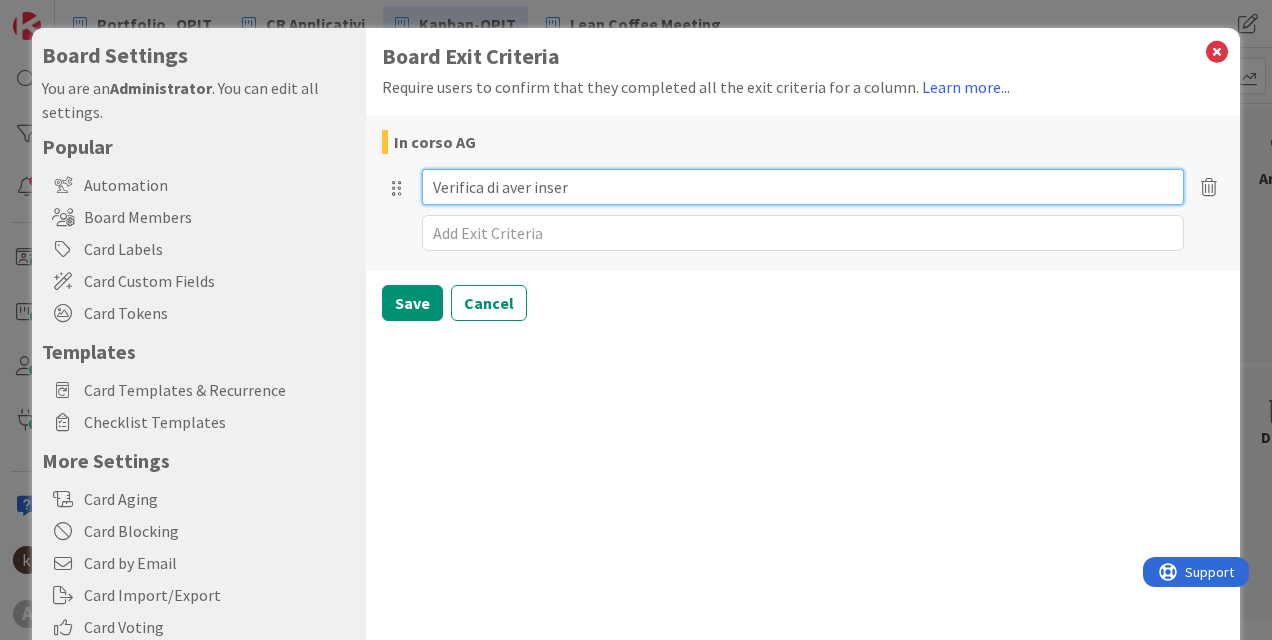 type on "x" 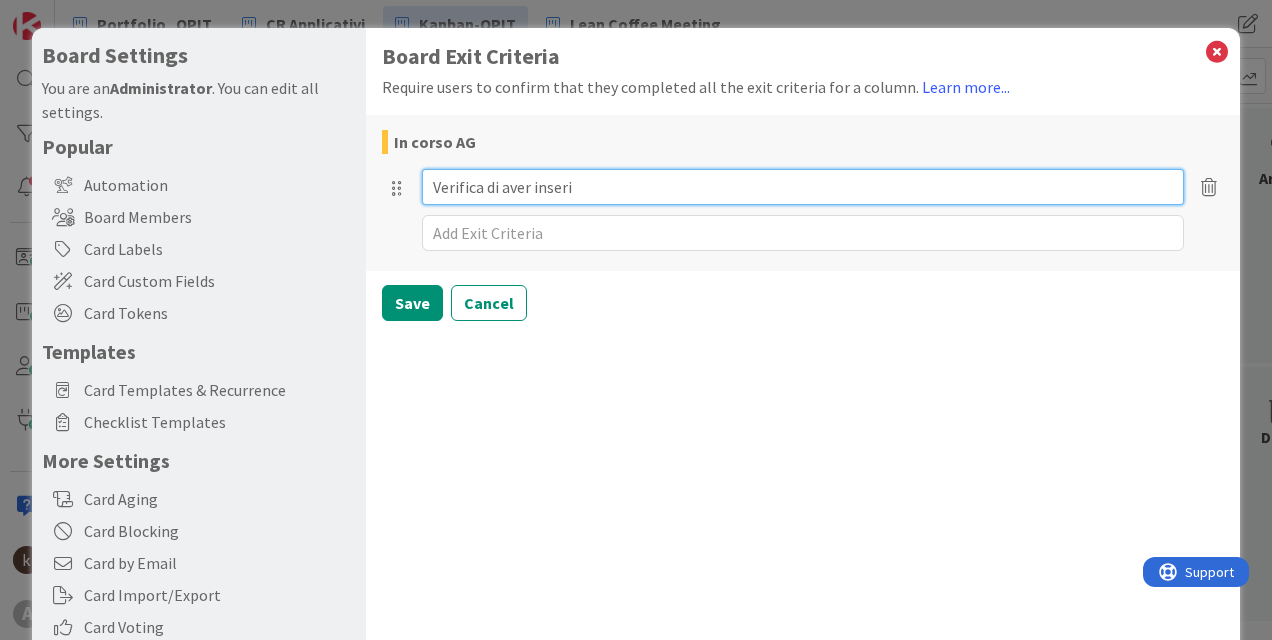 type on "x" 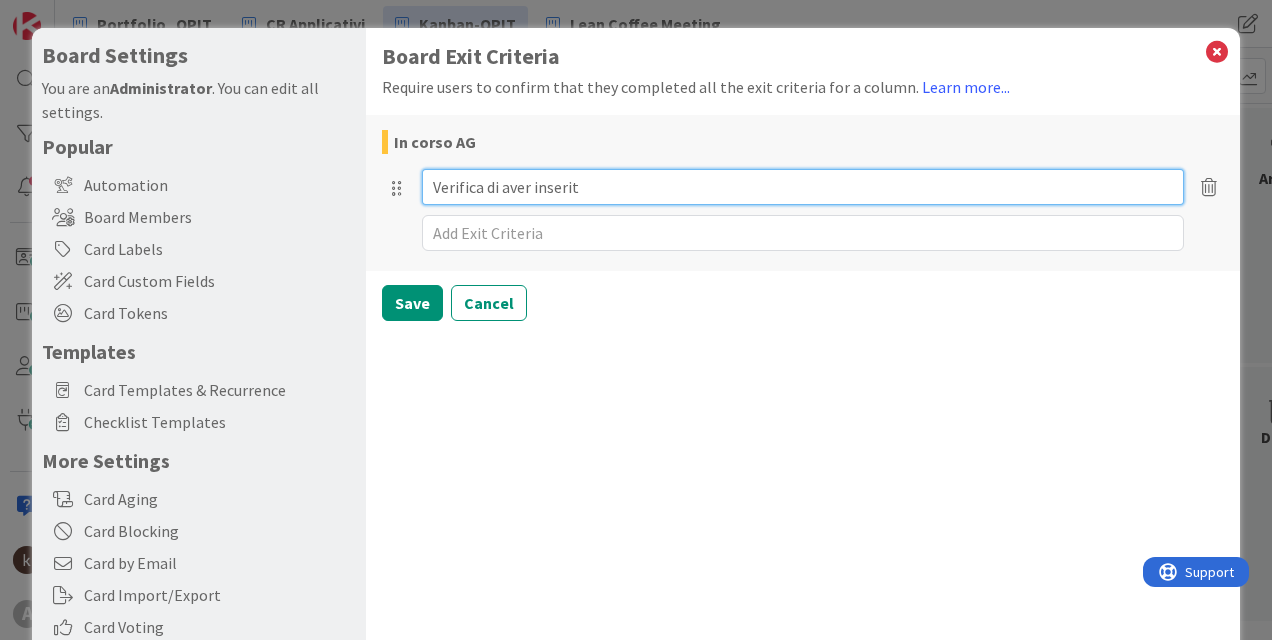type on "x" 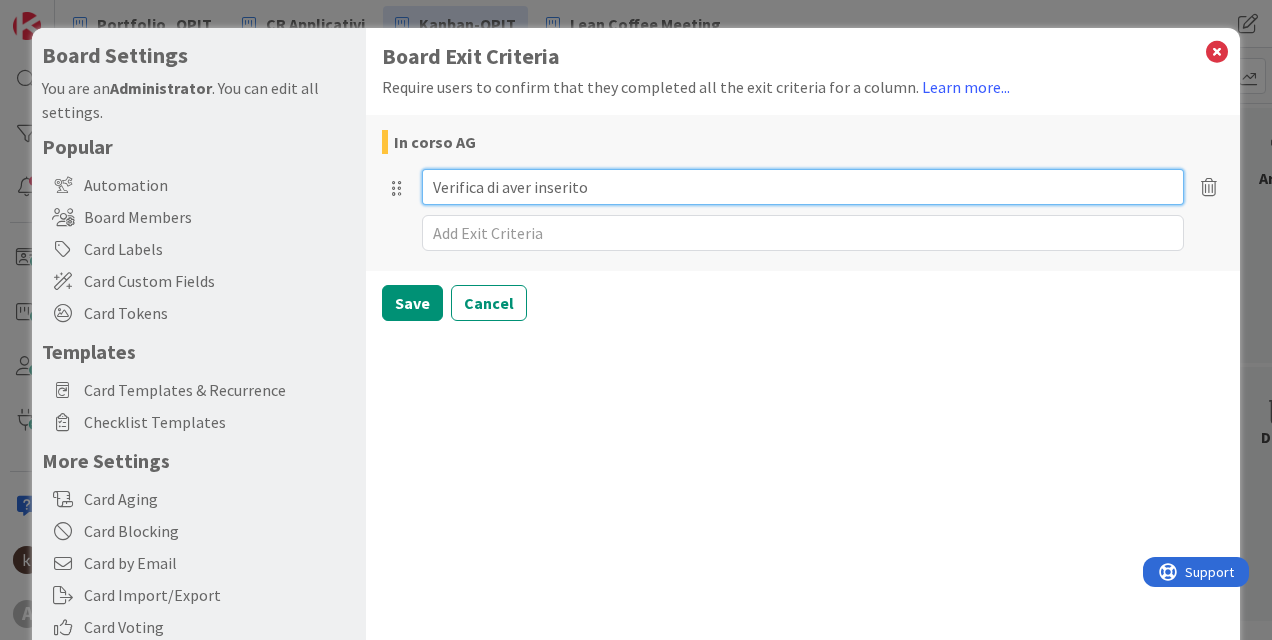 type on "x" 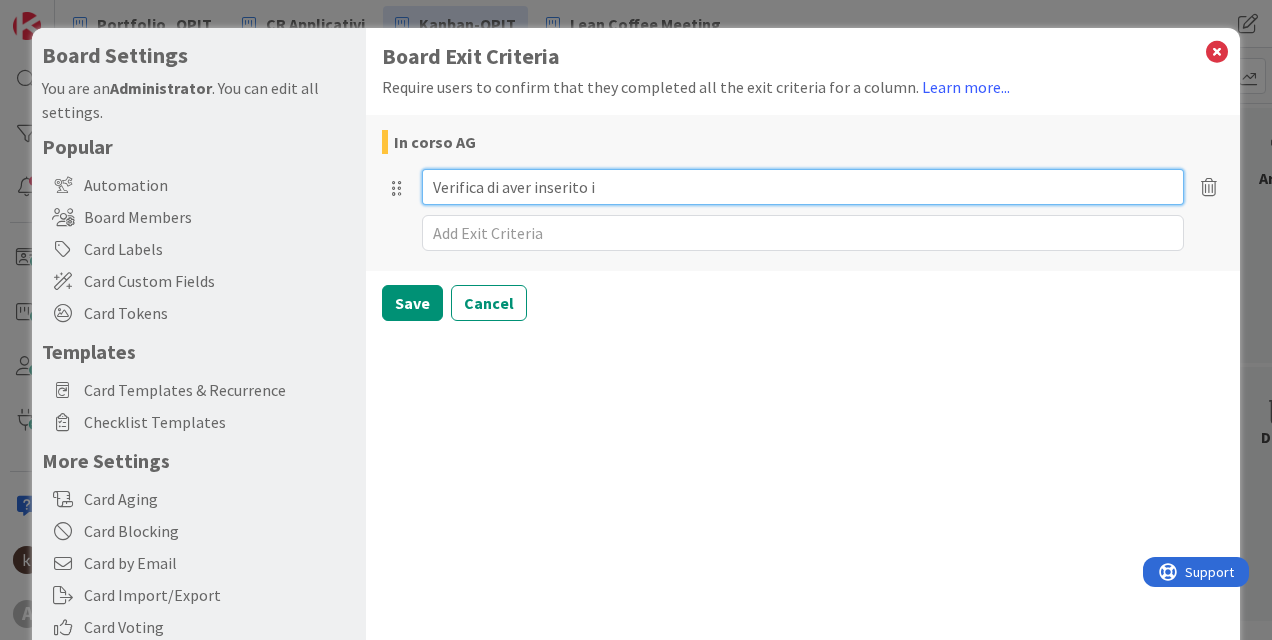 type on "x" 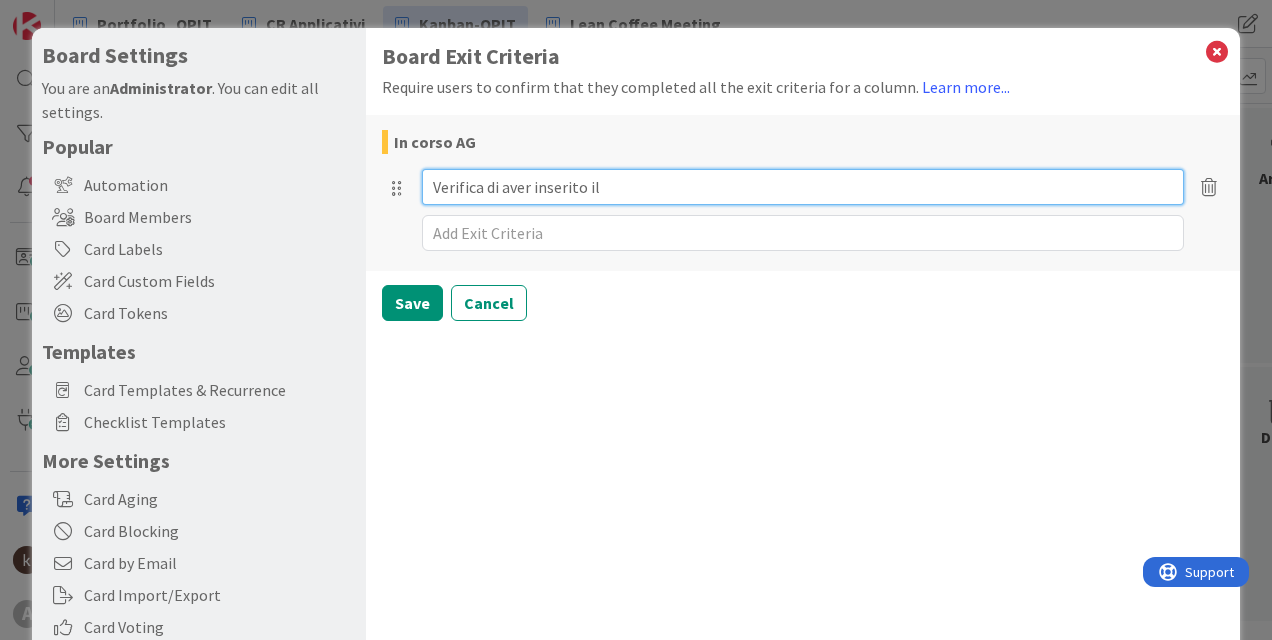 type on "x" 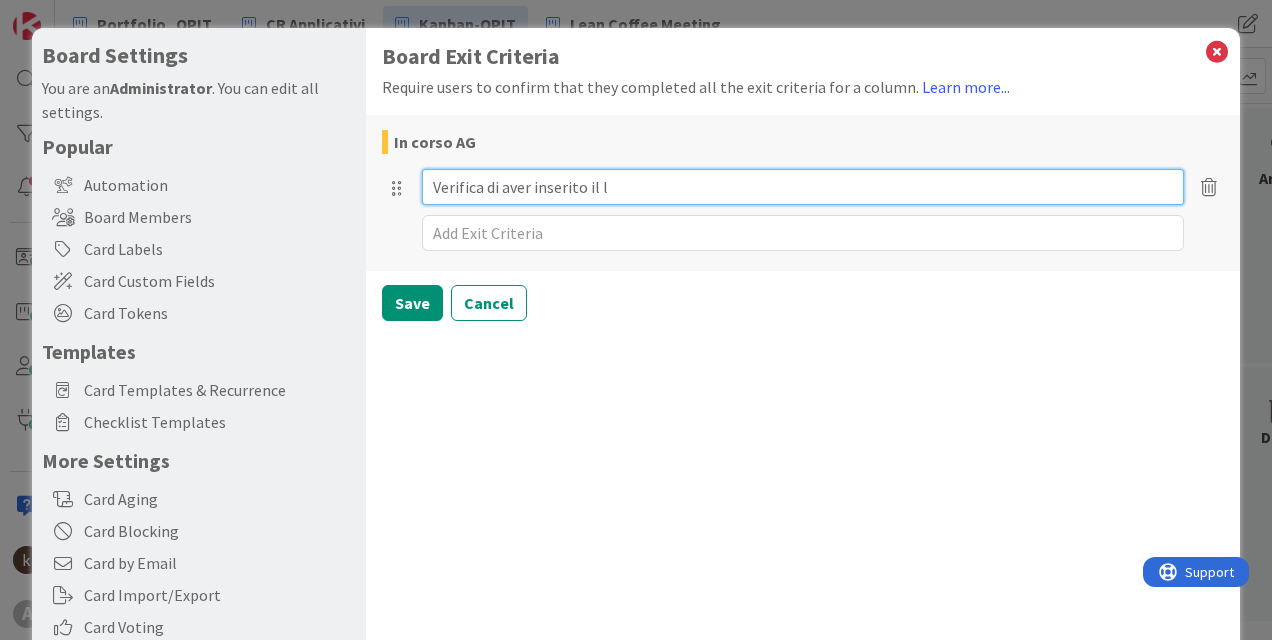 type on "x" 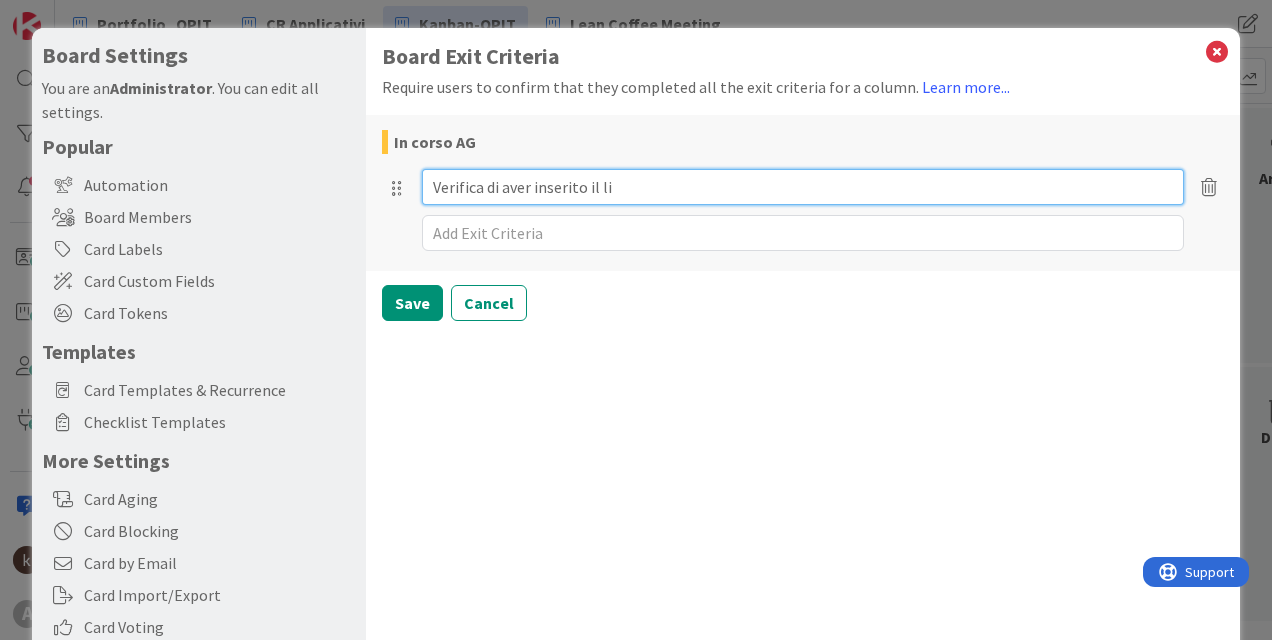 type on "x" 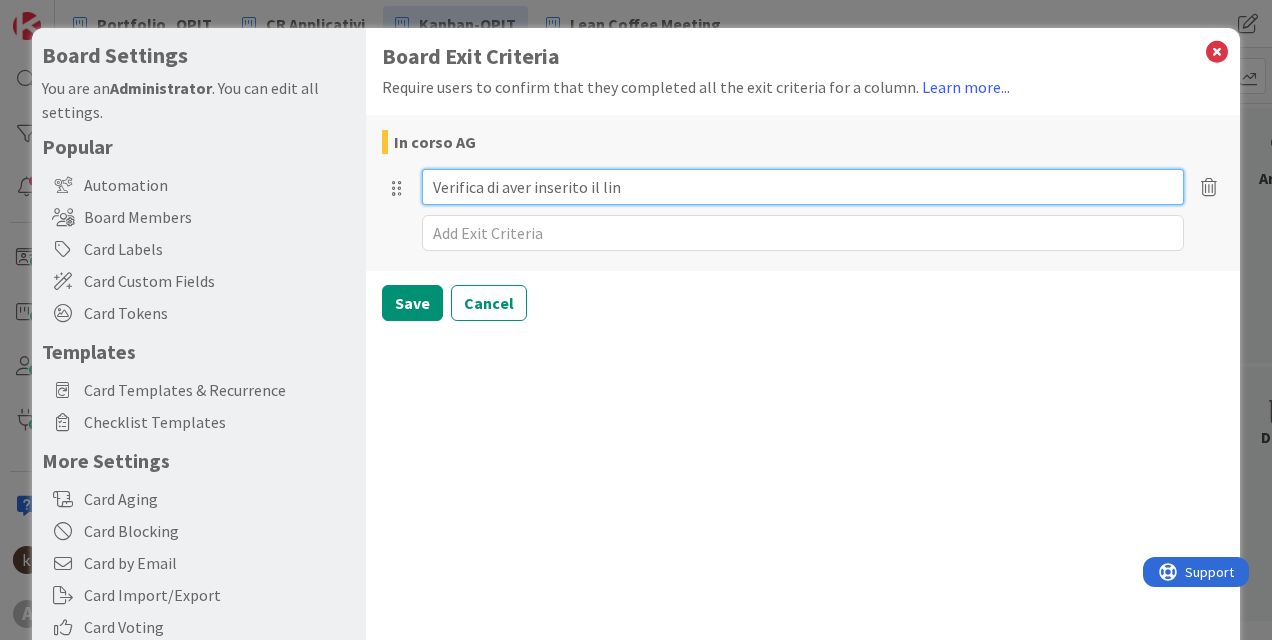 type on "x" 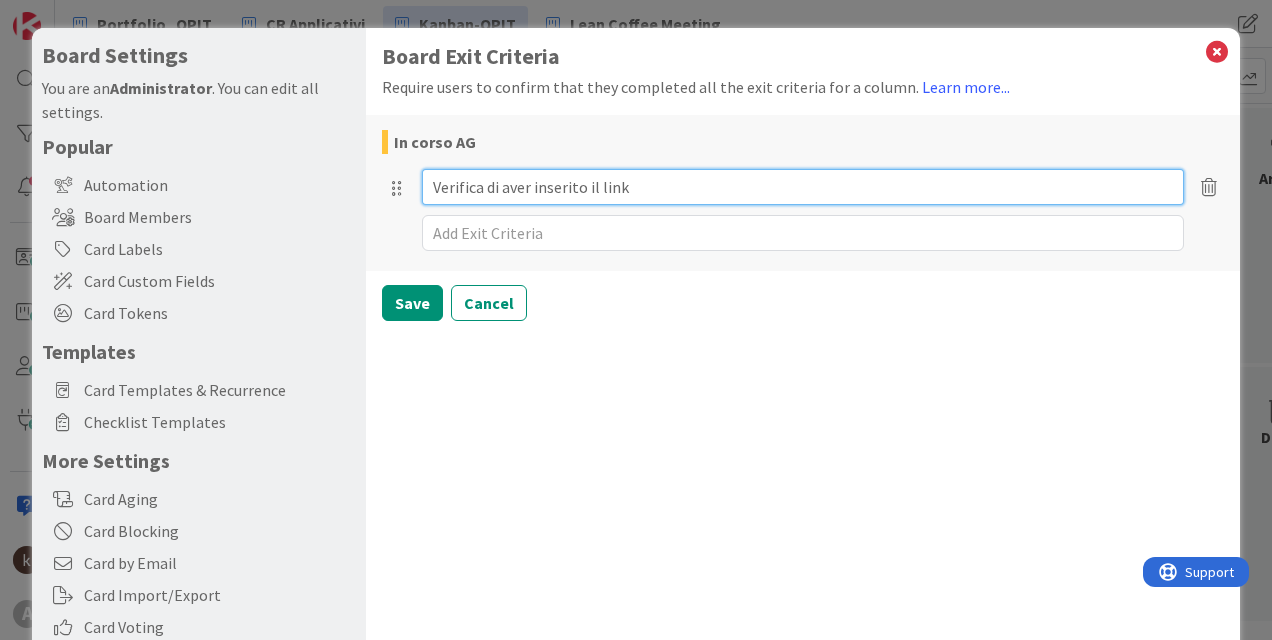 type on "Verifica di aver inserito il link" 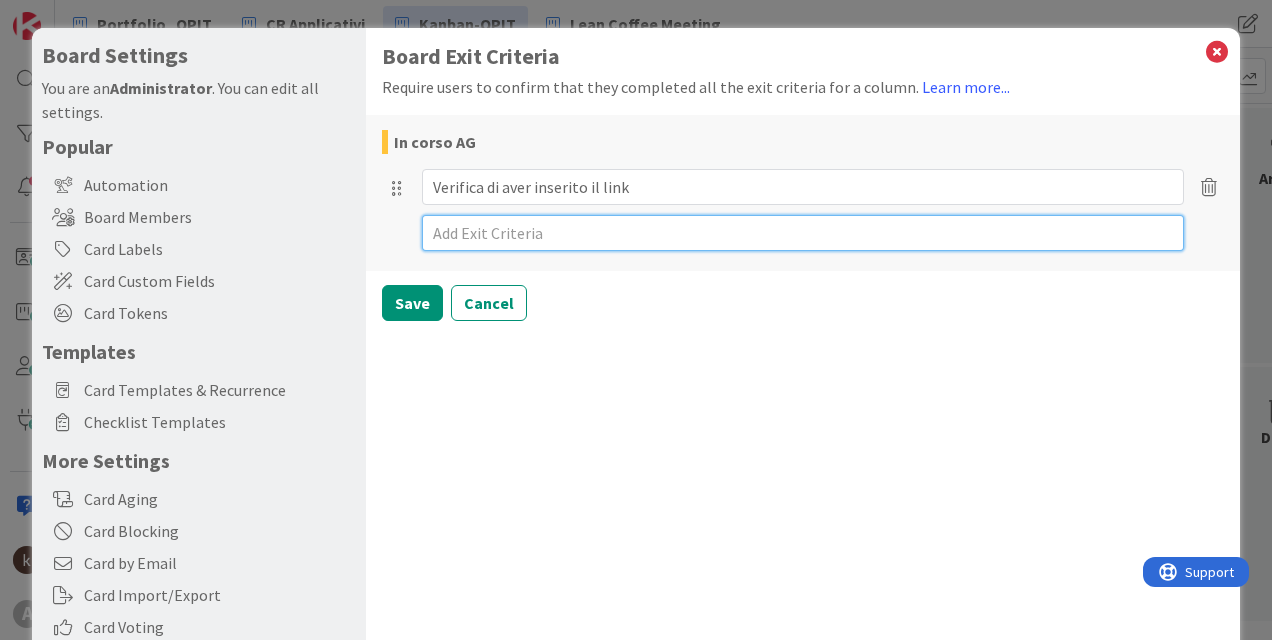 type on "x" 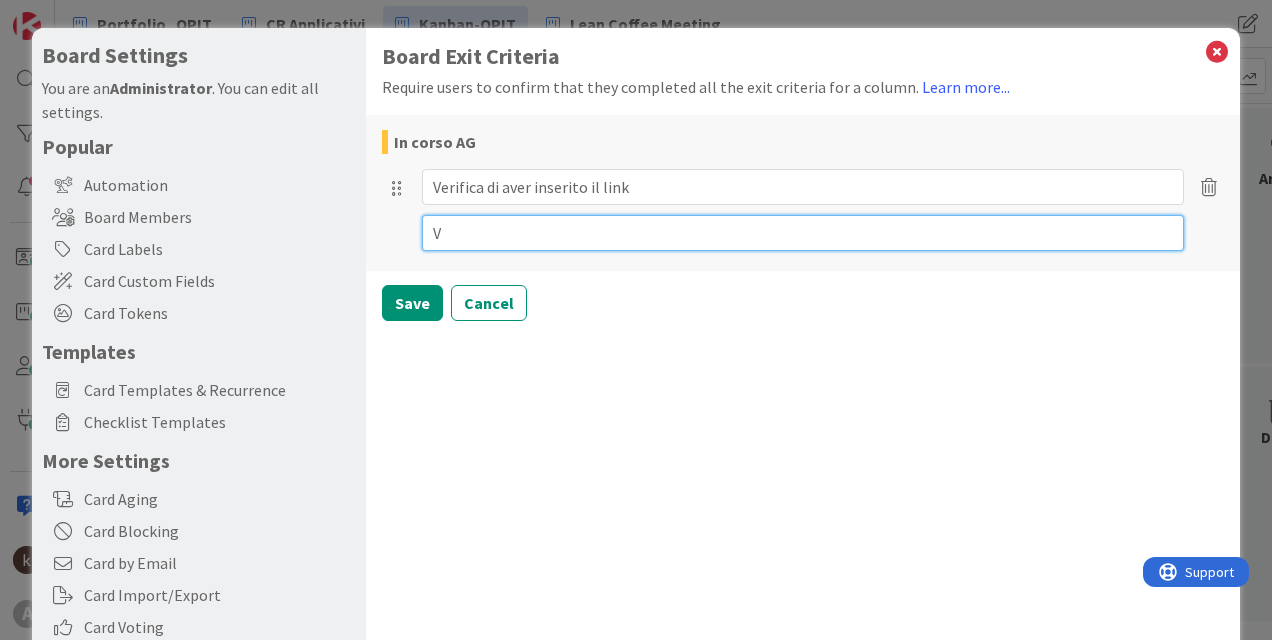 type on "x" 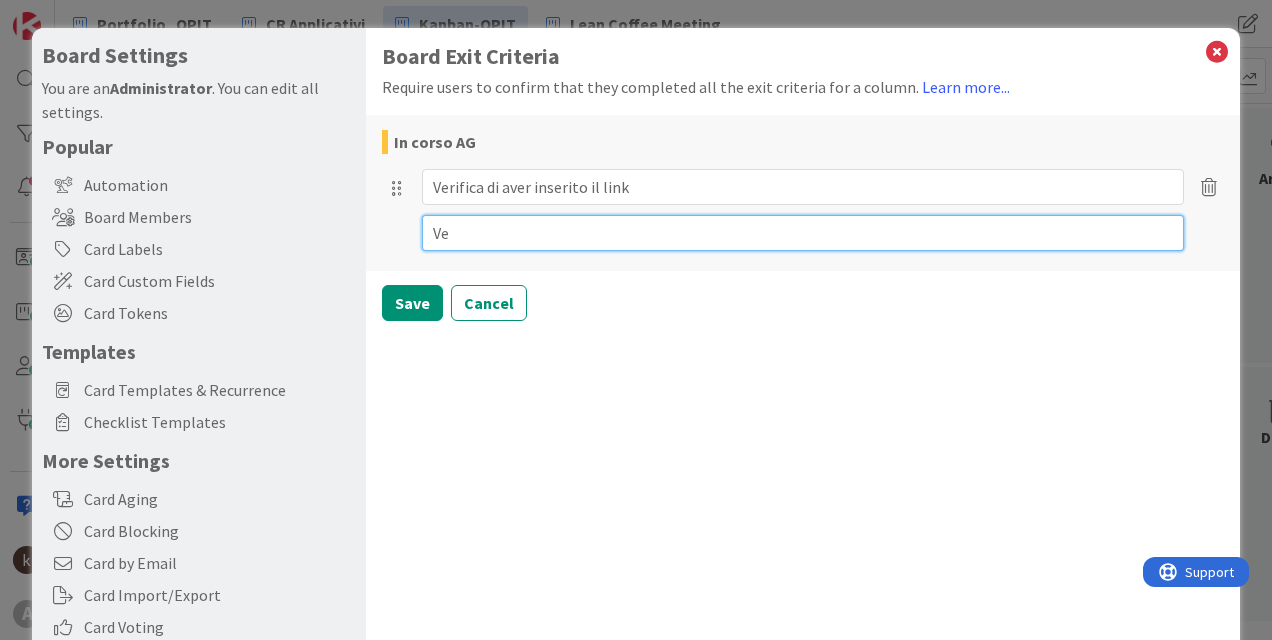type on "x" 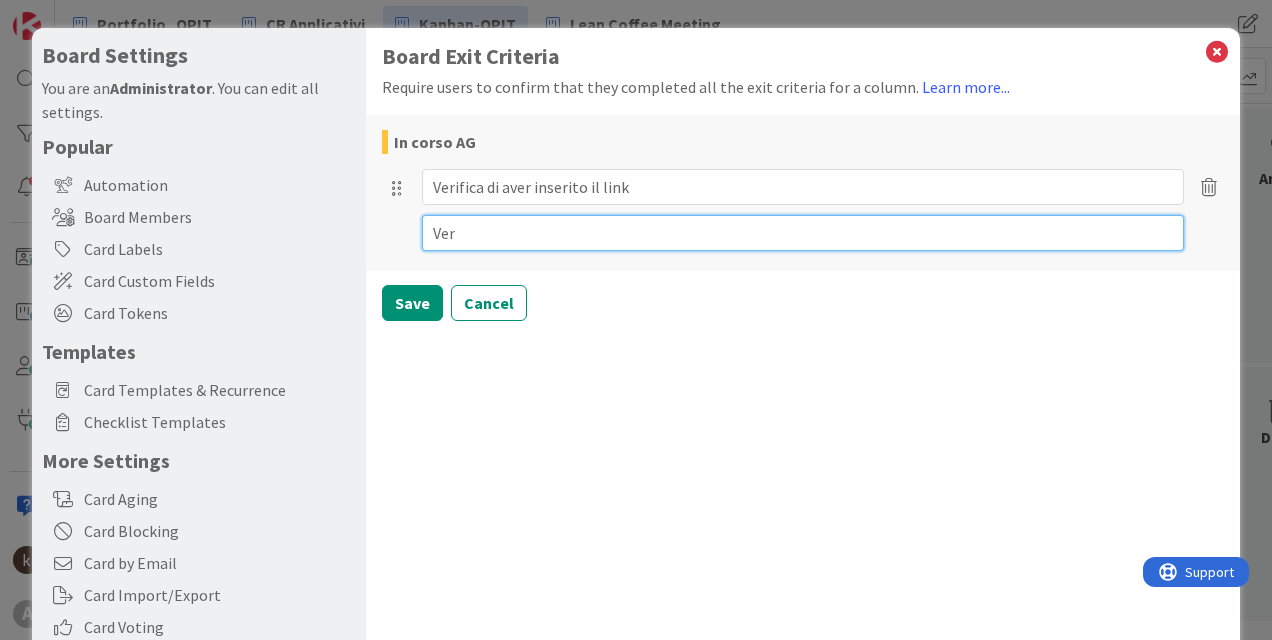type on "x" 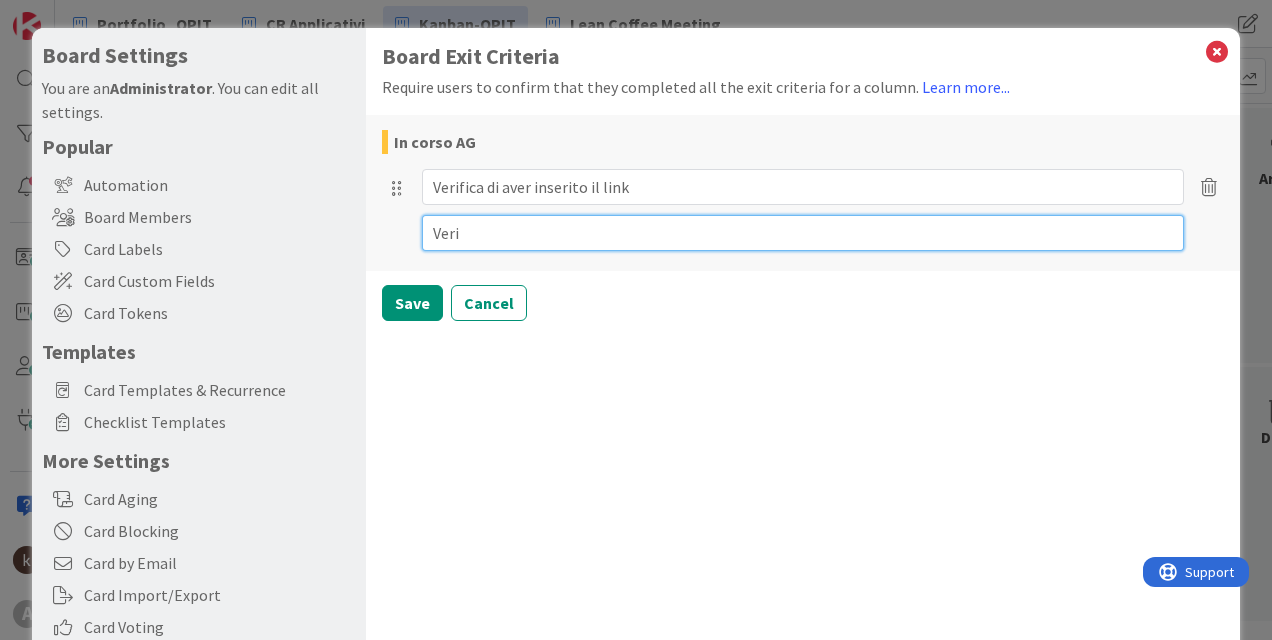 type on "x" 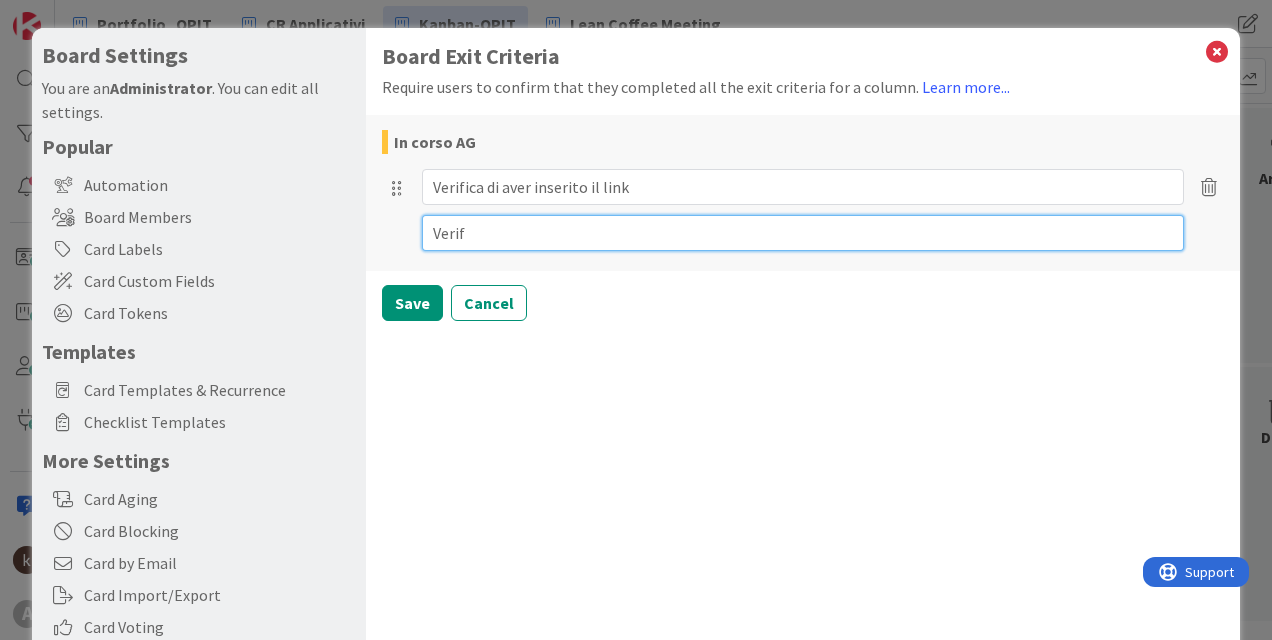 type on "Verifi" 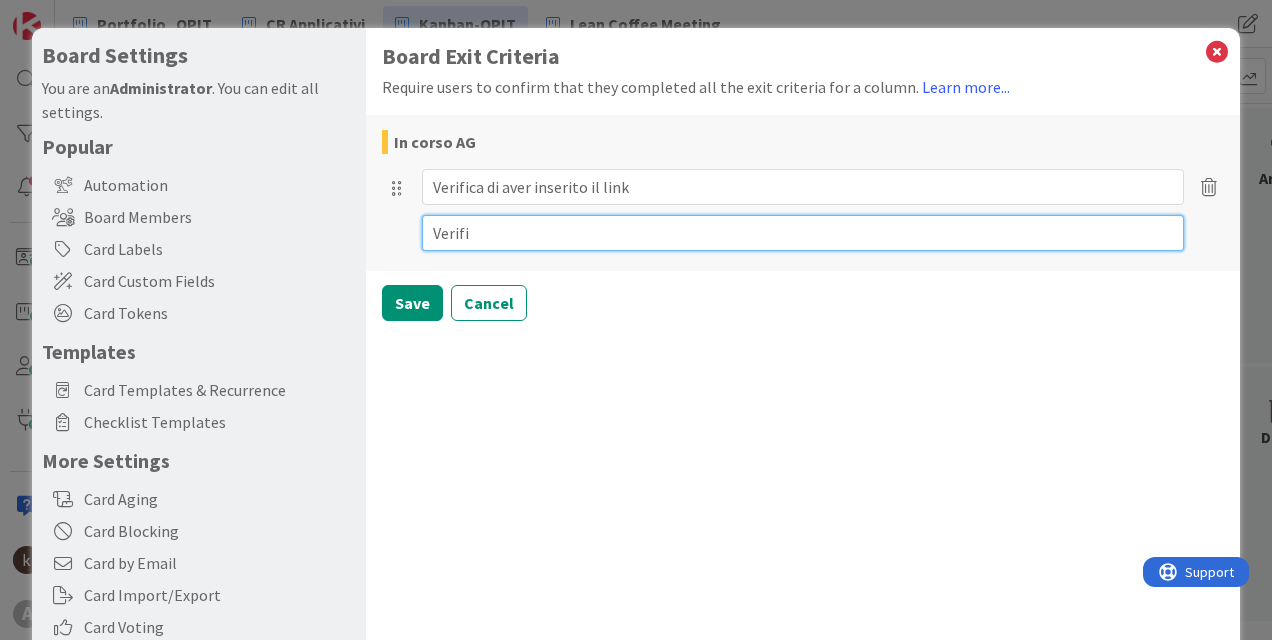type on "x" 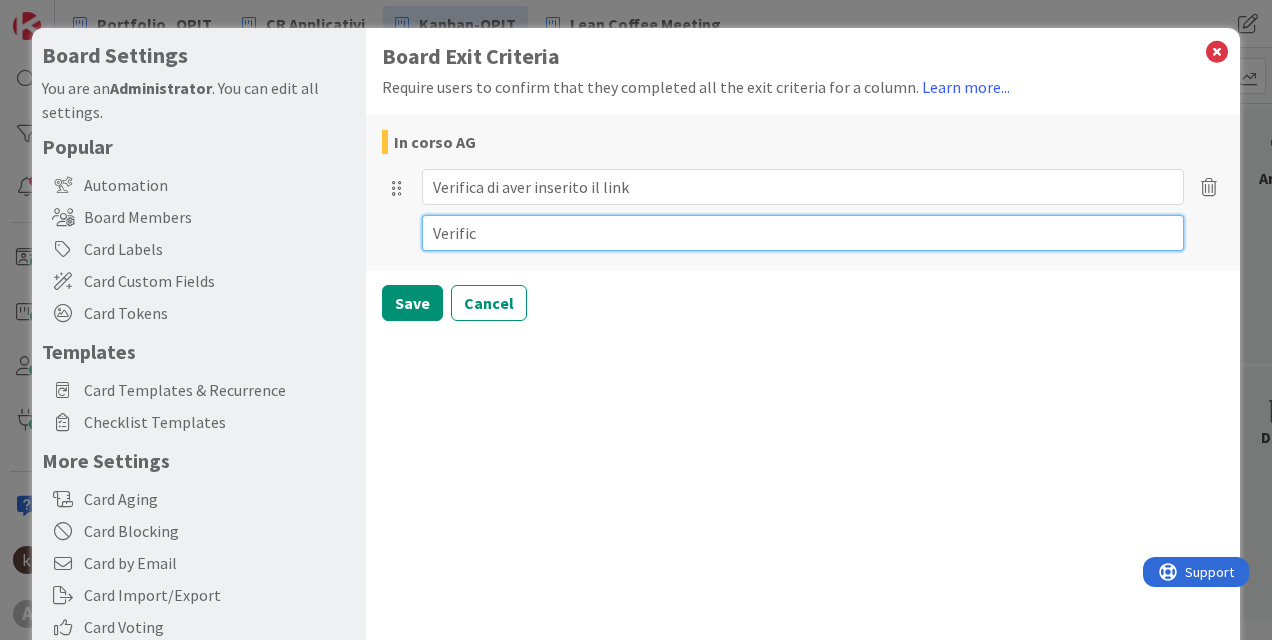 type on "x" 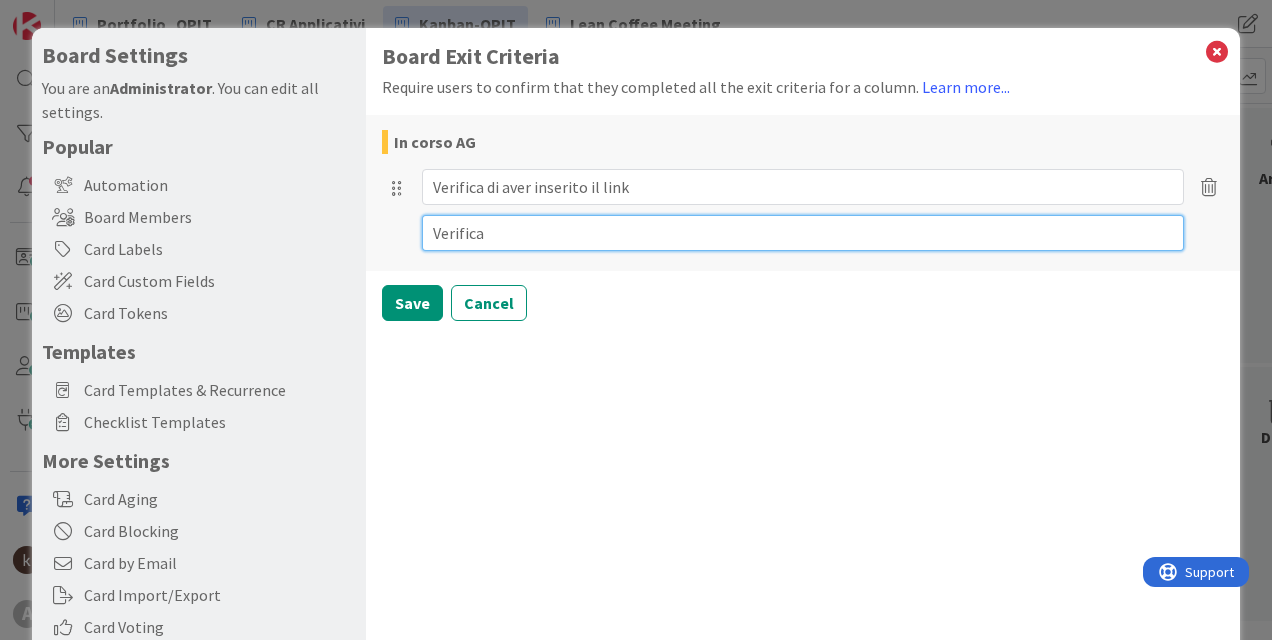 type on "x" 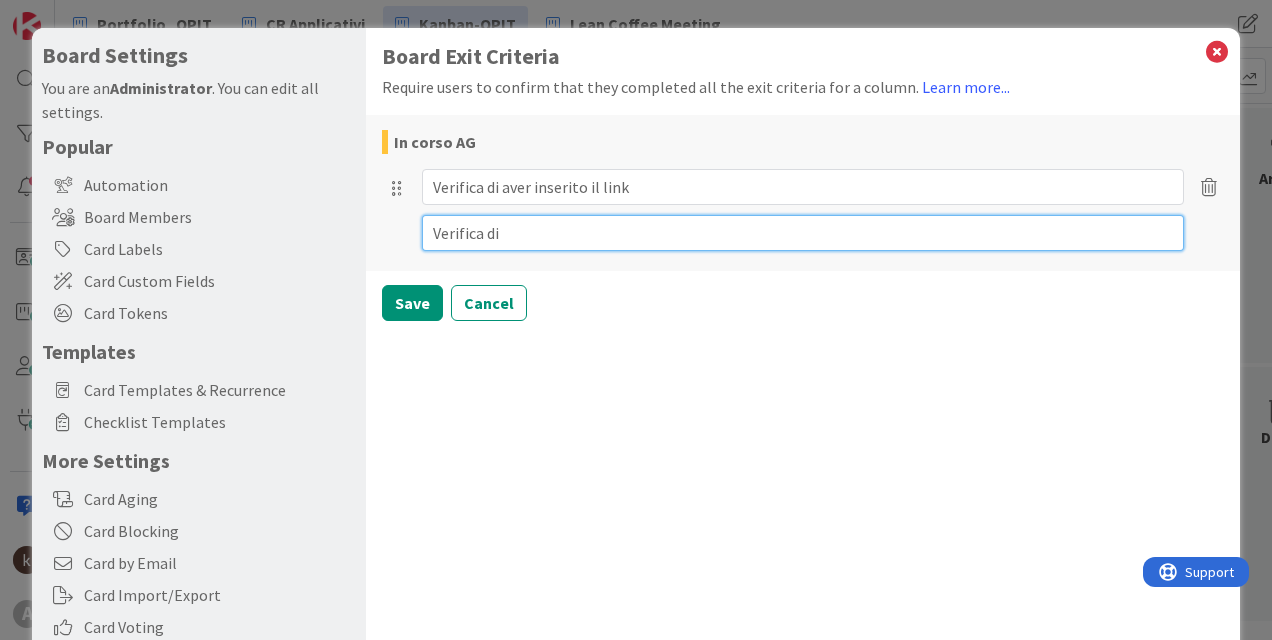 type 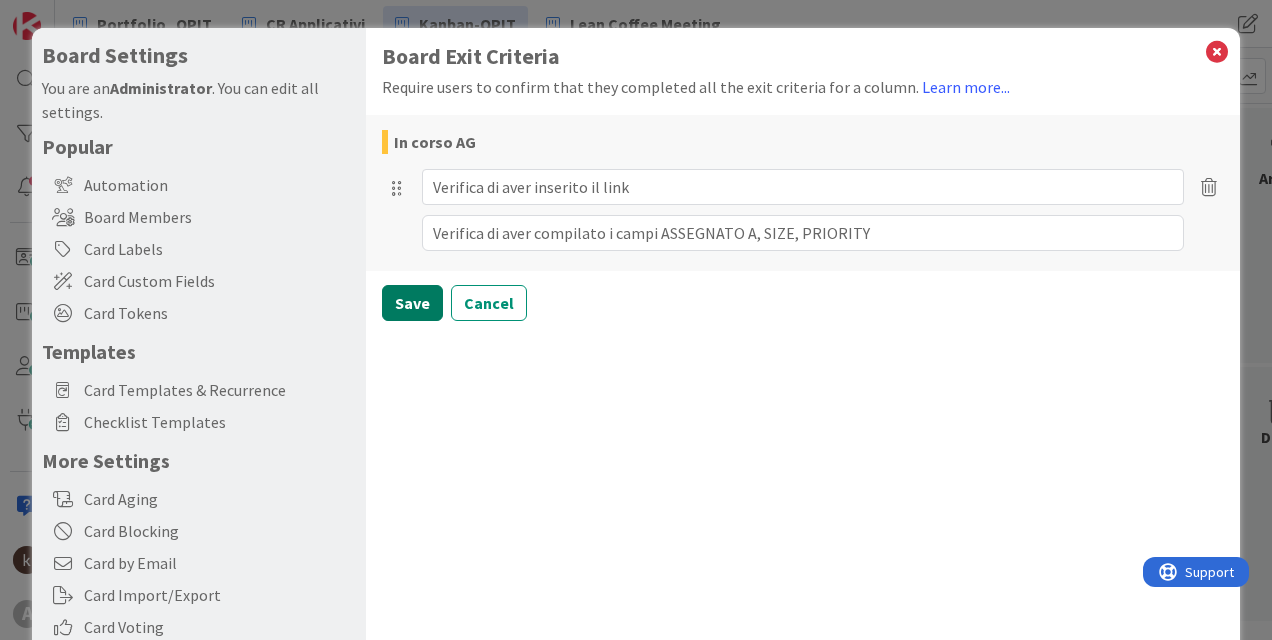 click on "Save" at bounding box center (412, 303) 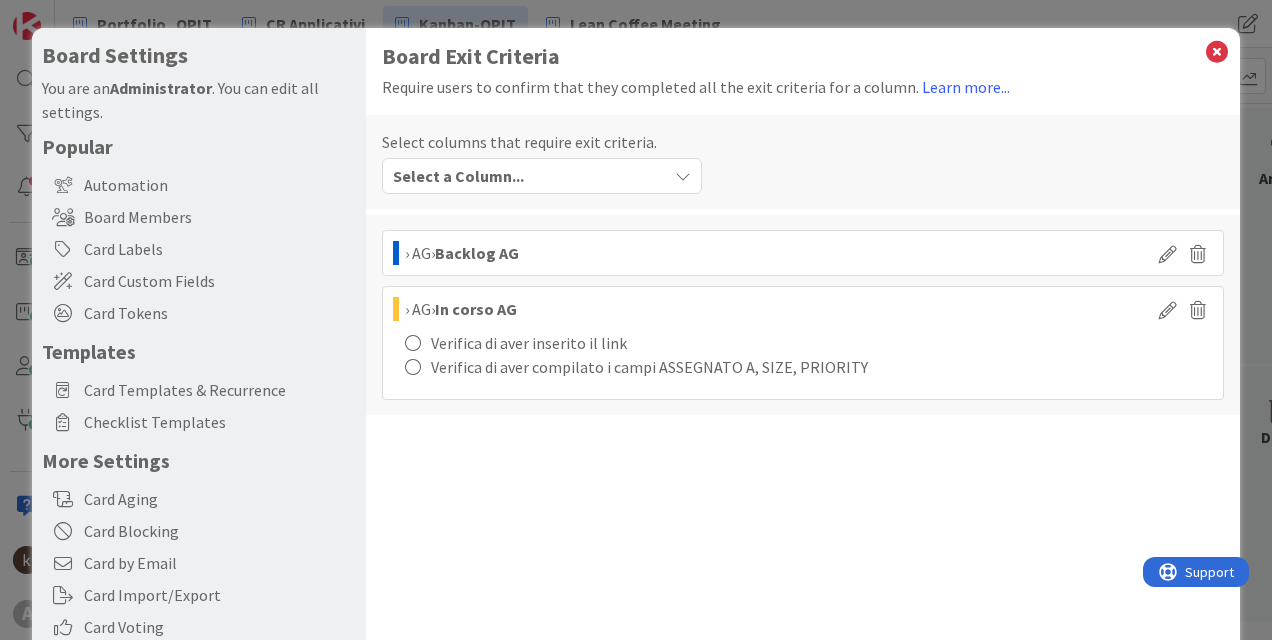click on "Select a Column..." at bounding box center [527, 176] 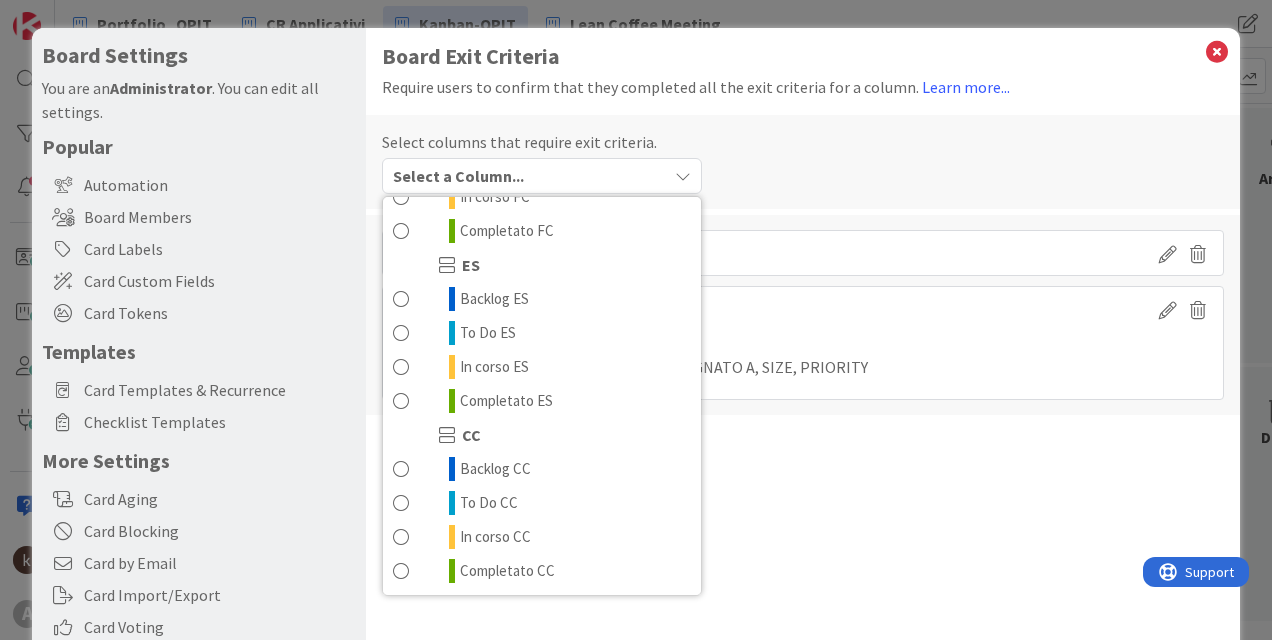 scroll, scrollTop: 400, scrollLeft: 0, axis: vertical 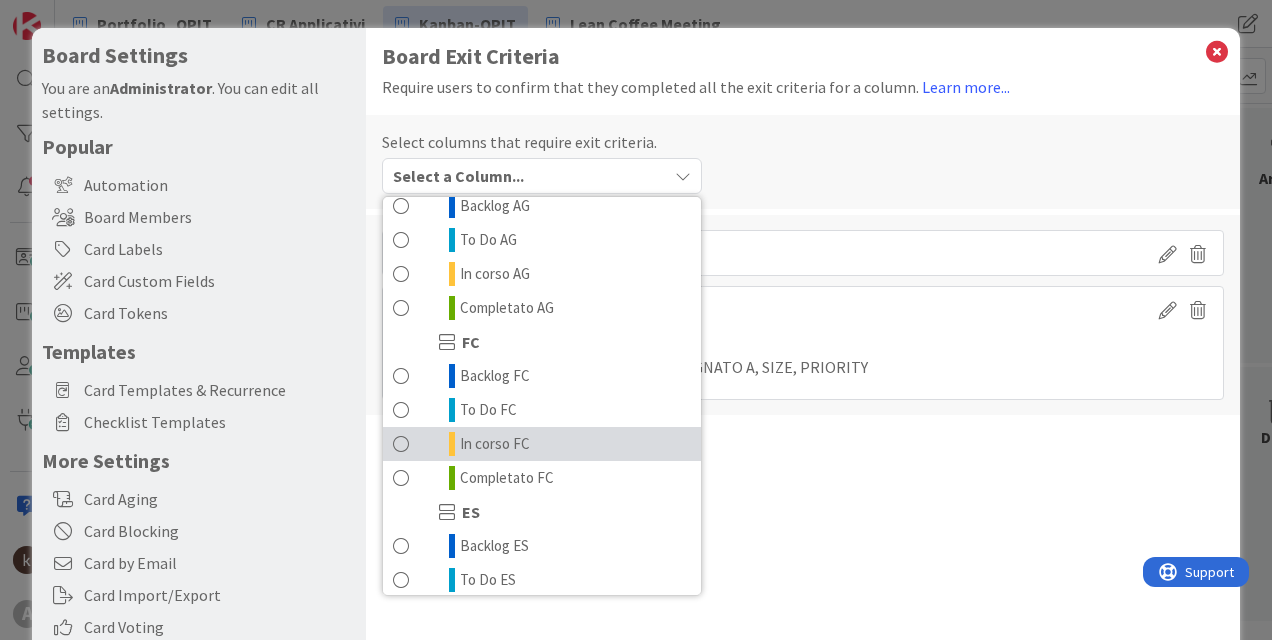 click on "In corso FC" at bounding box center (495, 444) 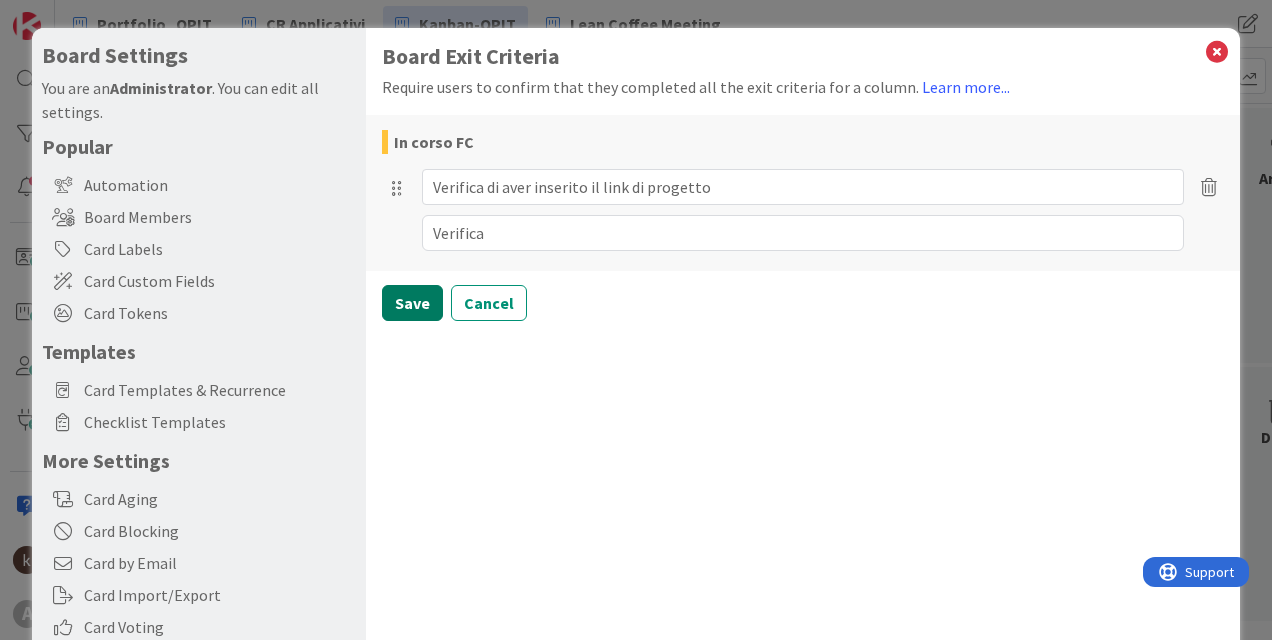 click on "Save" at bounding box center (412, 303) 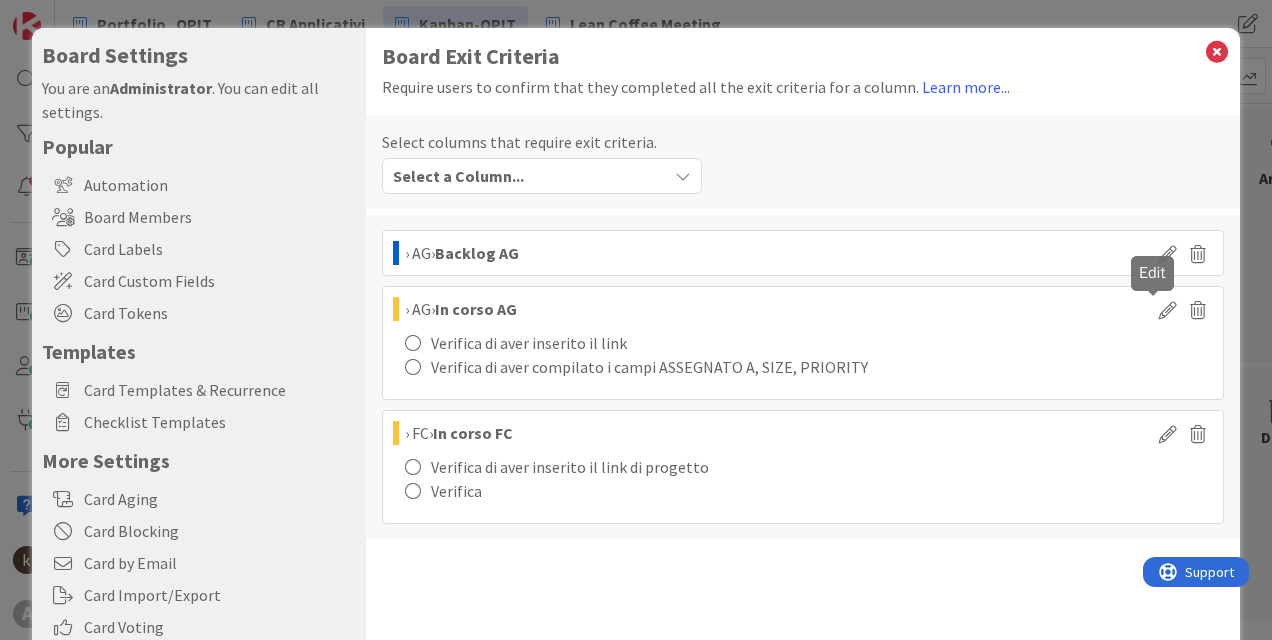 click at bounding box center [1168, 309] 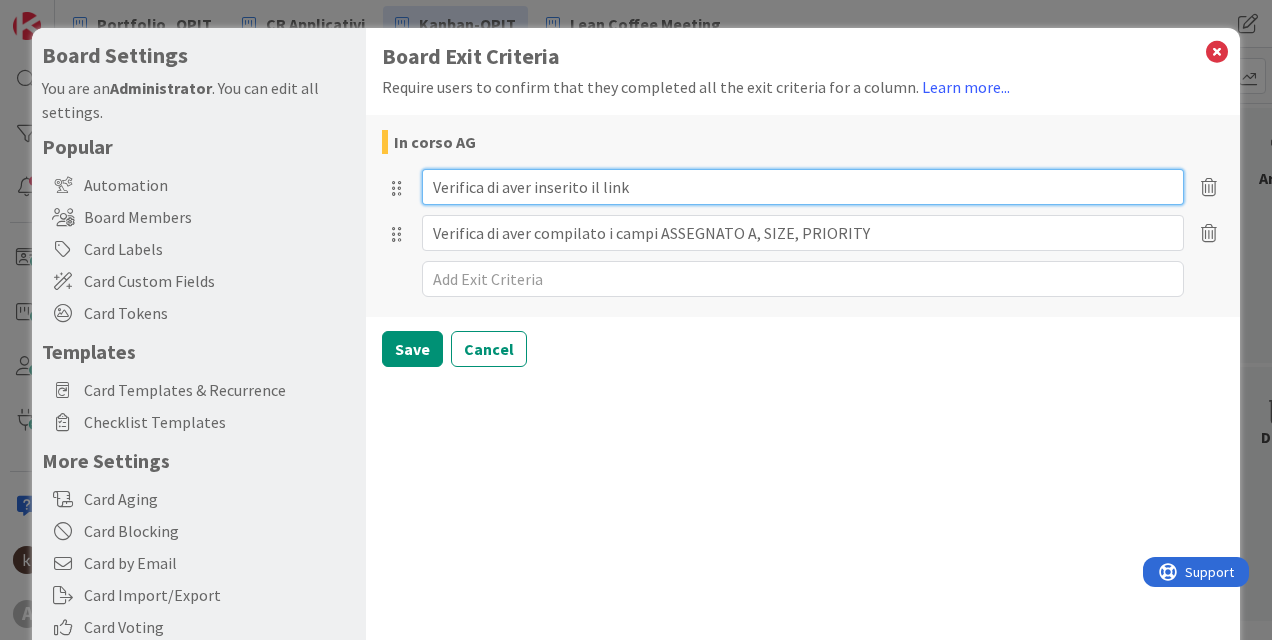 click on "Verifica di aver inserito il link" at bounding box center [803, 187] 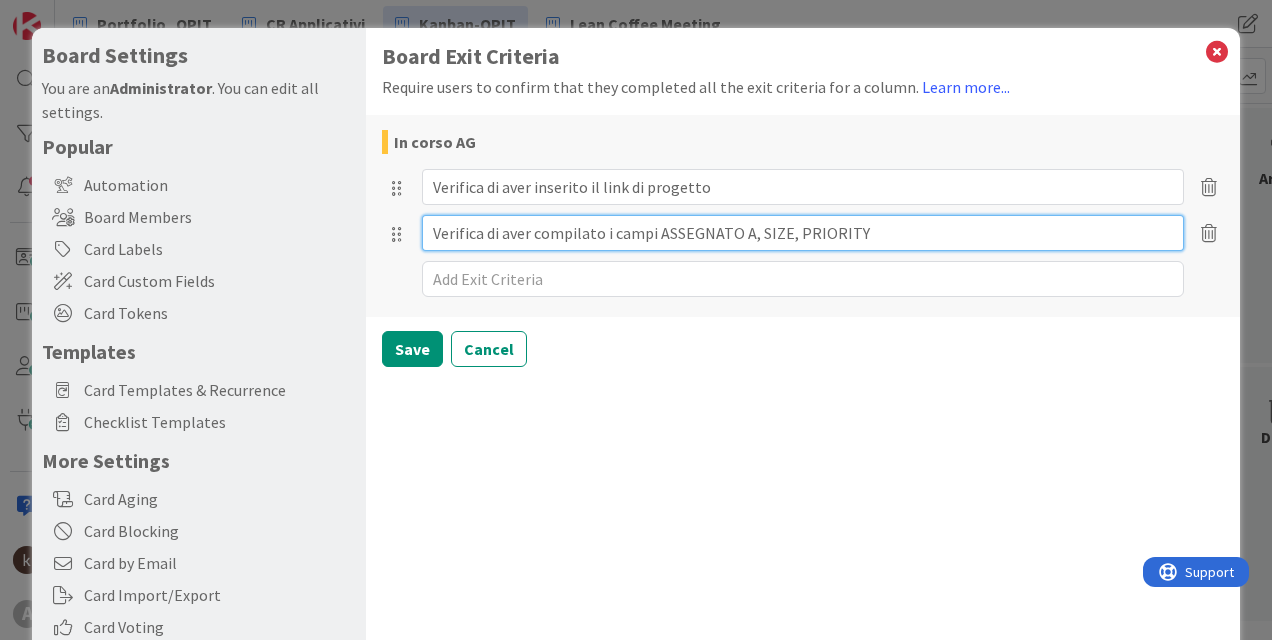 click on "Verifica di aver compilato i campi ASSEGNATO A, SIZE, PRIORITY" at bounding box center [803, 233] 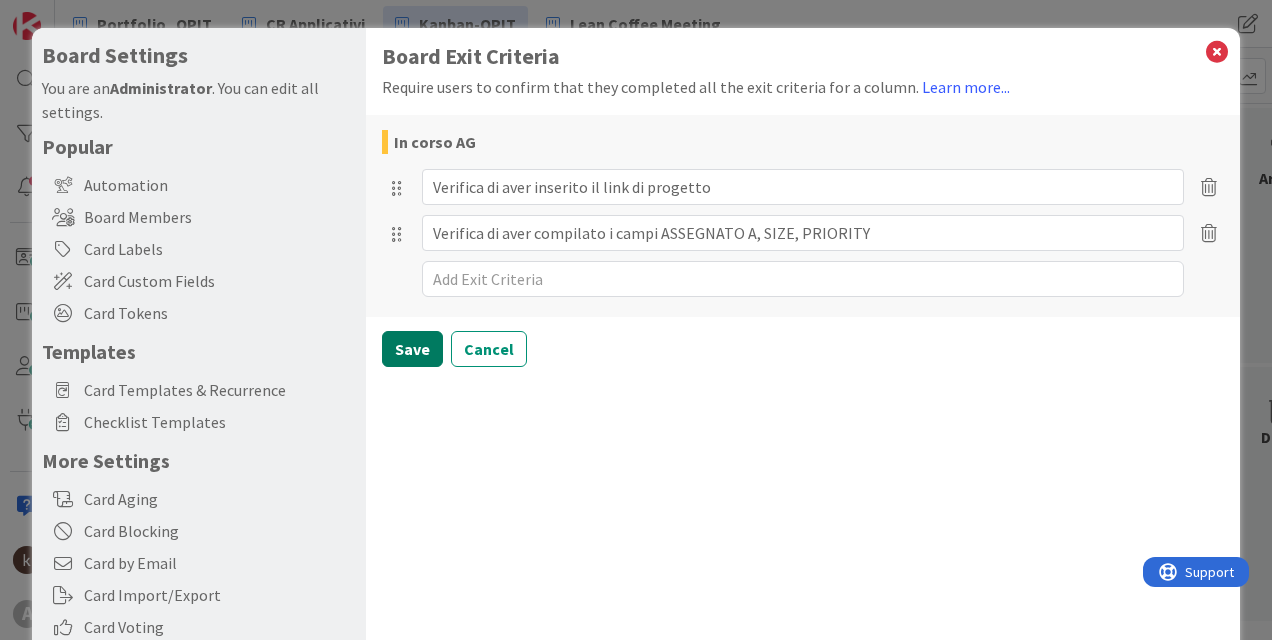 click on "Save" at bounding box center (412, 349) 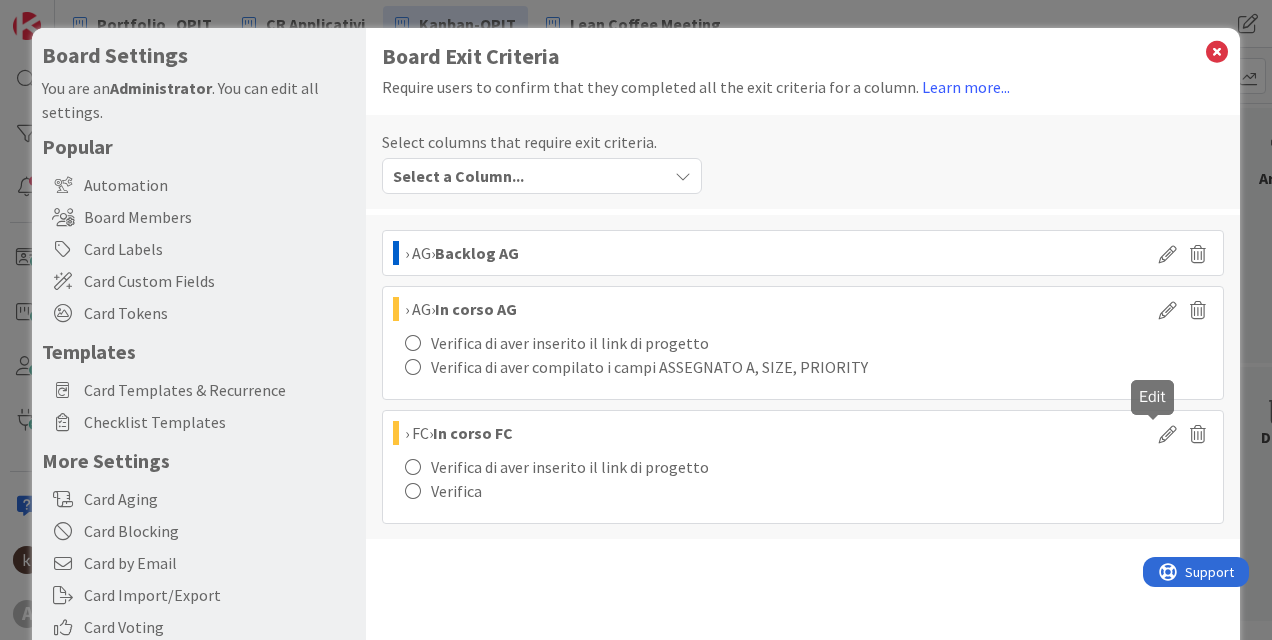 click at bounding box center [1168, 433] 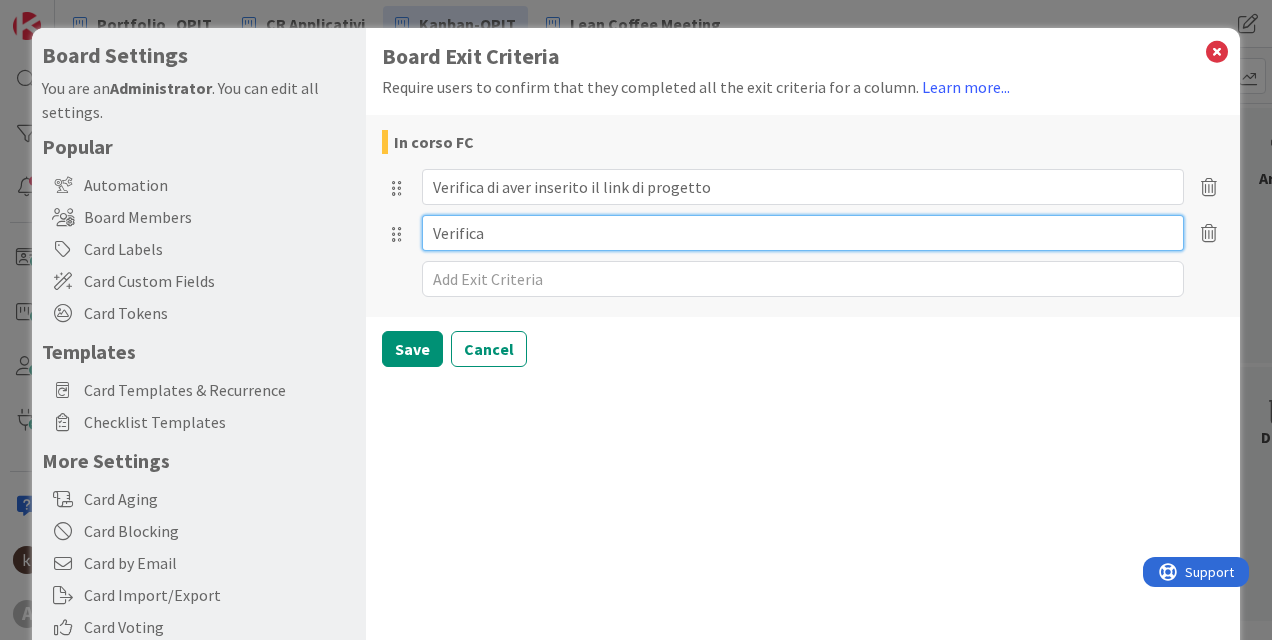 click on "Verifica" at bounding box center [803, 233] 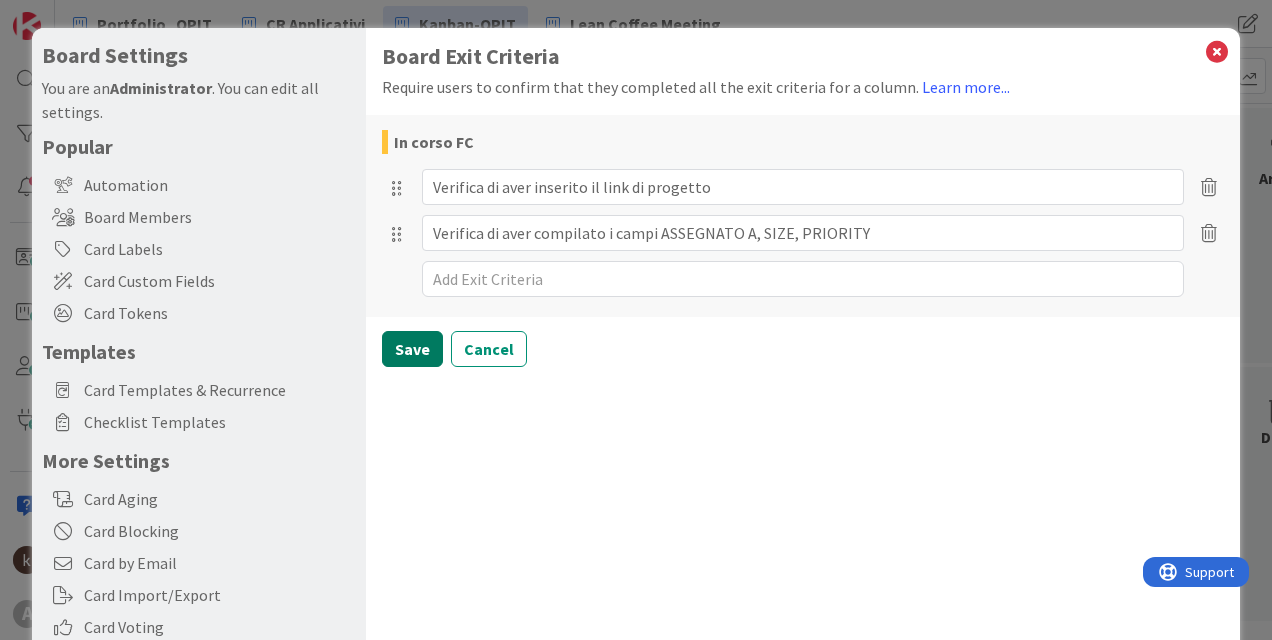 click on "Save" at bounding box center (412, 349) 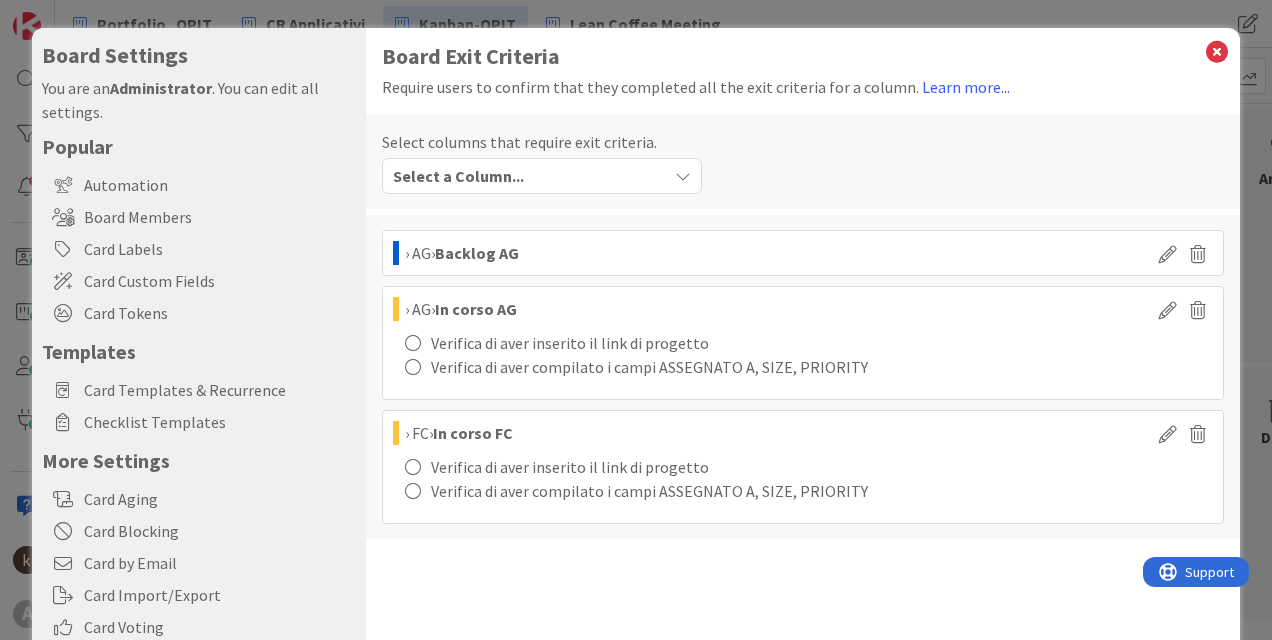 click on "Select a Column..." at bounding box center [458, 176] 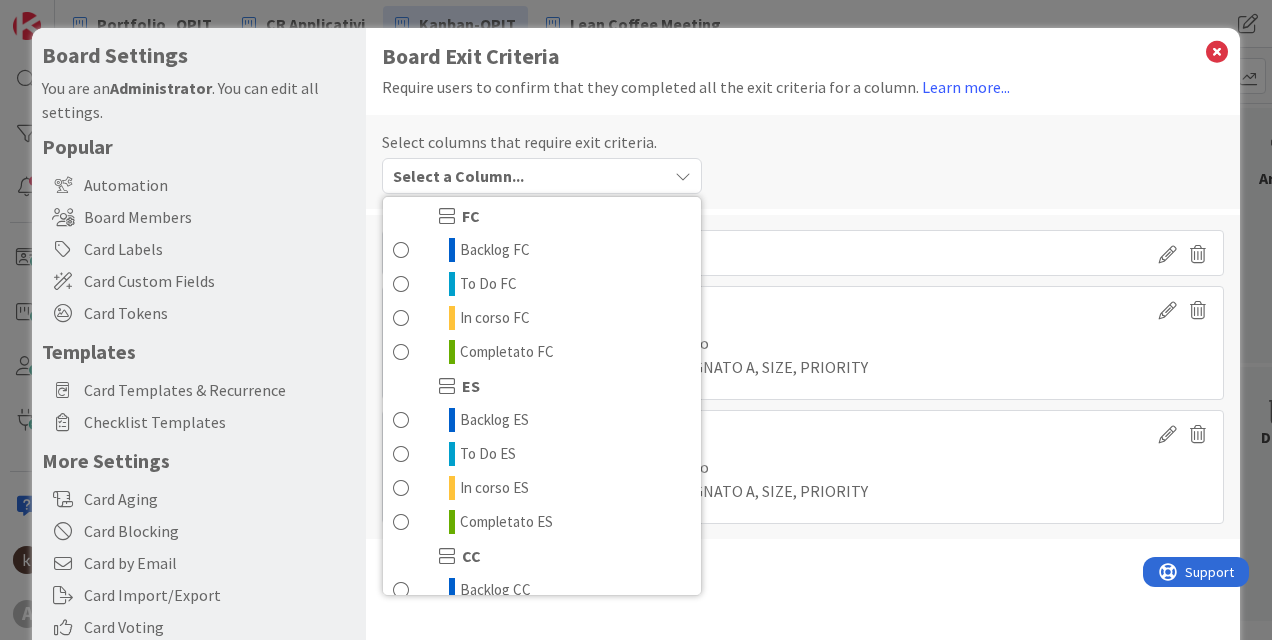 scroll, scrollTop: 292, scrollLeft: 0, axis: vertical 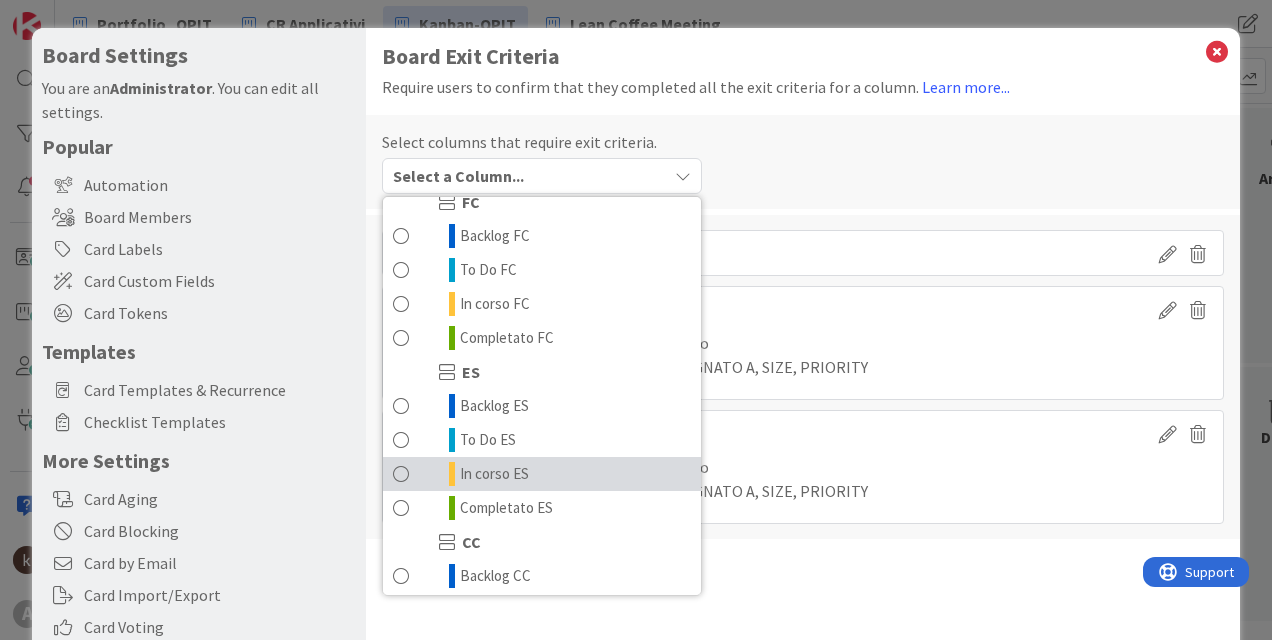 click at bounding box center (452, 474) 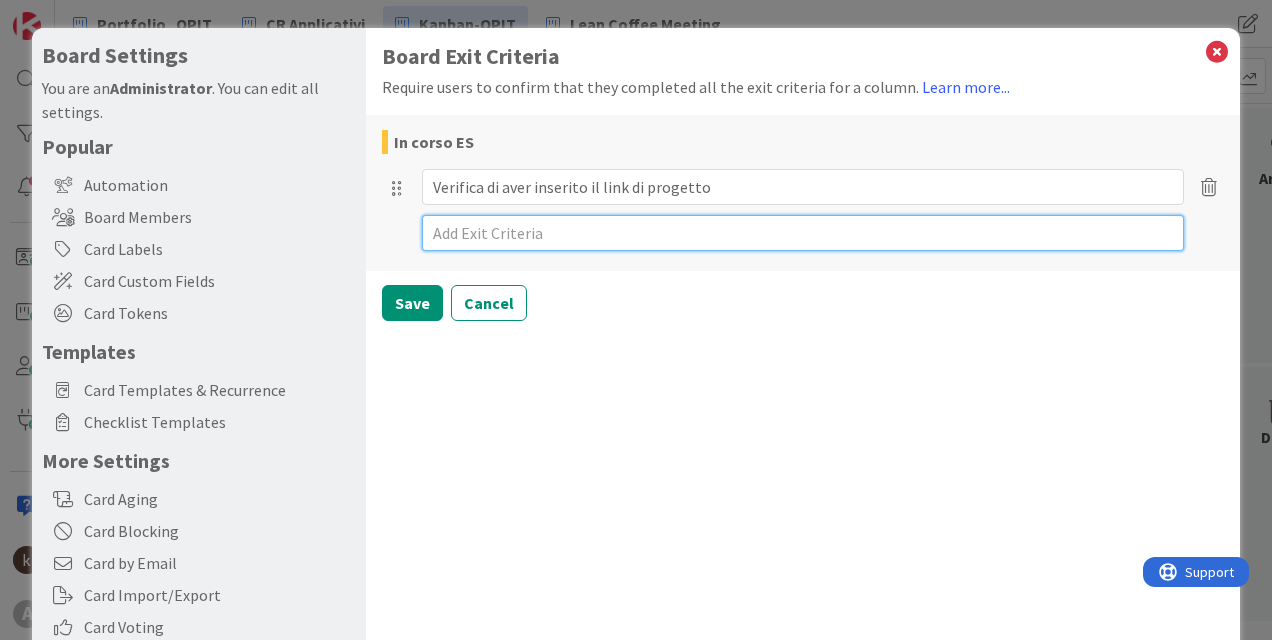 paste on "Verifica di aver compilato i campi ASSEGNATO A, SIZE, PRIORITY" 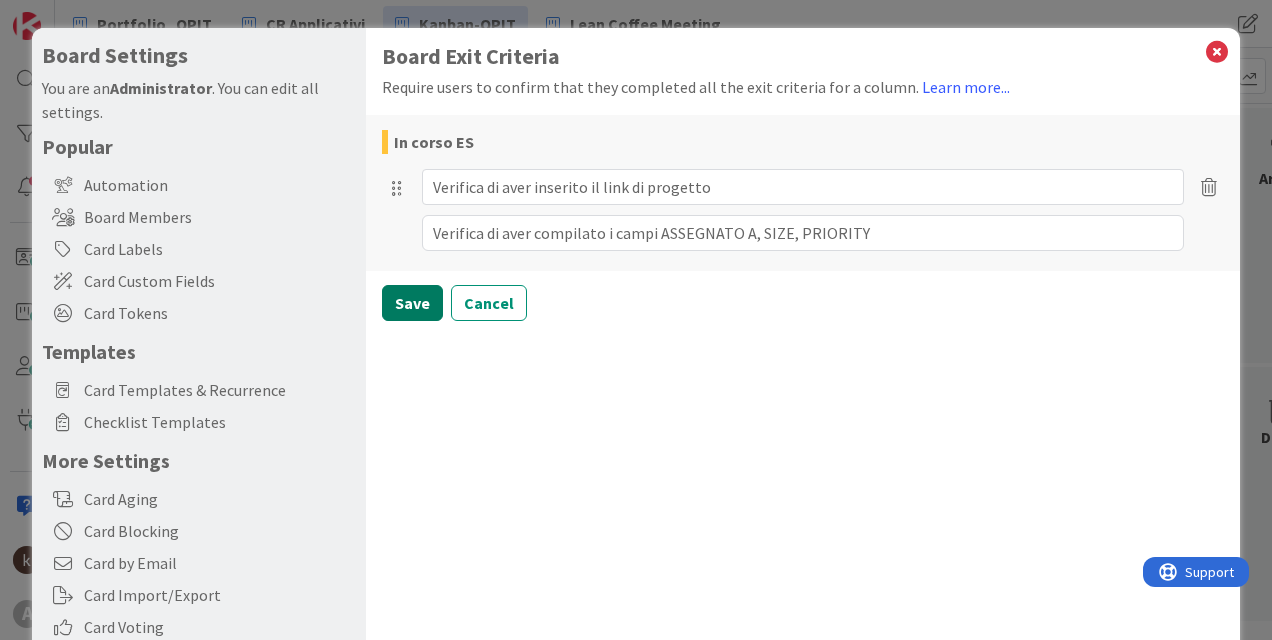 click on "Save" at bounding box center [412, 303] 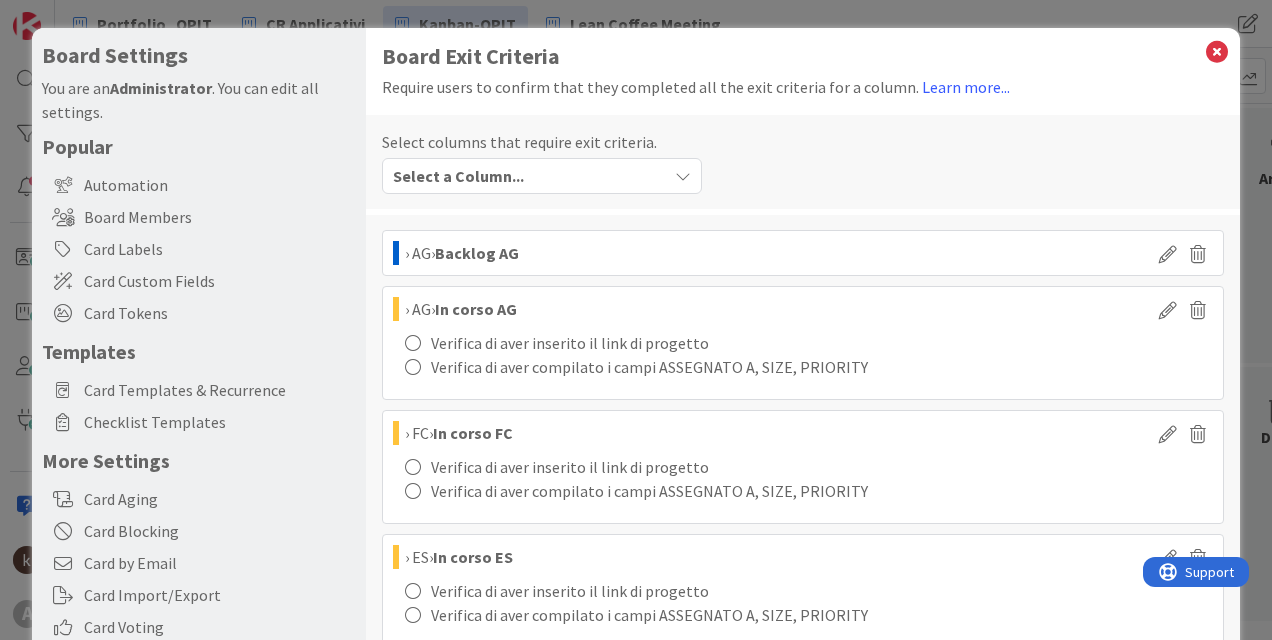 click on "Select a Column..." at bounding box center [458, 176] 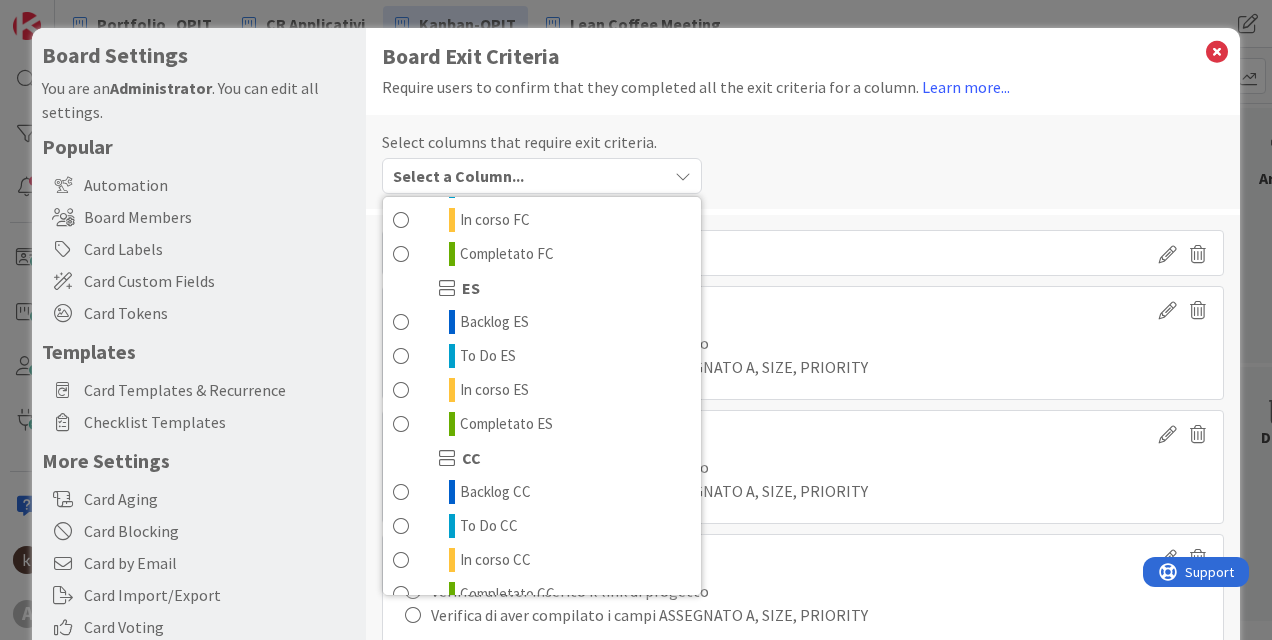scroll, scrollTop: 400, scrollLeft: 0, axis: vertical 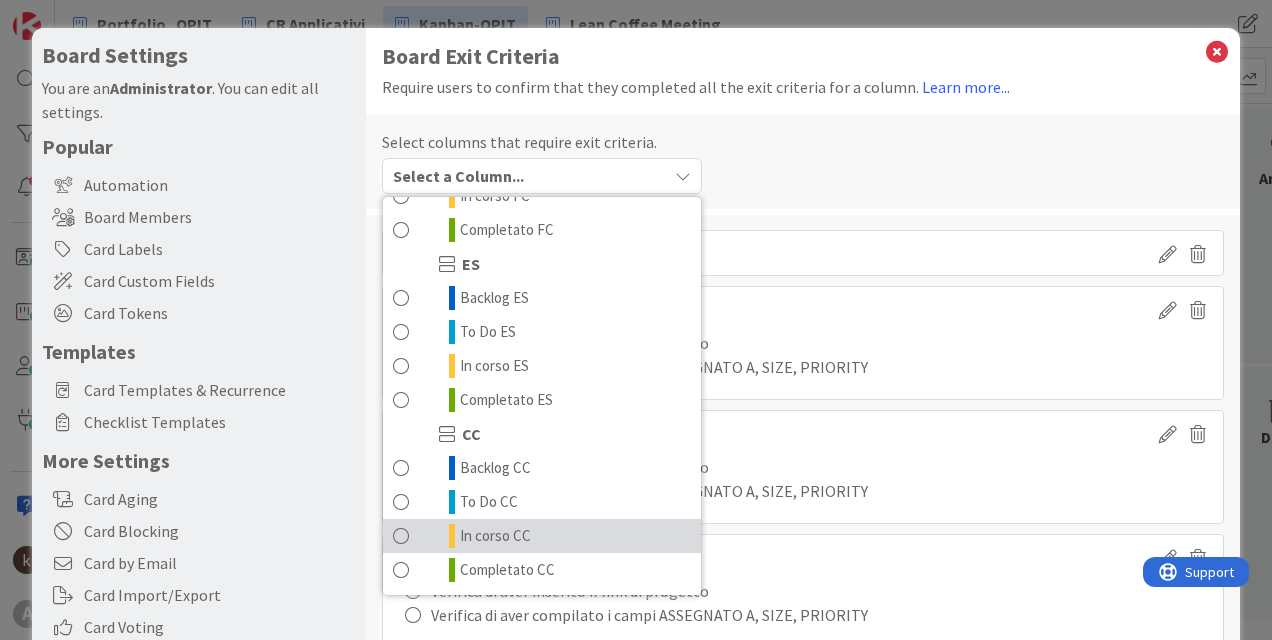 click on "In corso CC" at bounding box center (495, 536) 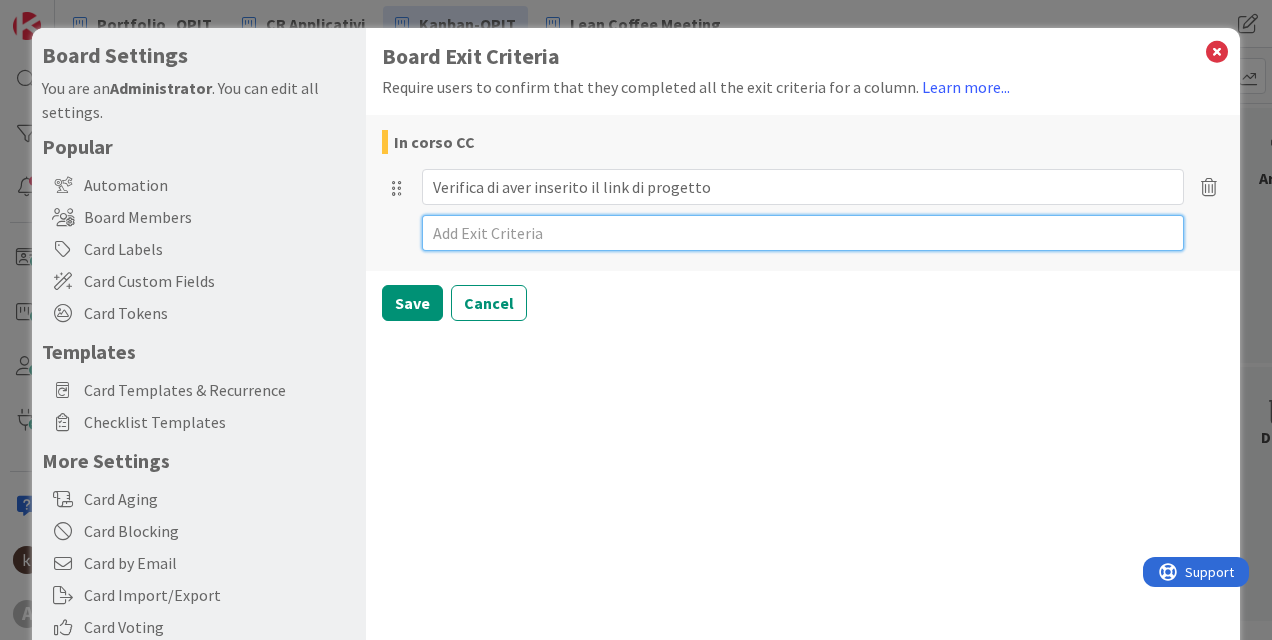 paste on "Verifica di aver compilato i campi ASSEGNATO A, SIZE, PRIORITY" 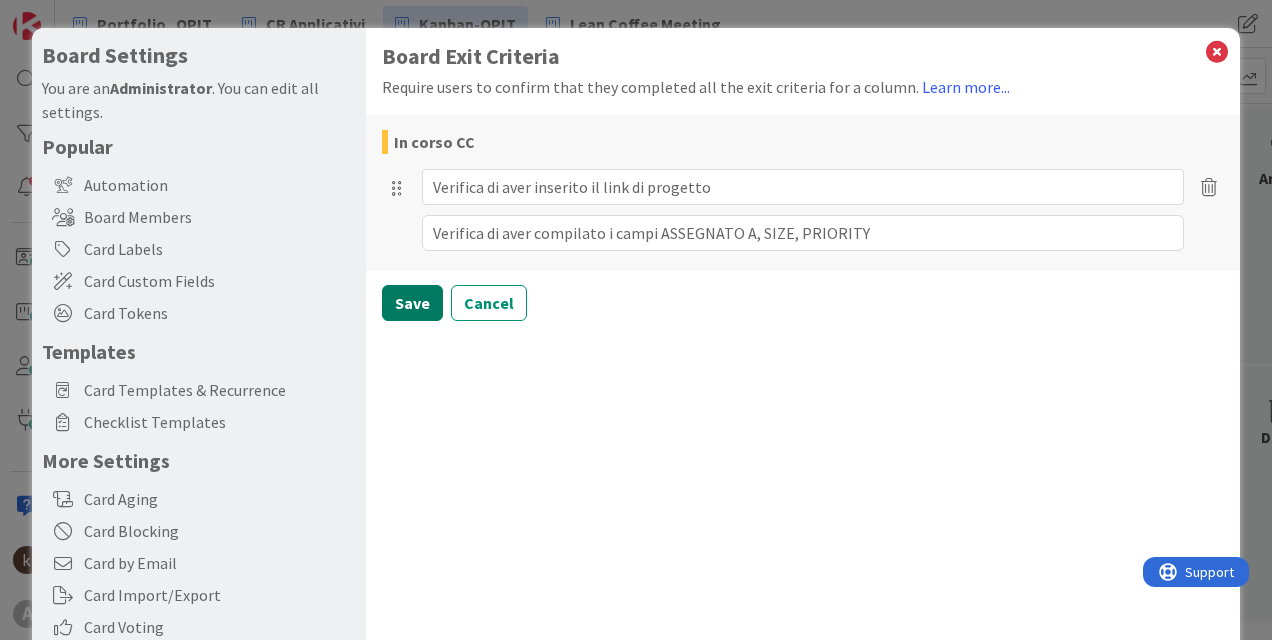click on "Save" at bounding box center (412, 303) 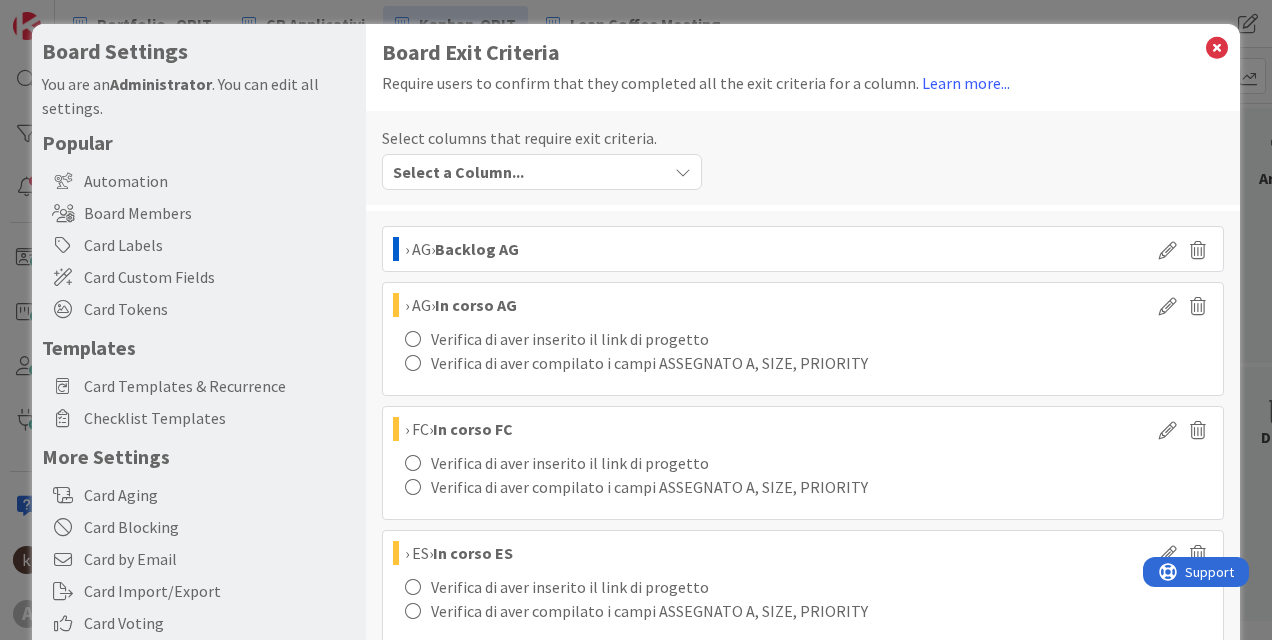 scroll, scrollTop: 0, scrollLeft: 0, axis: both 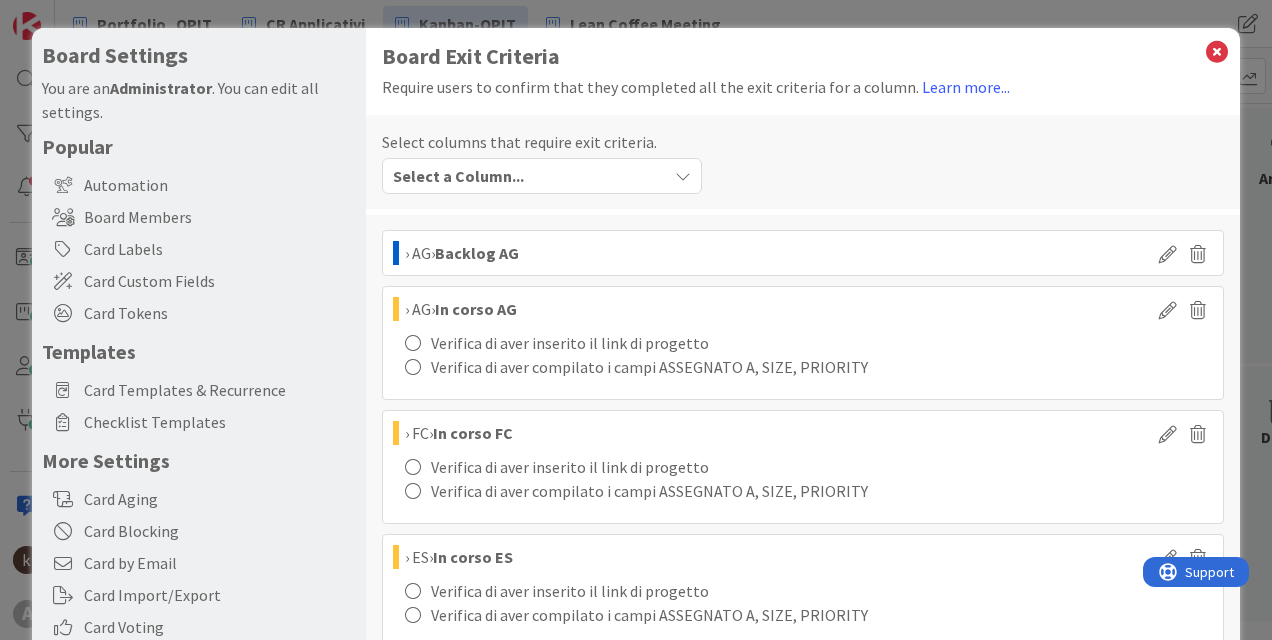 click at bounding box center (1217, 52) 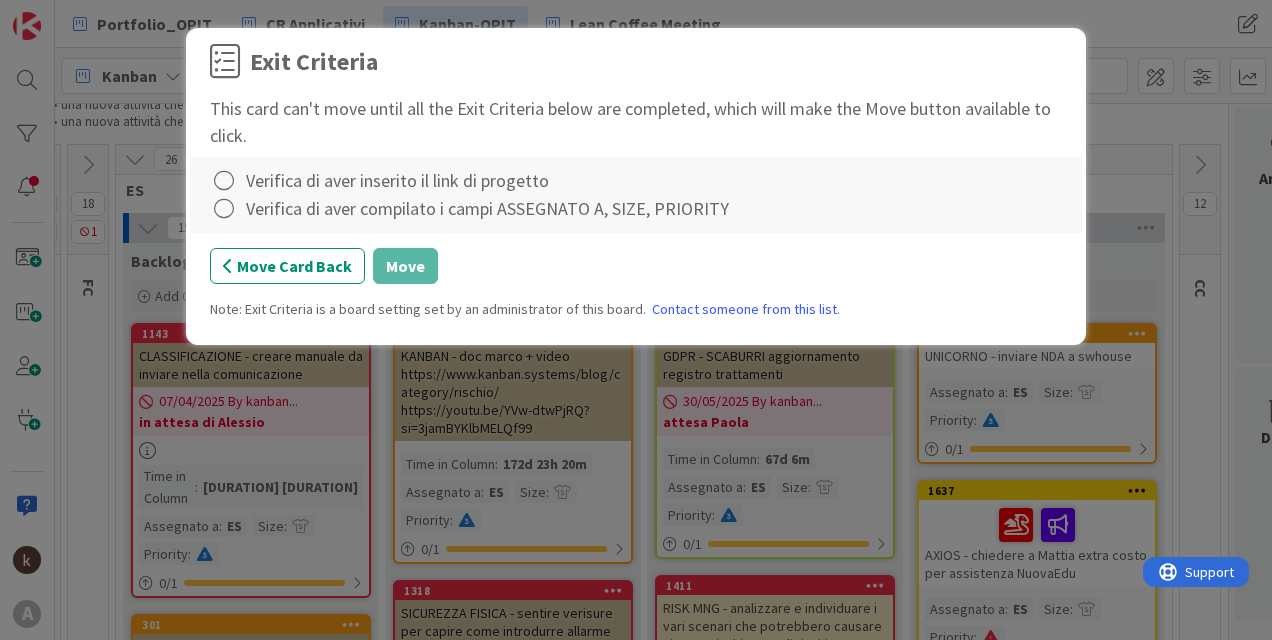 scroll, scrollTop: 141, scrollLeft: 99, axis: both 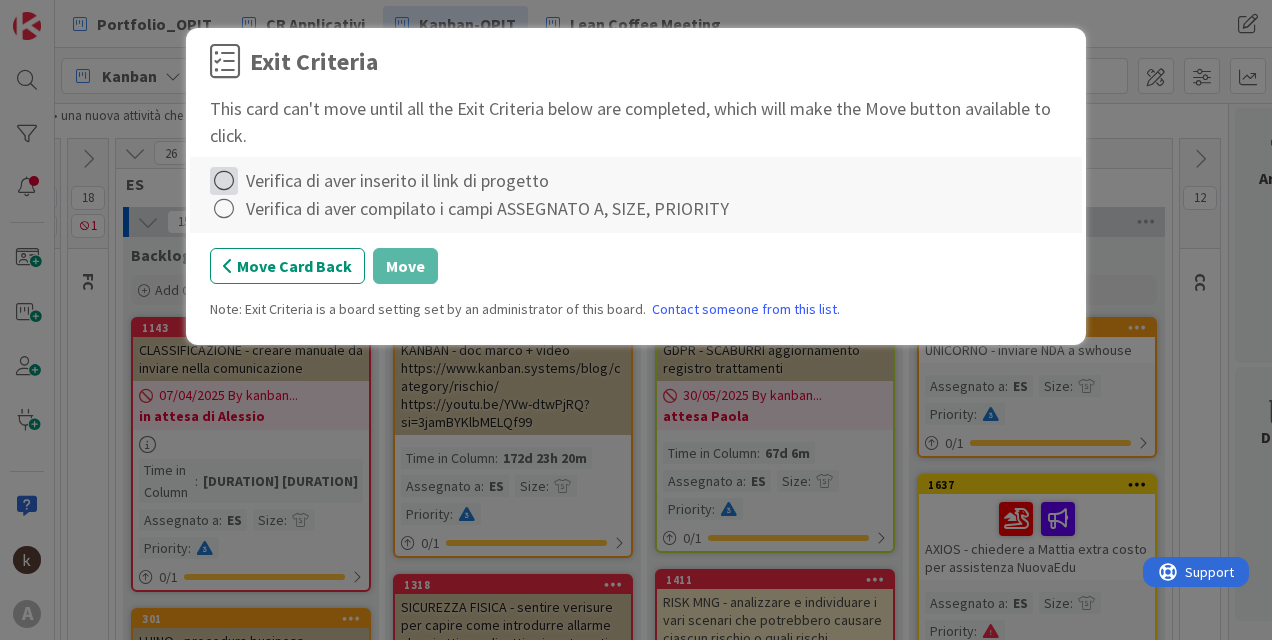 click at bounding box center [224, 181] 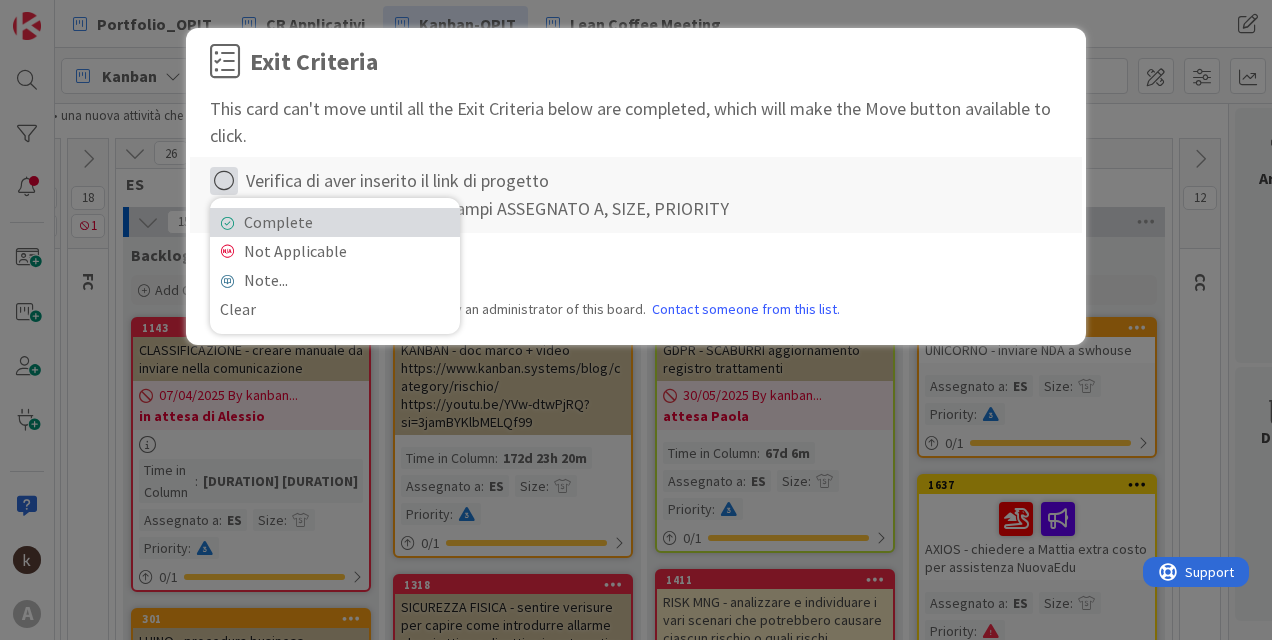 click at bounding box center (227, 223) 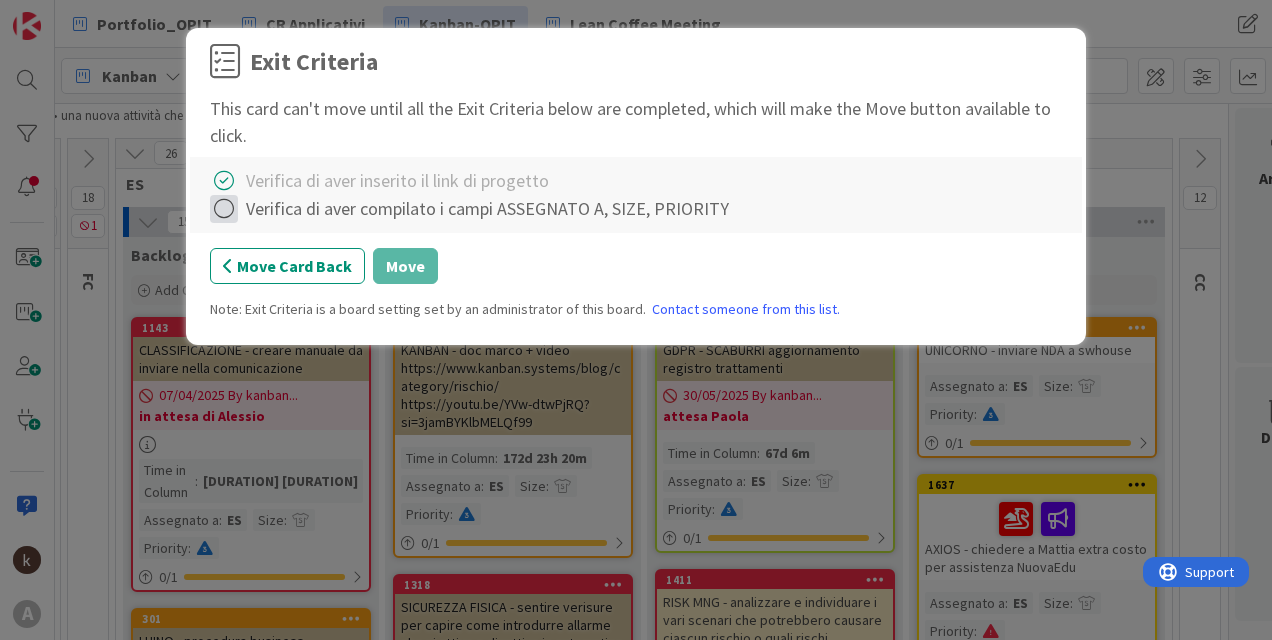 drag, startPoint x: 222, startPoint y: 204, endPoint x: 225, endPoint y: 215, distance: 11.401754 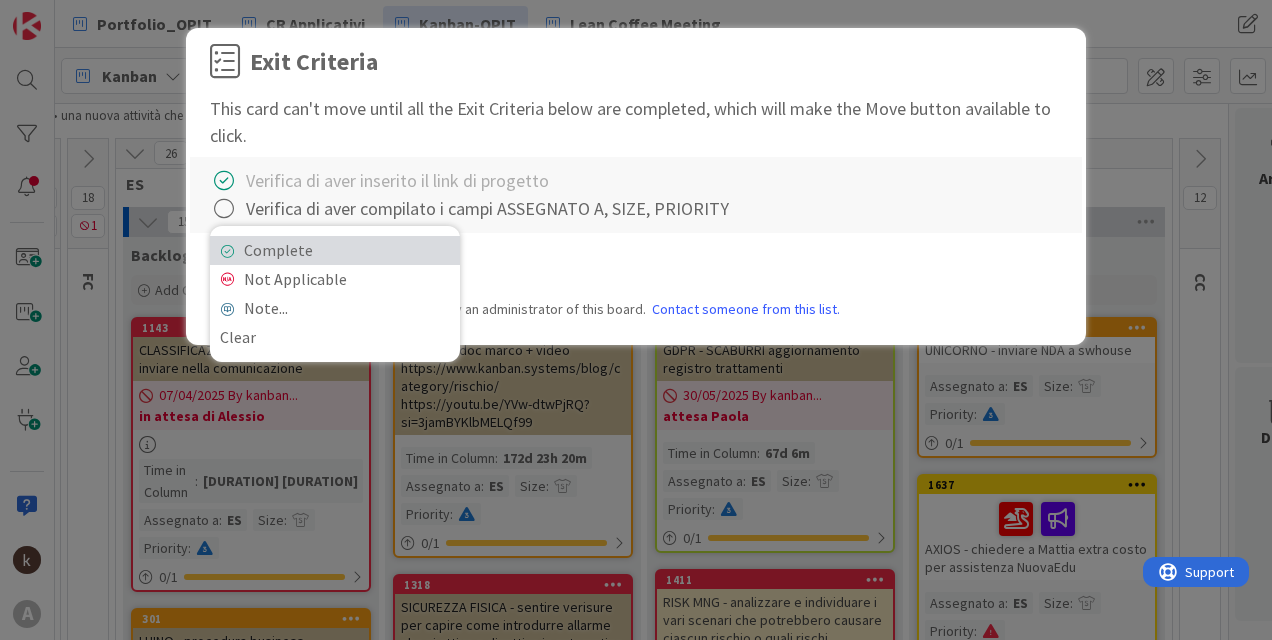 click at bounding box center [227, 251] 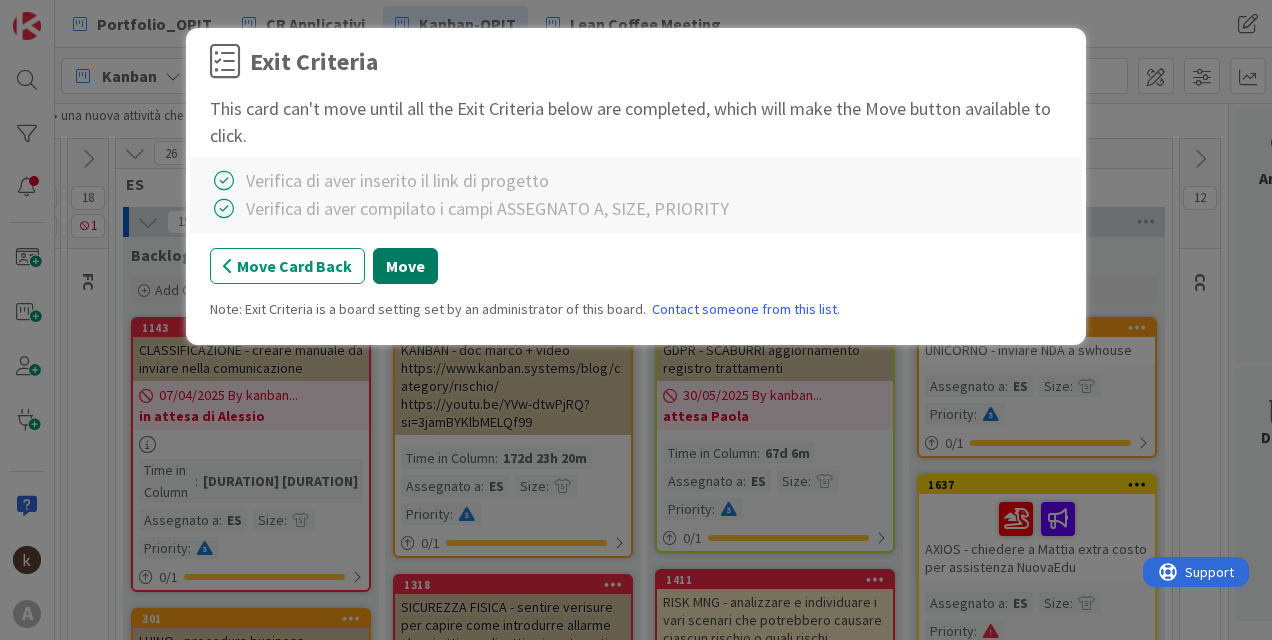 click on "Move" at bounding box center (405, 266) 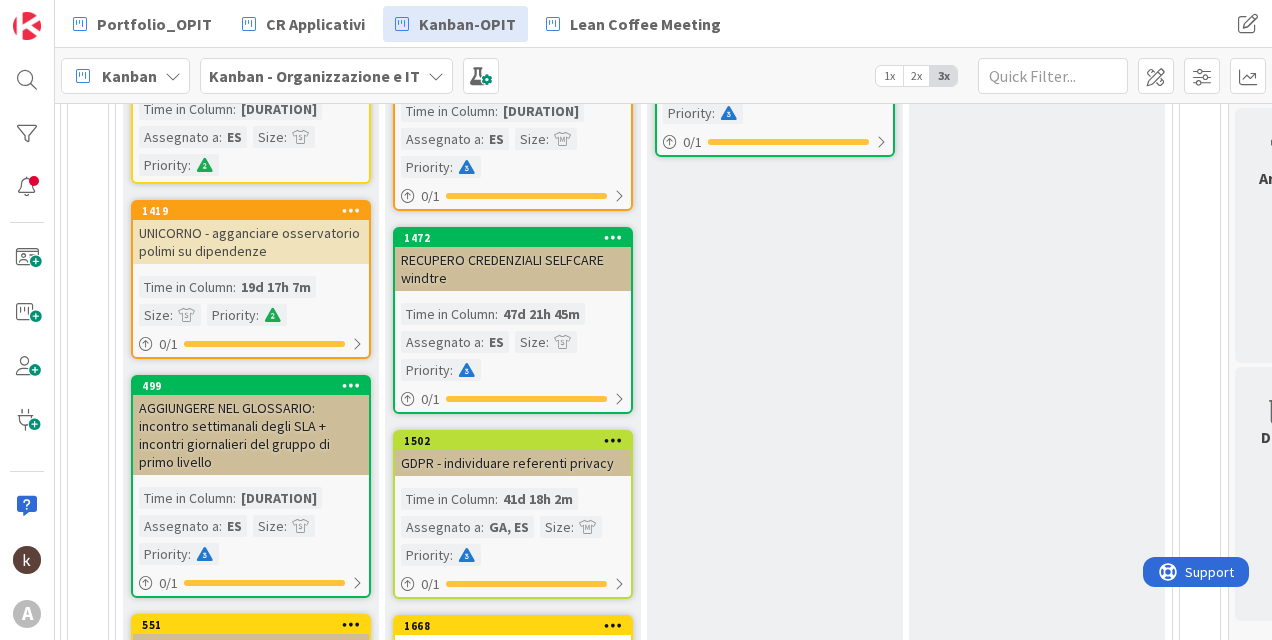 scroll, scrollTop: 1641, scrollLeft: 99, axis: both 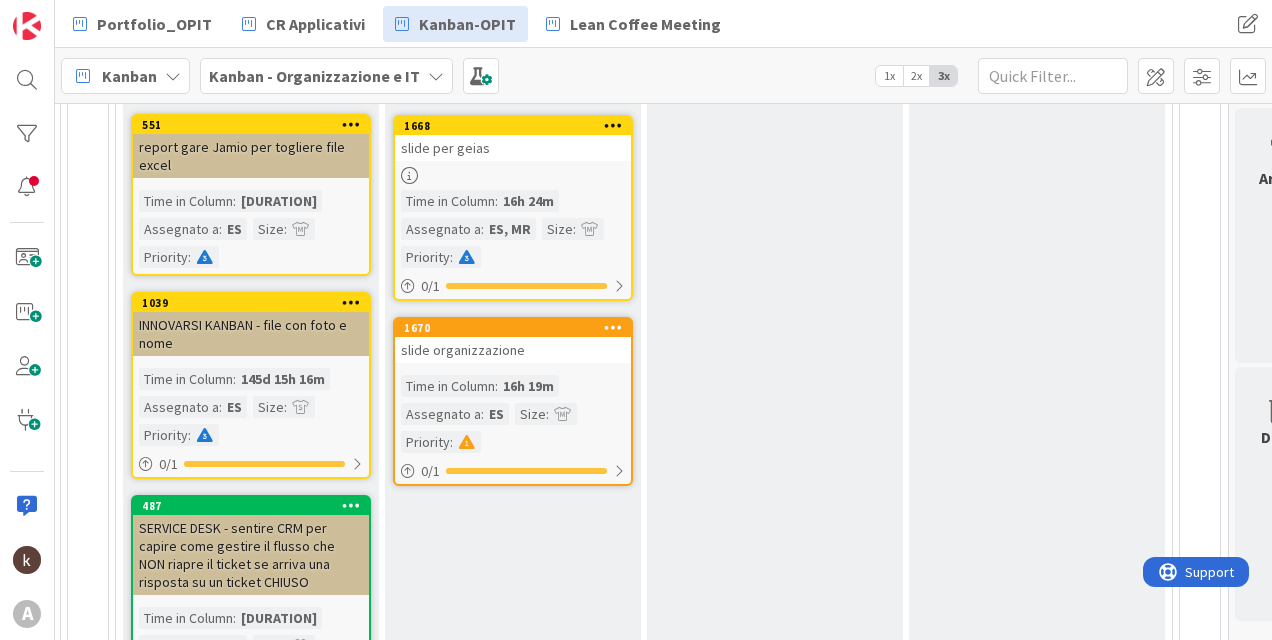 click on "slide organizzazione" at bounding box center [513, 350] 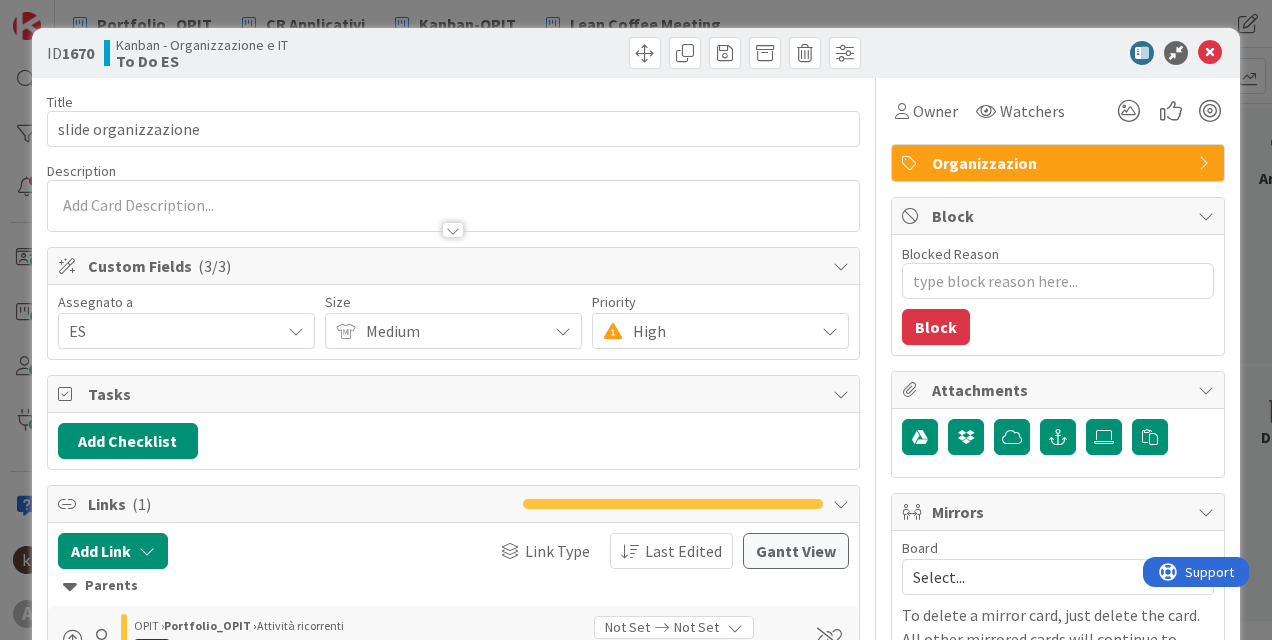 scroll, scrollTop: 0, scrollLeft: 0, axis: both 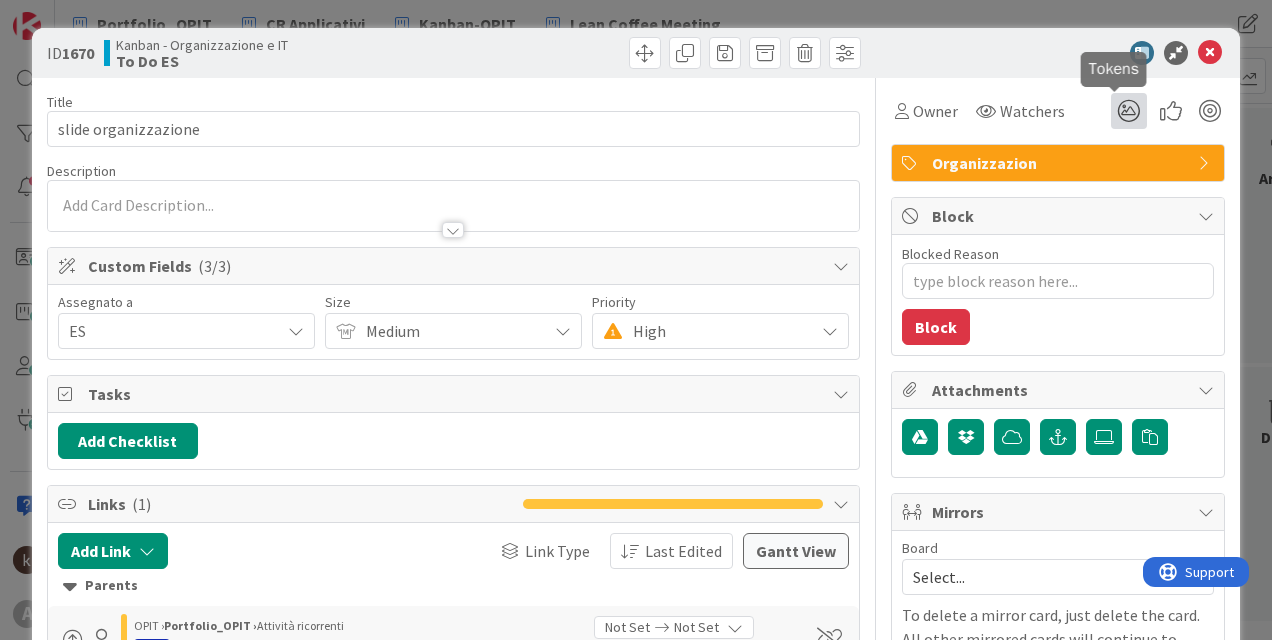 click at bounding box center (1129, 111) 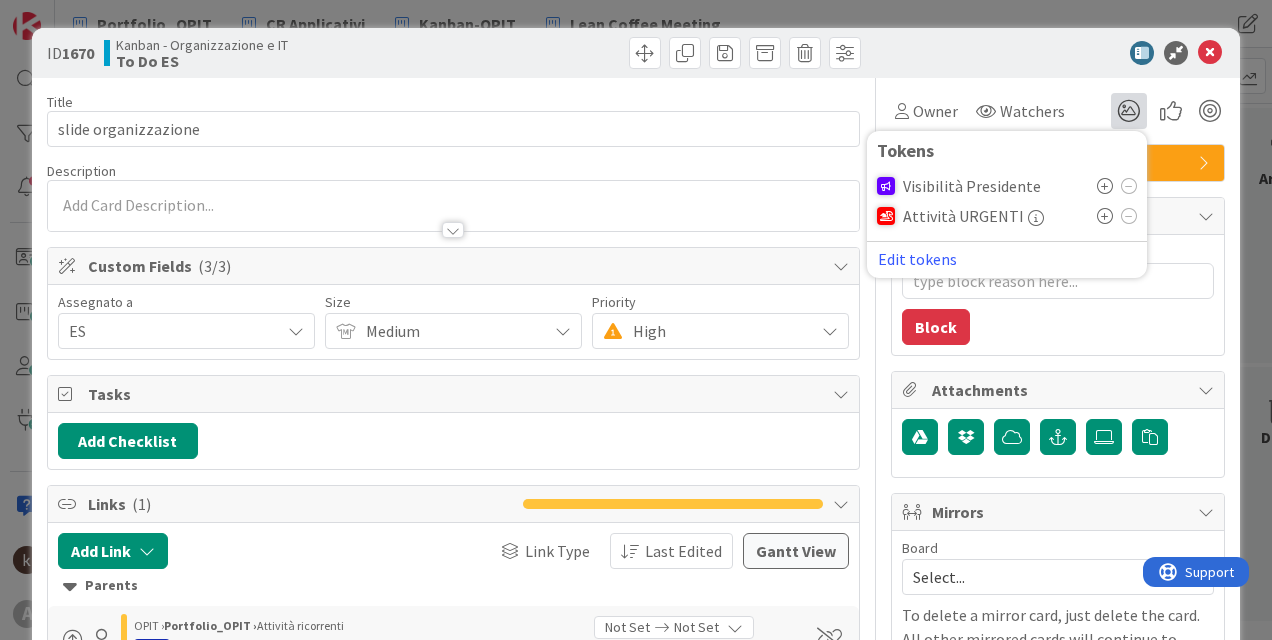 click at bounding box center (1105, 216) 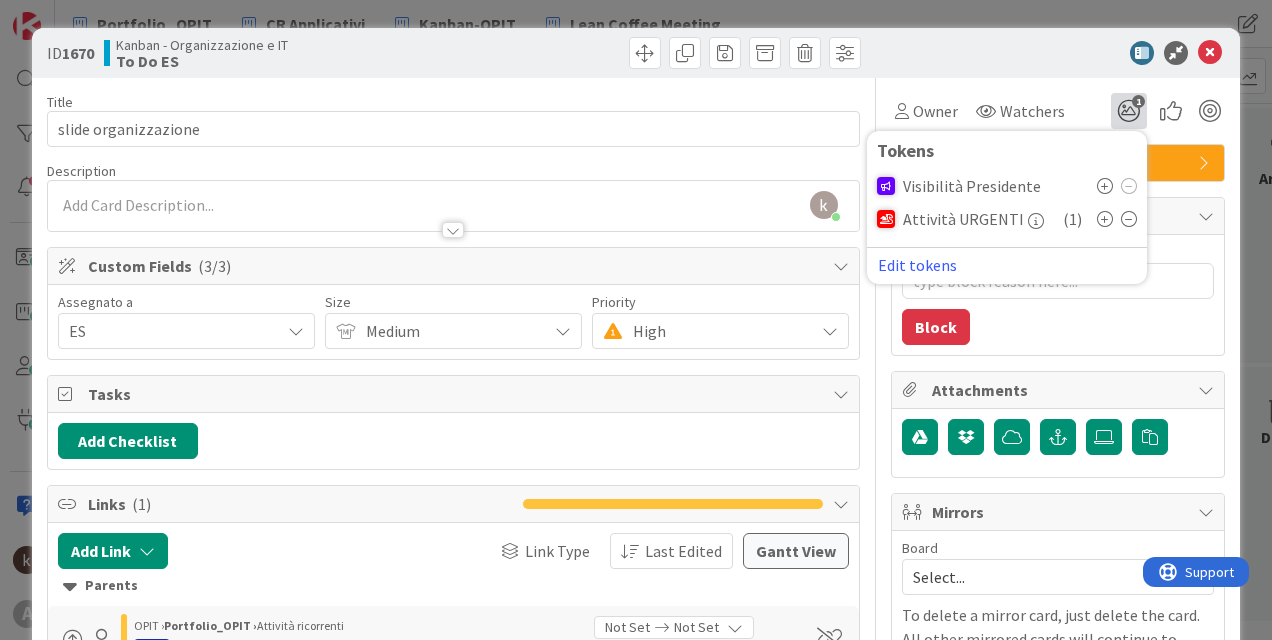 click at bounding box center (1105, 186) 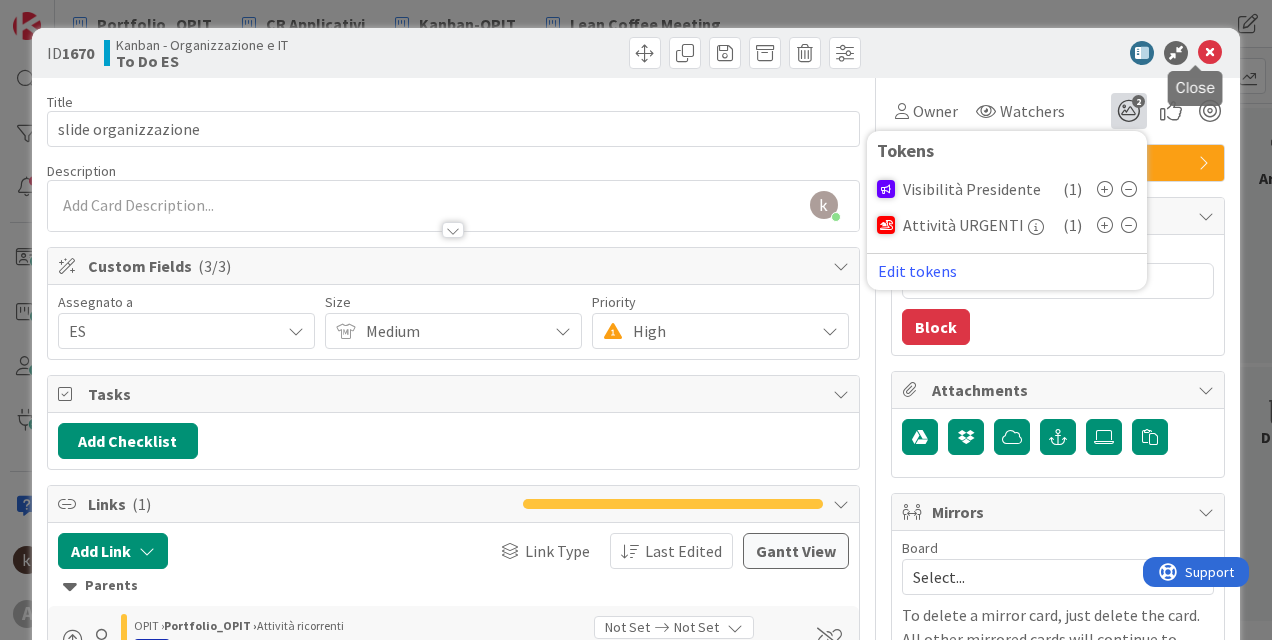 click at bounding box center [1210, 53] 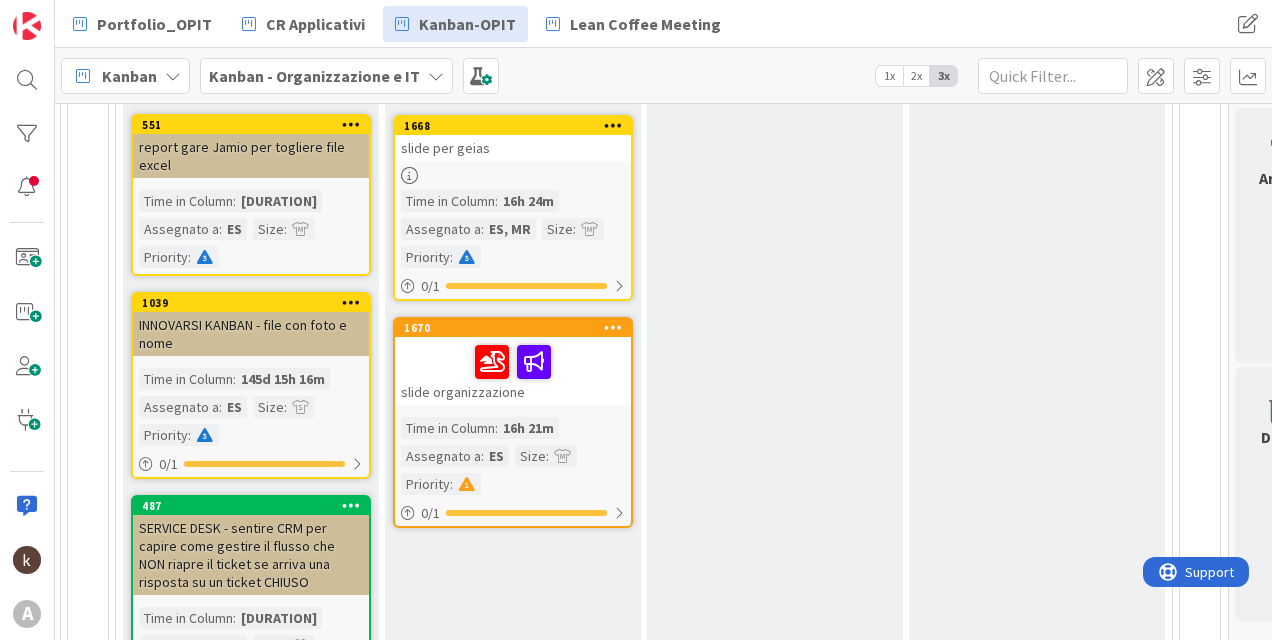 scroll, scrollTop: 0, scrollLeft: 0, axis: both 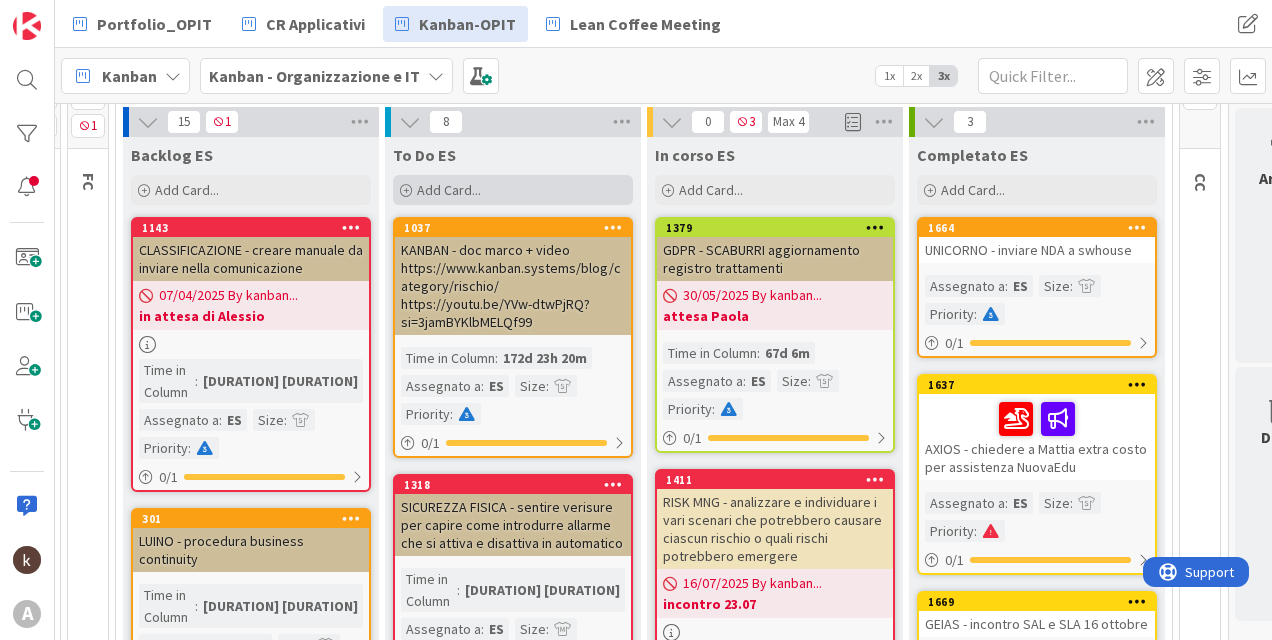 click on "Add Card..." at bounding box center (449, 190) 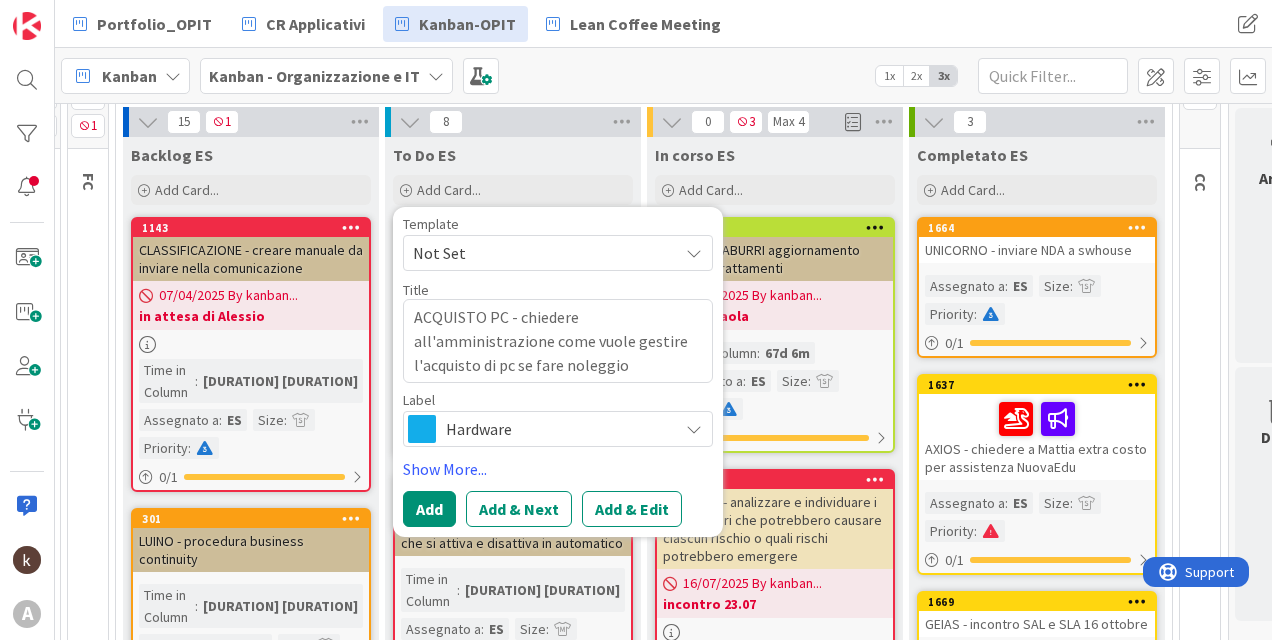 click on "Hardware" at bounding box center [557, 429] 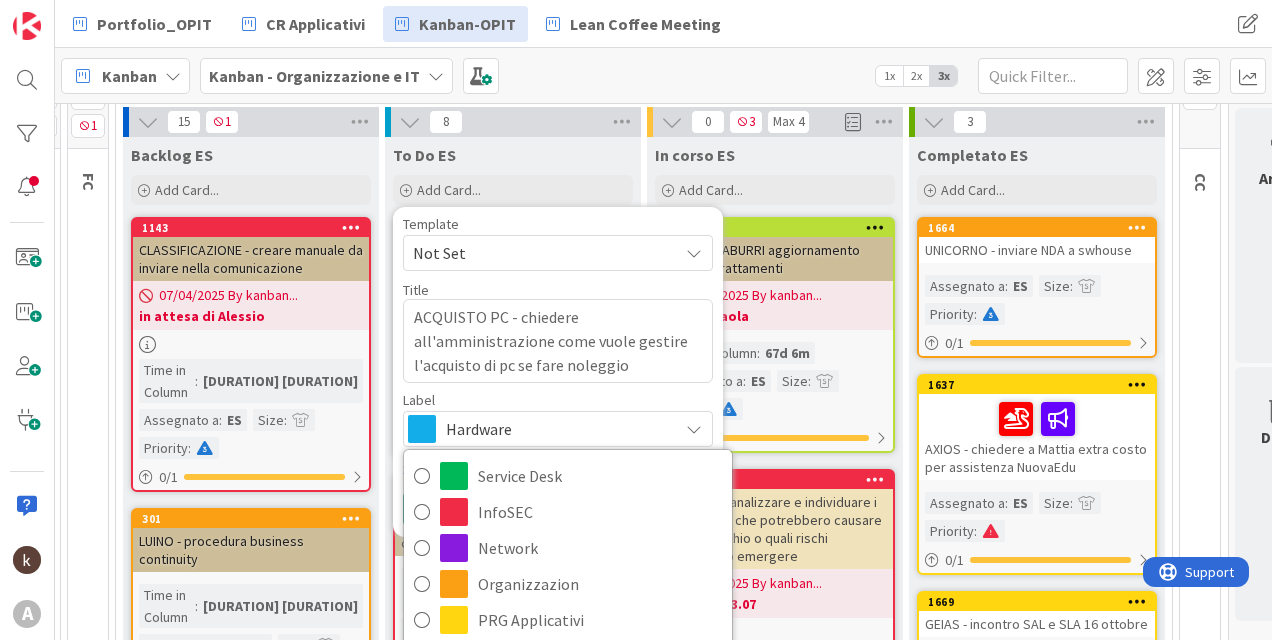 click on "Hardware" at bounding box center (557, 429) 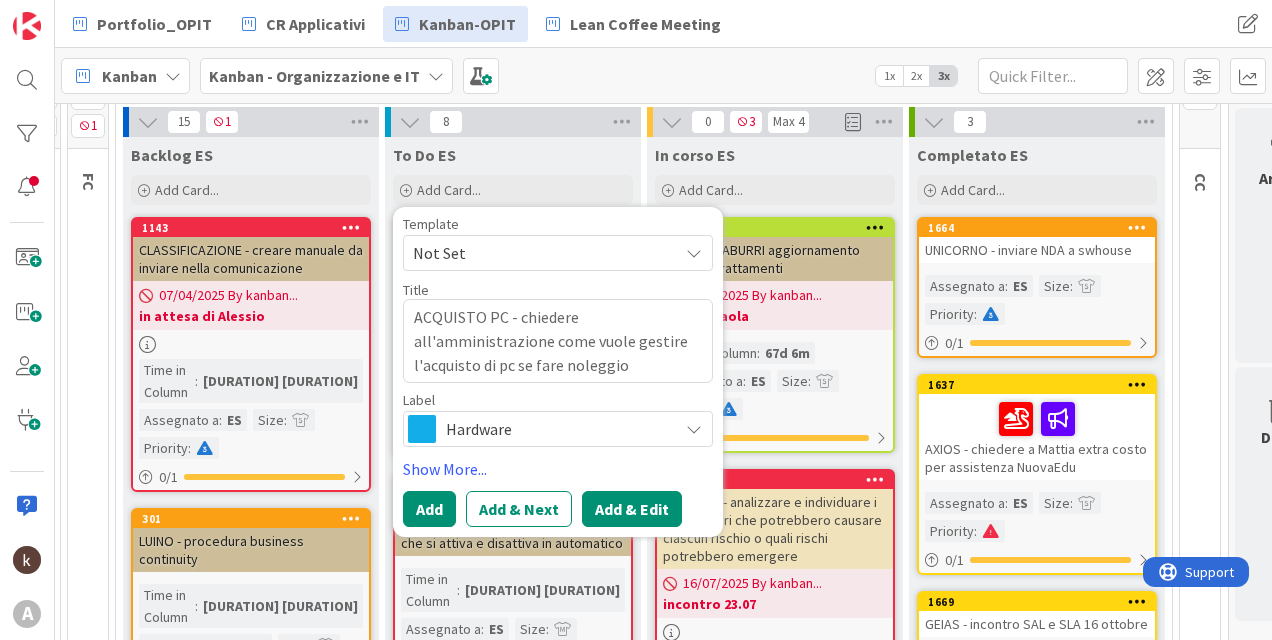 click on "Add & Edit" at bounding box center [632, 509] 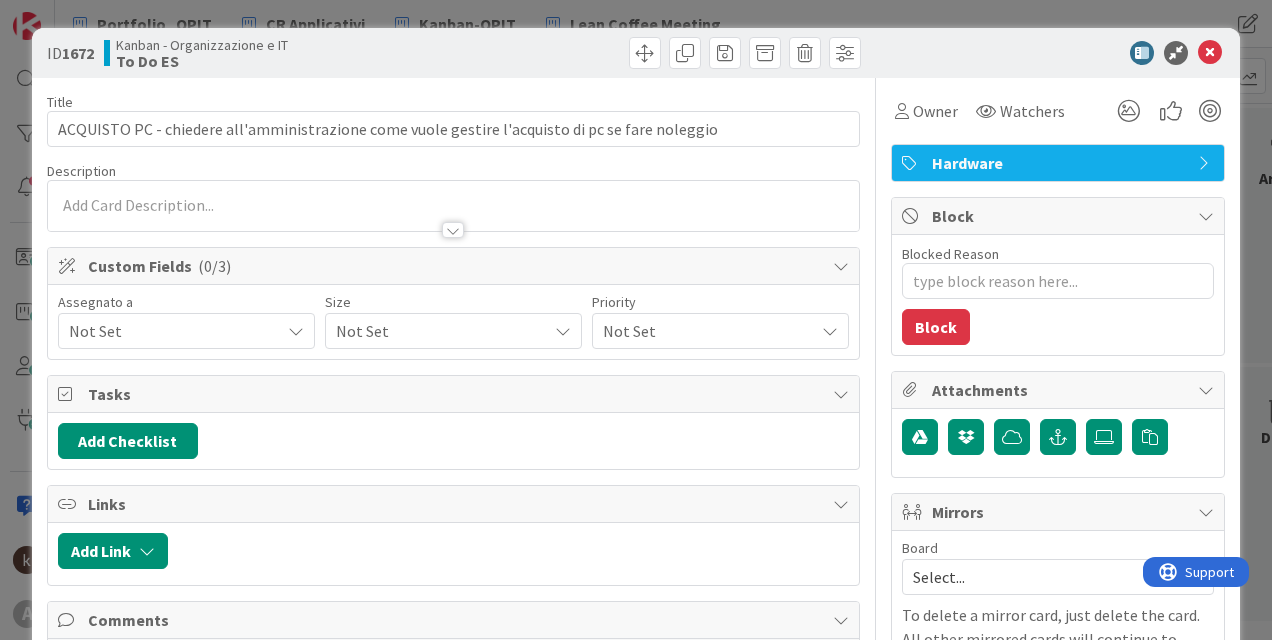 scroll, scrollTop: 0, scrollLeft: 0, axis: both 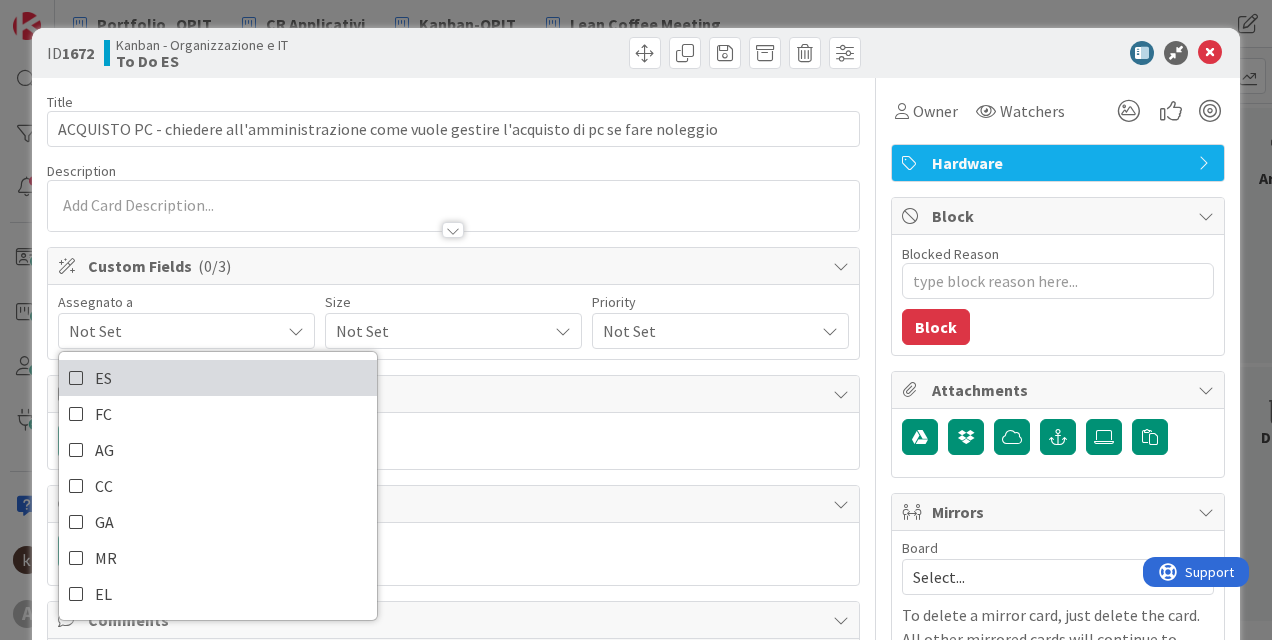 click on "ES" at bounding box center [218, 378] 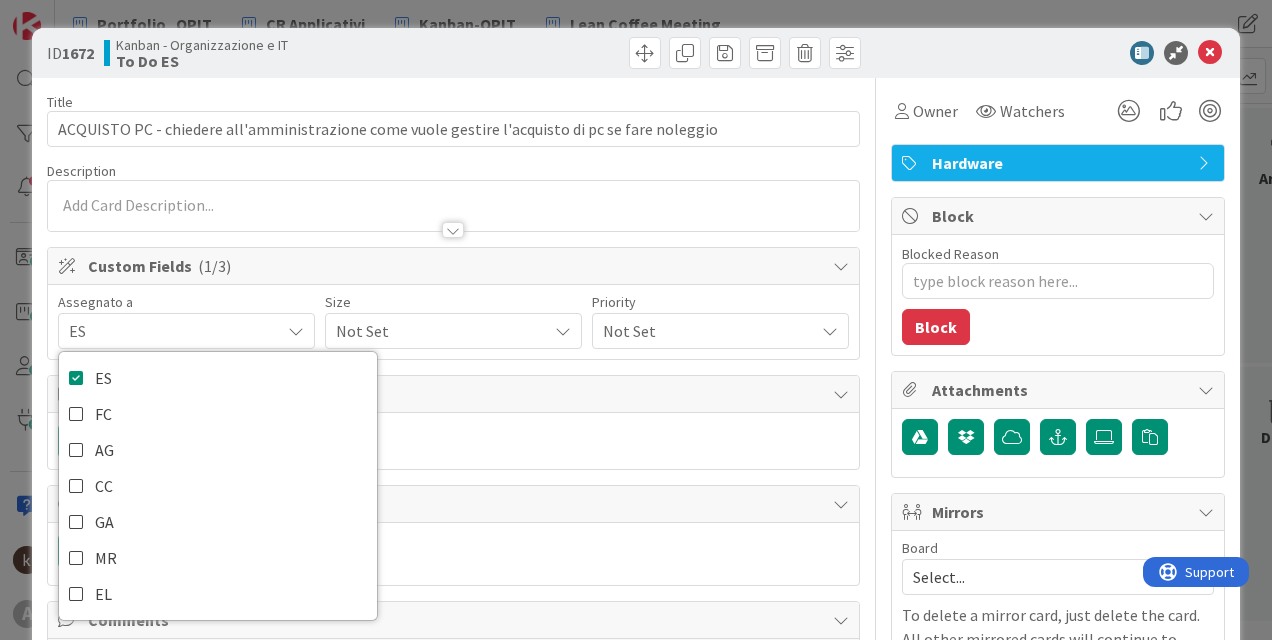 click on "Not Set" at bounding box center (436, 331) 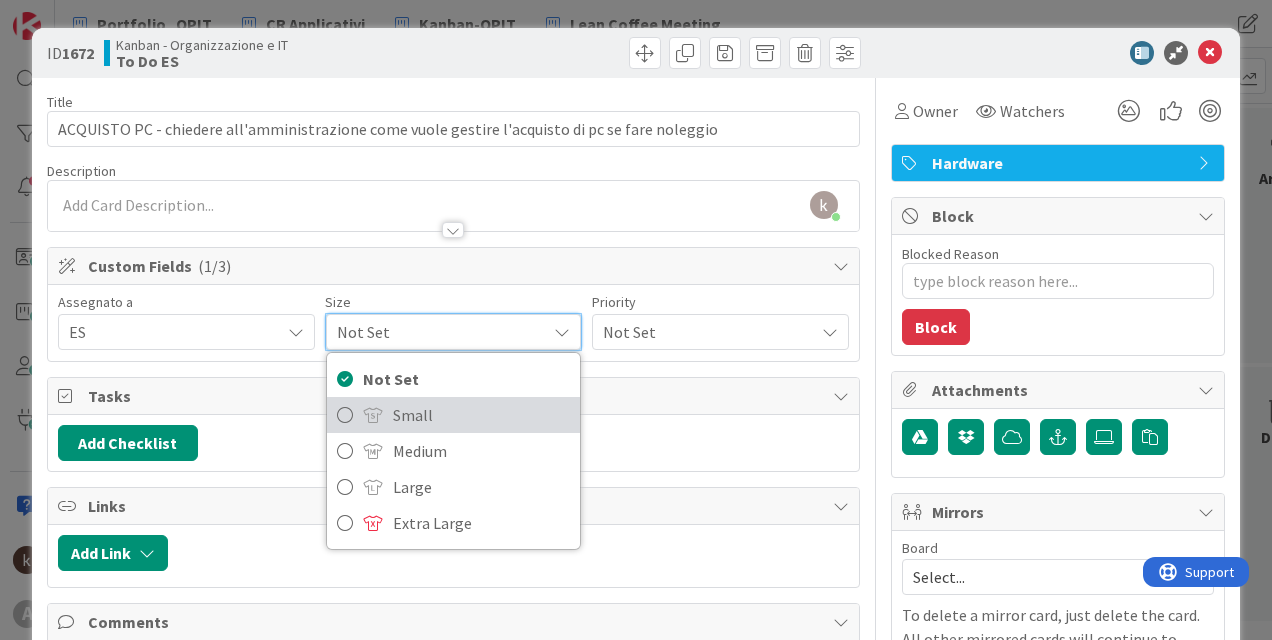 click on "Small" at bounding box center (453, 415) 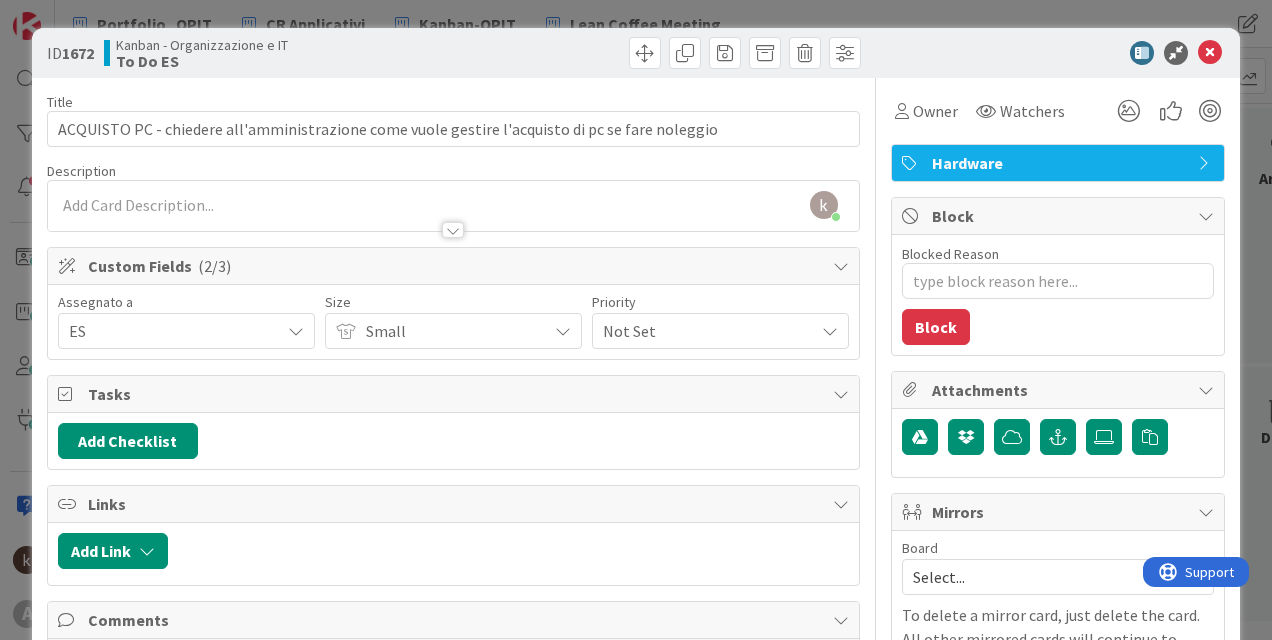 click on "Not Set" at bounding box center [703, 331] 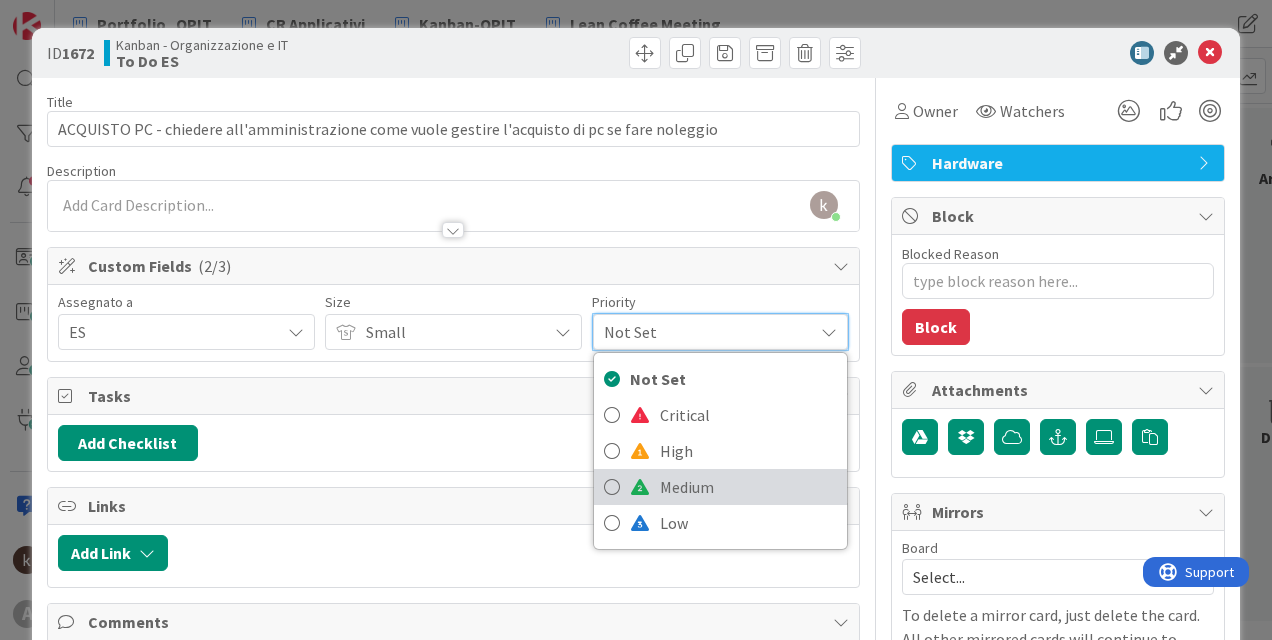 click at bounding box center [640, 487] 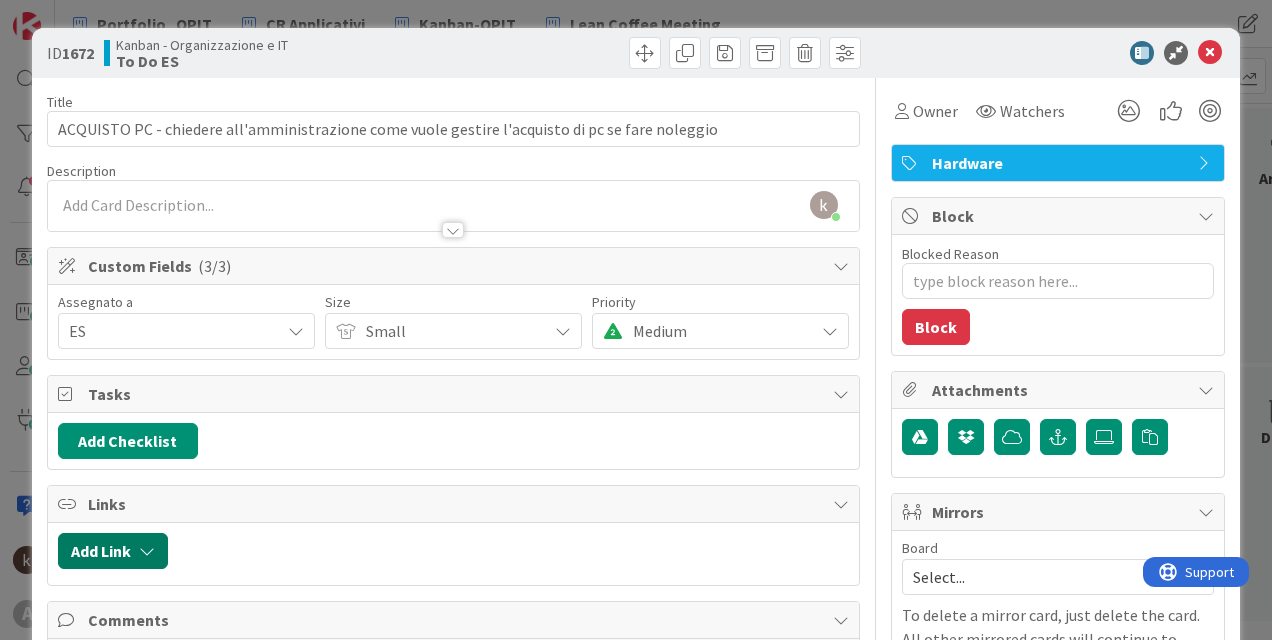 click on "Add Link" at bounding box center [113, 551] 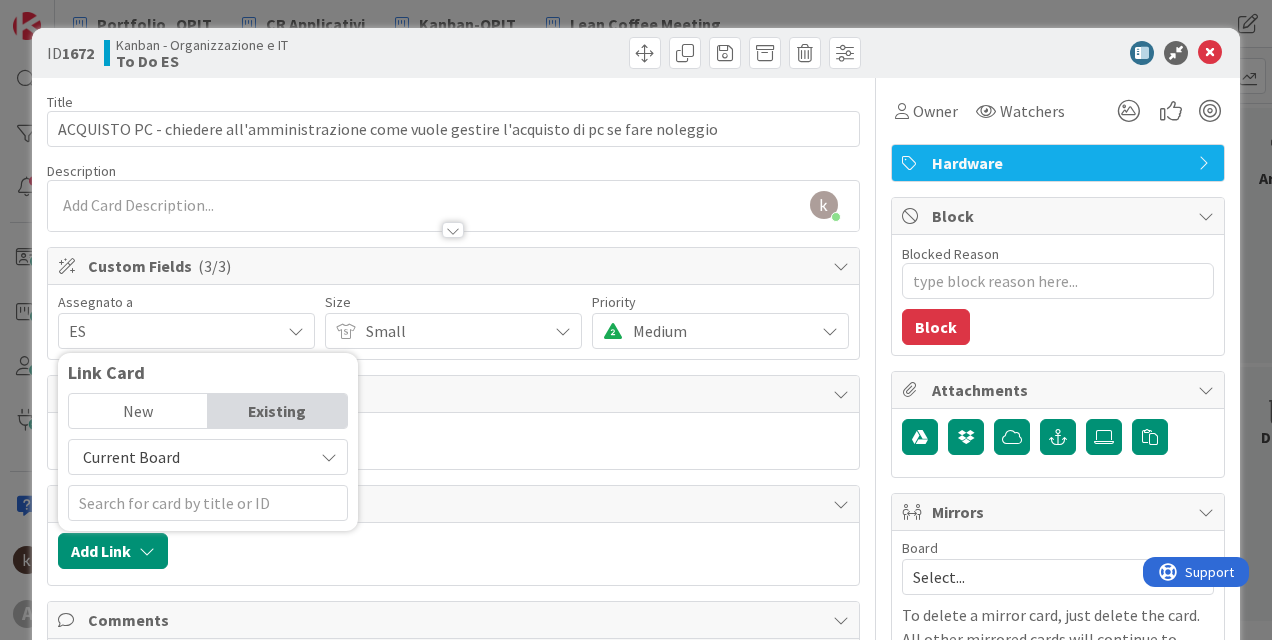 click on "Current Board" at bounding box center (131, 457) 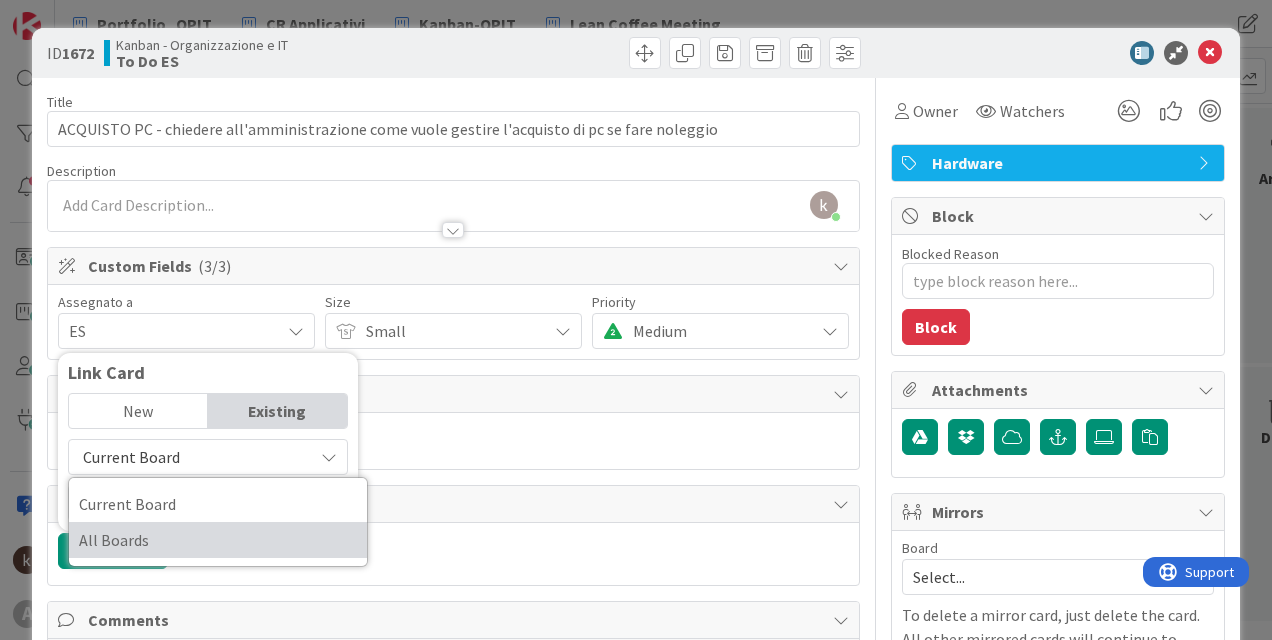 click on "All Boards" at bounding box center (218, 540) 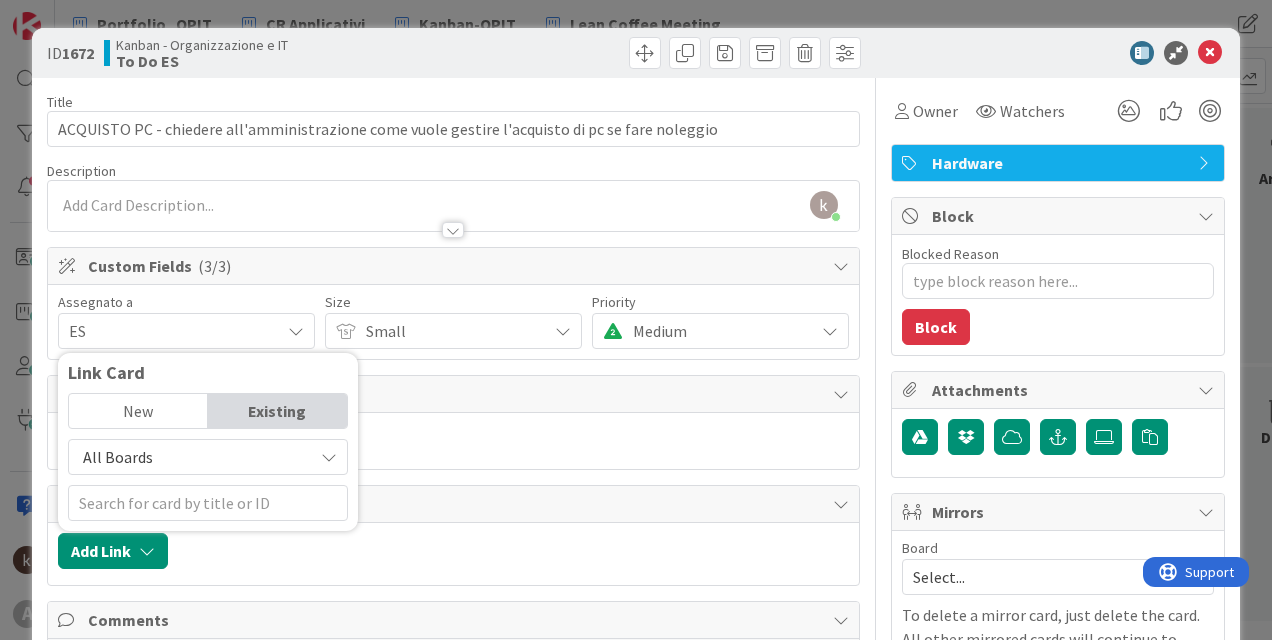 click on "New" at bounding box center (138, 411) 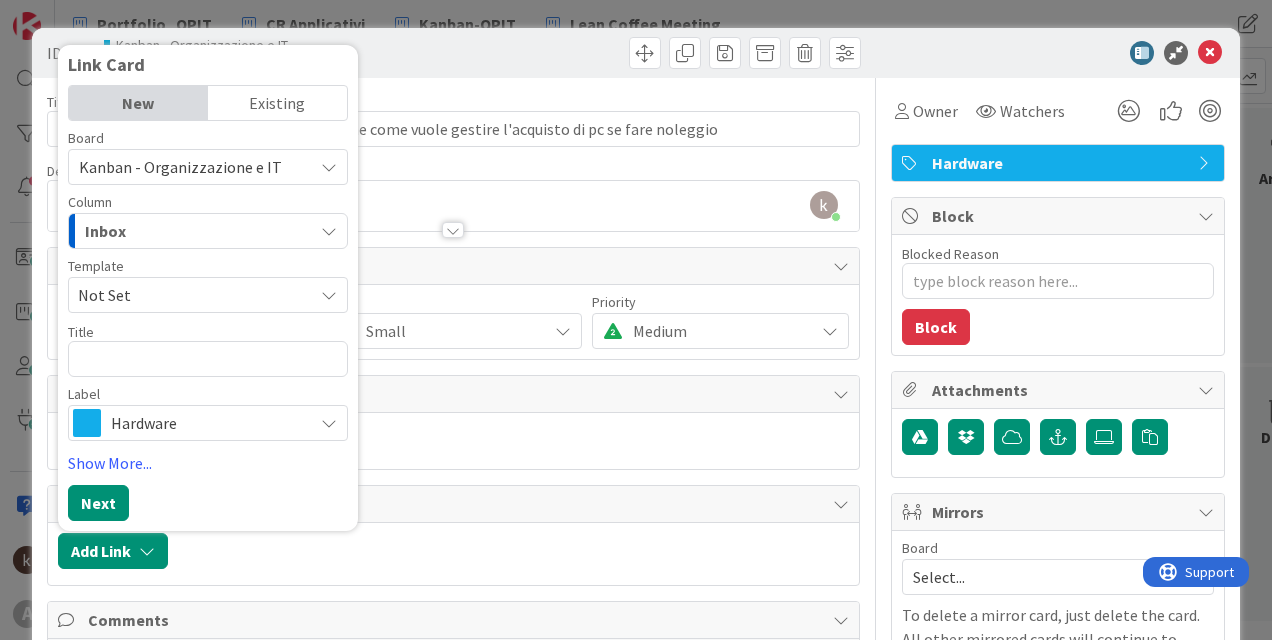 click on "Existing" at bounding box center [277, 103] 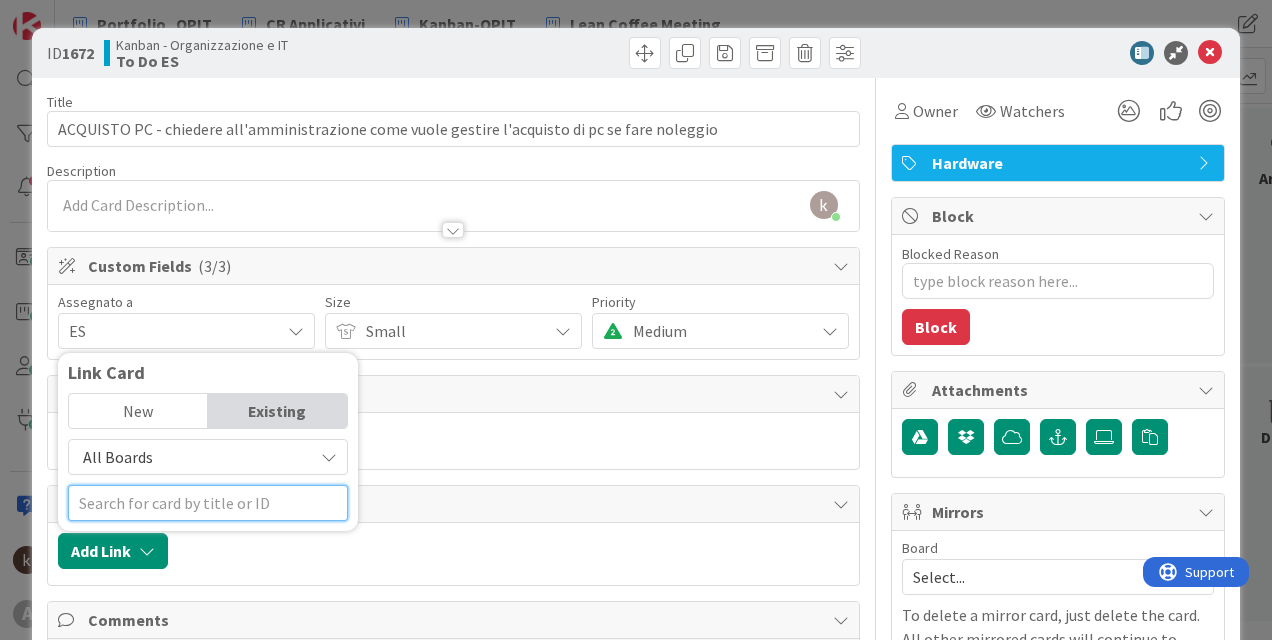 click at bounding box center (208, 503) 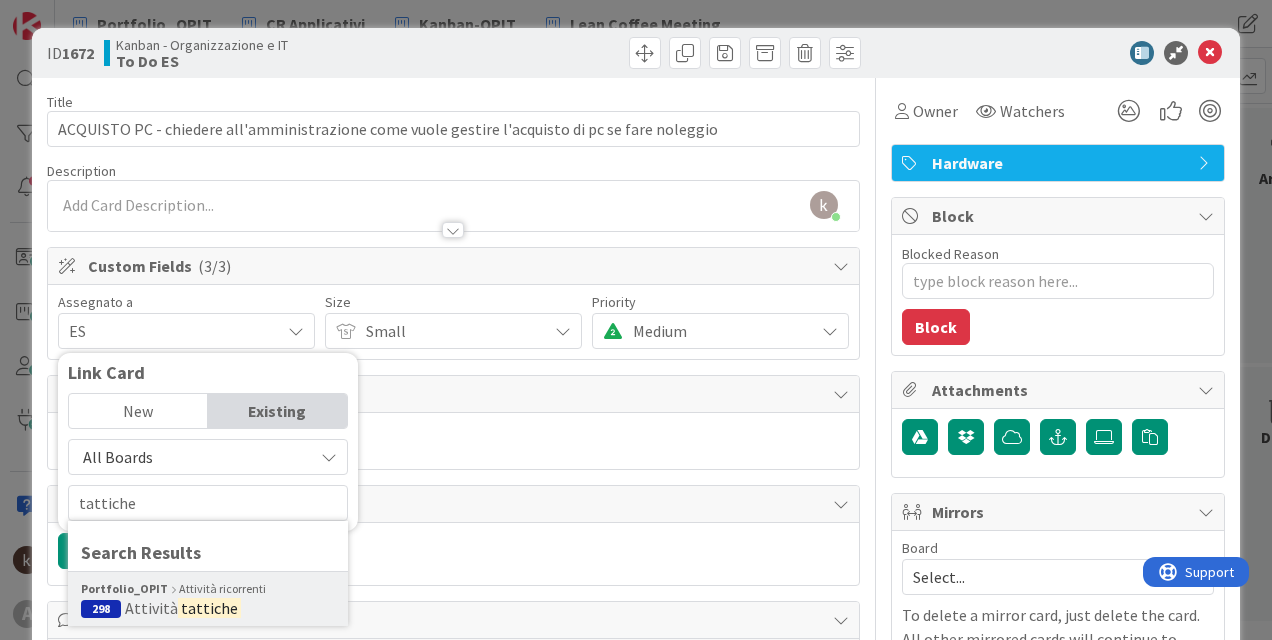click on "Portfolio_OPIT Attività ricorrenti" at bounding box center [208, 589] 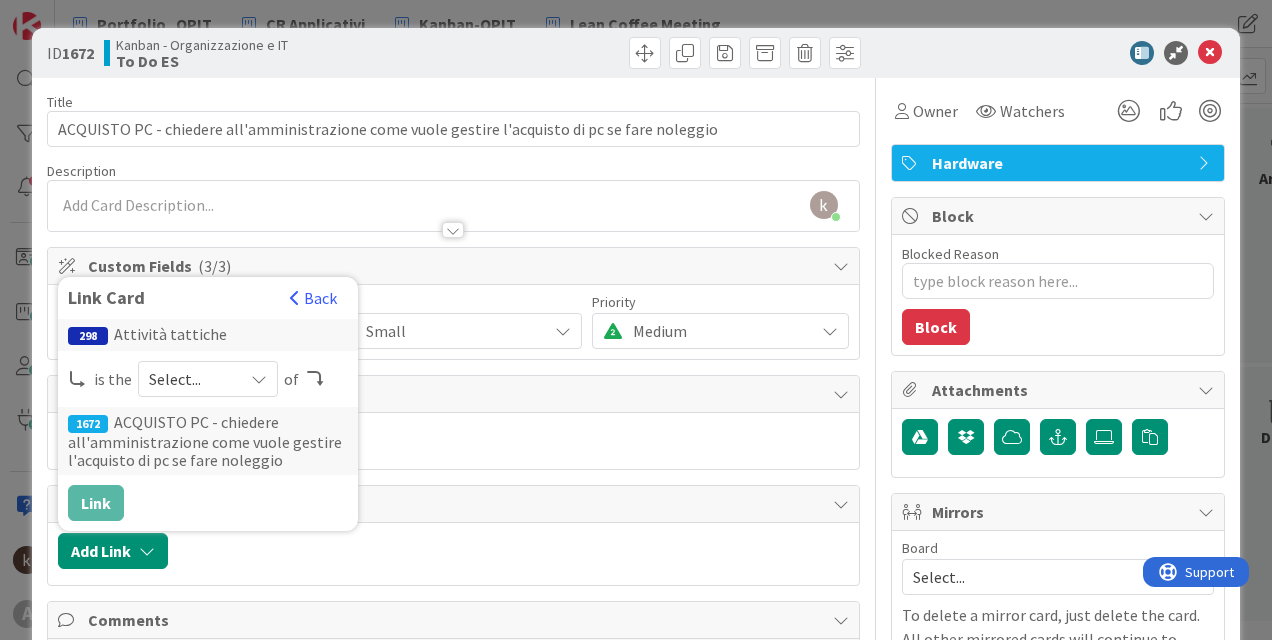 click on "Select..." at bounding box center [208, 379] 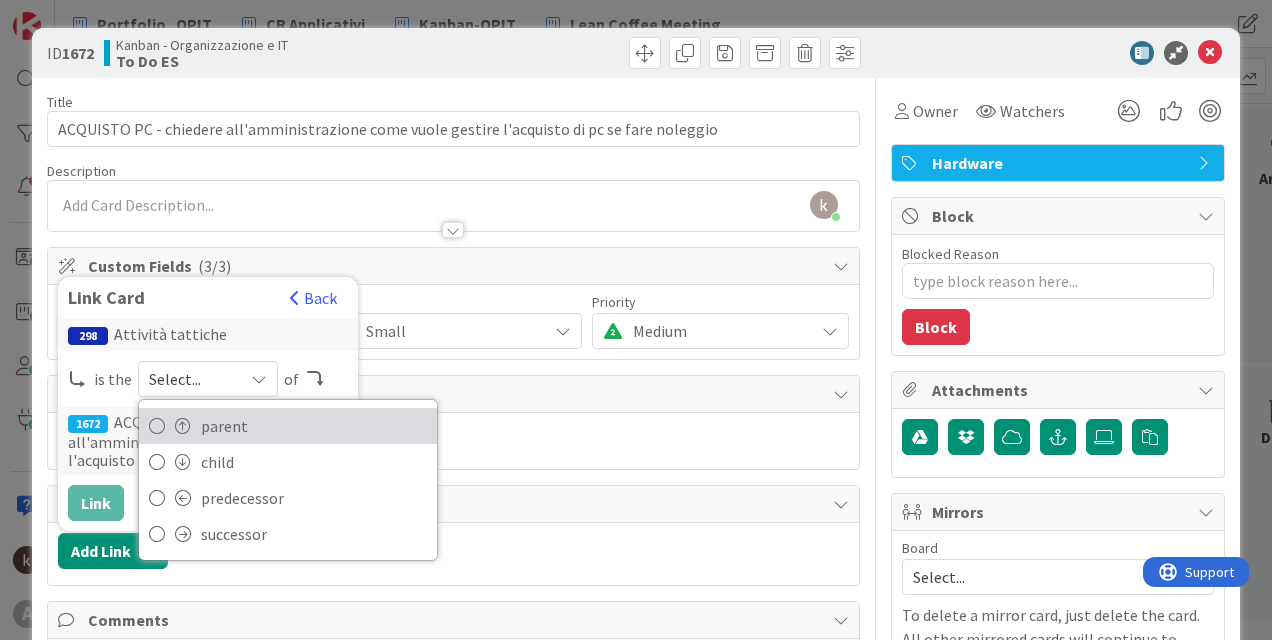 click at bounding box center [157, 426] 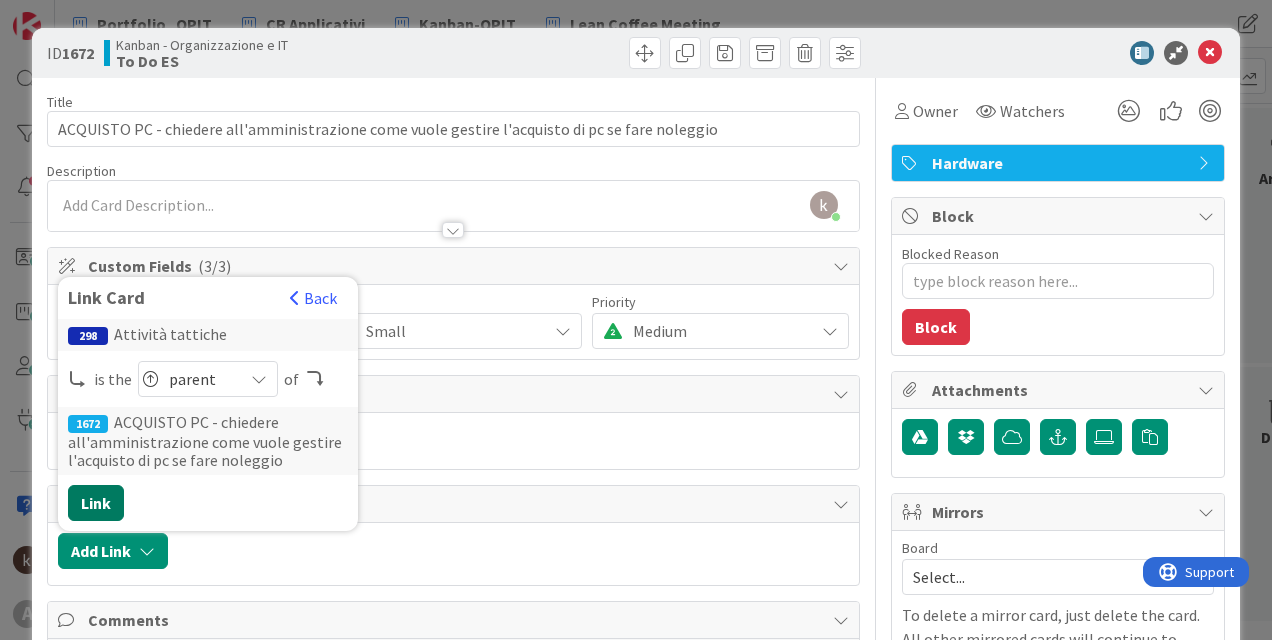 click on "Link" at bounding box center (96, 503) 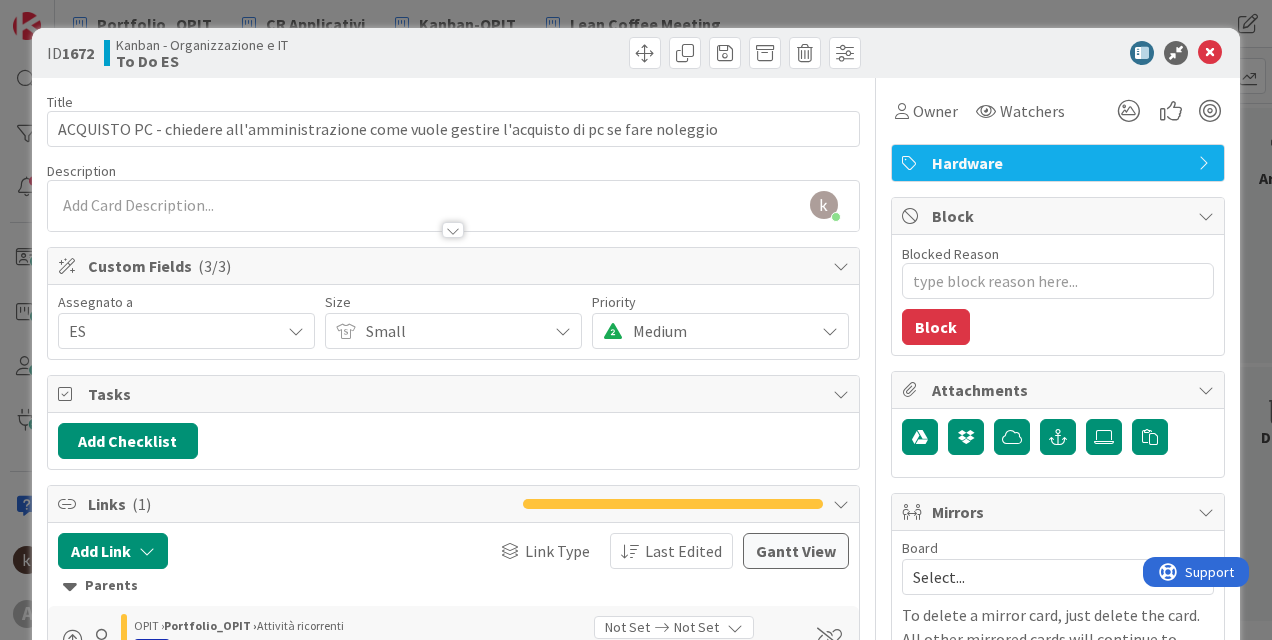 click at bounding box center (1210, 53) 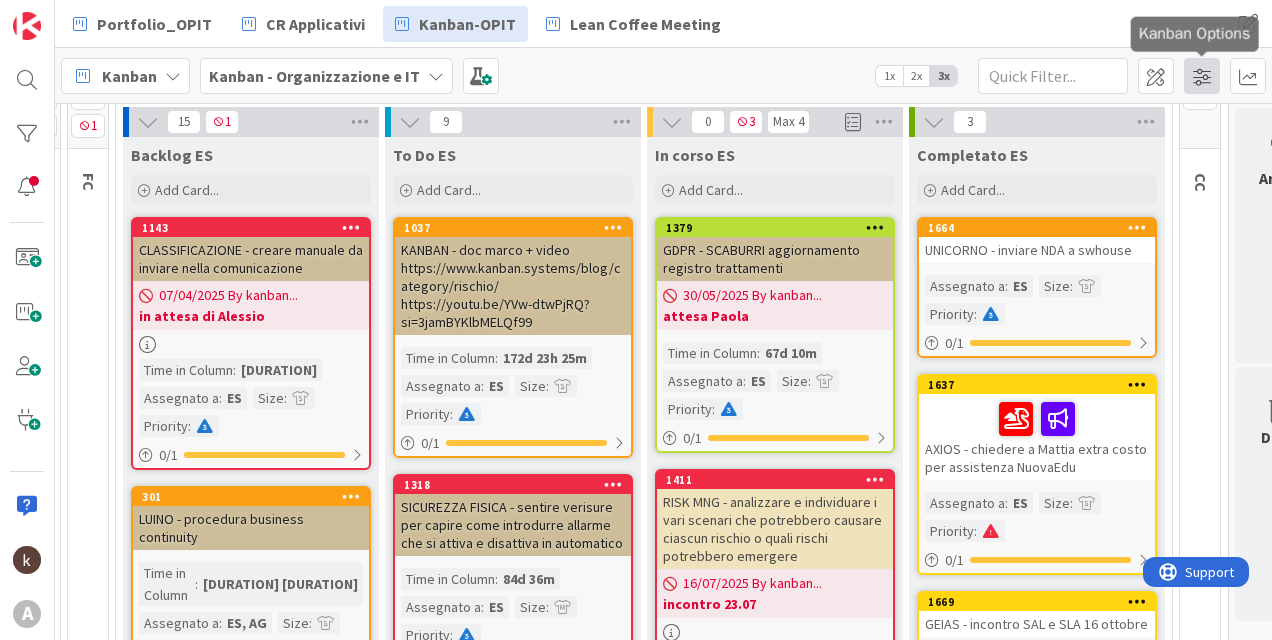 scroll, scrollTop: 0, scrollLeft: 0, axis: both 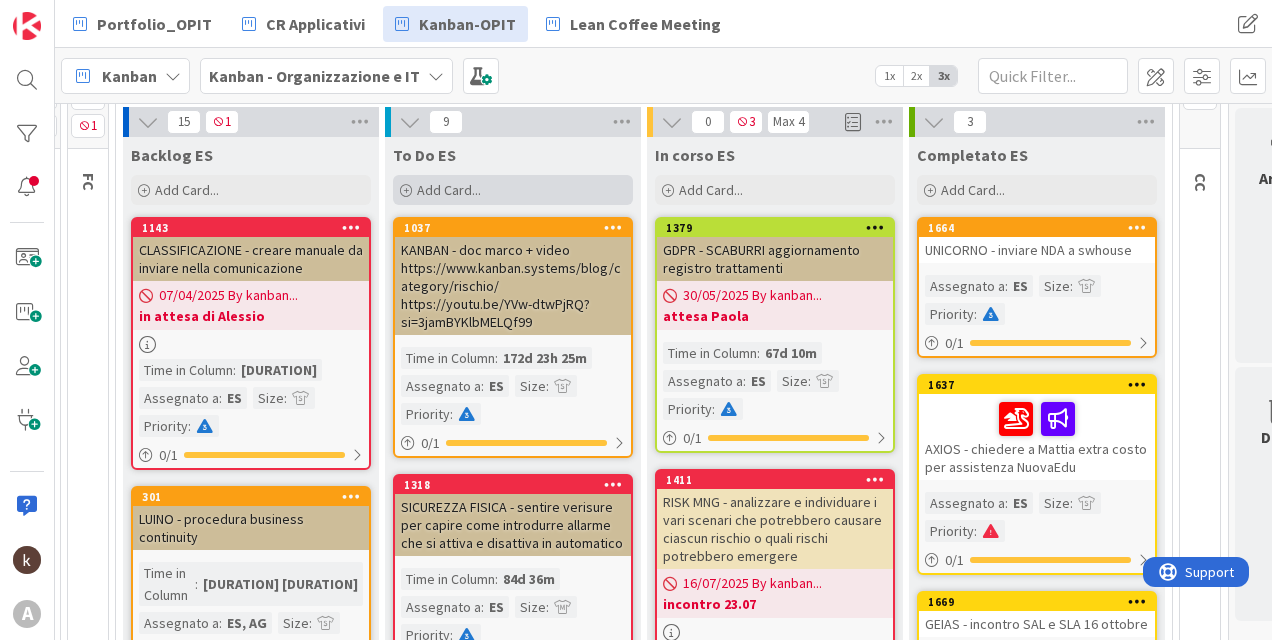 click on "Add Card..." at bounding box center (513, 190) 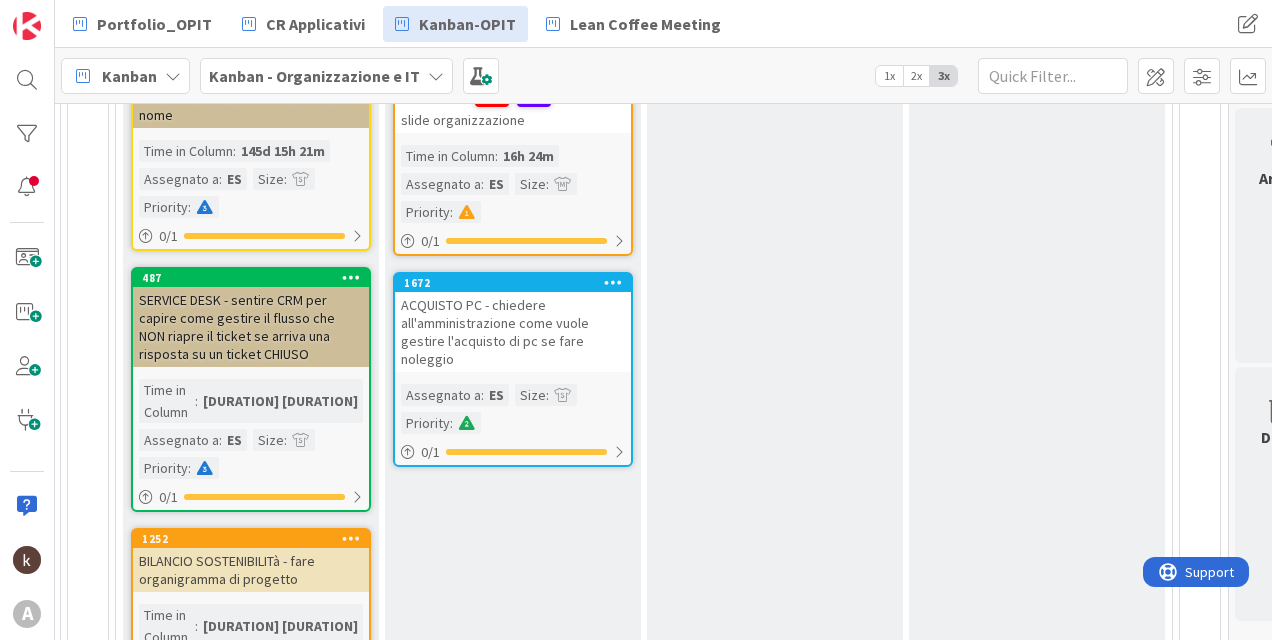 scroll, scrollTop: 1941, scrollLeft: 99, axis: both 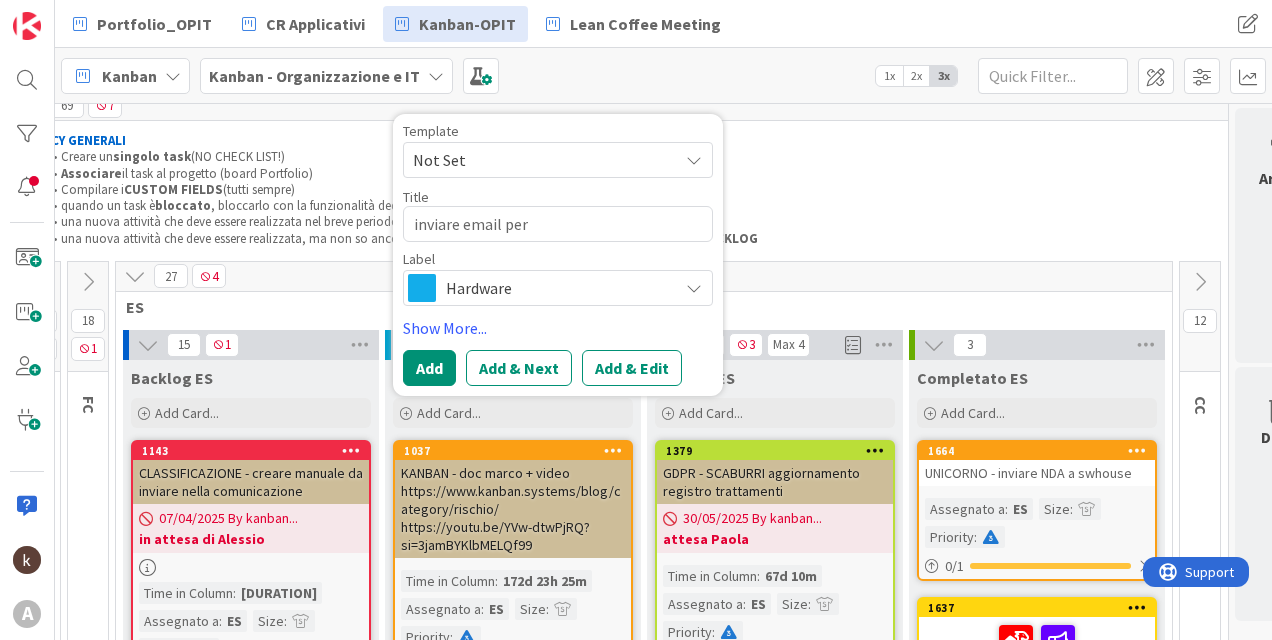 click on "27 4" at bounding box center (644, 277) 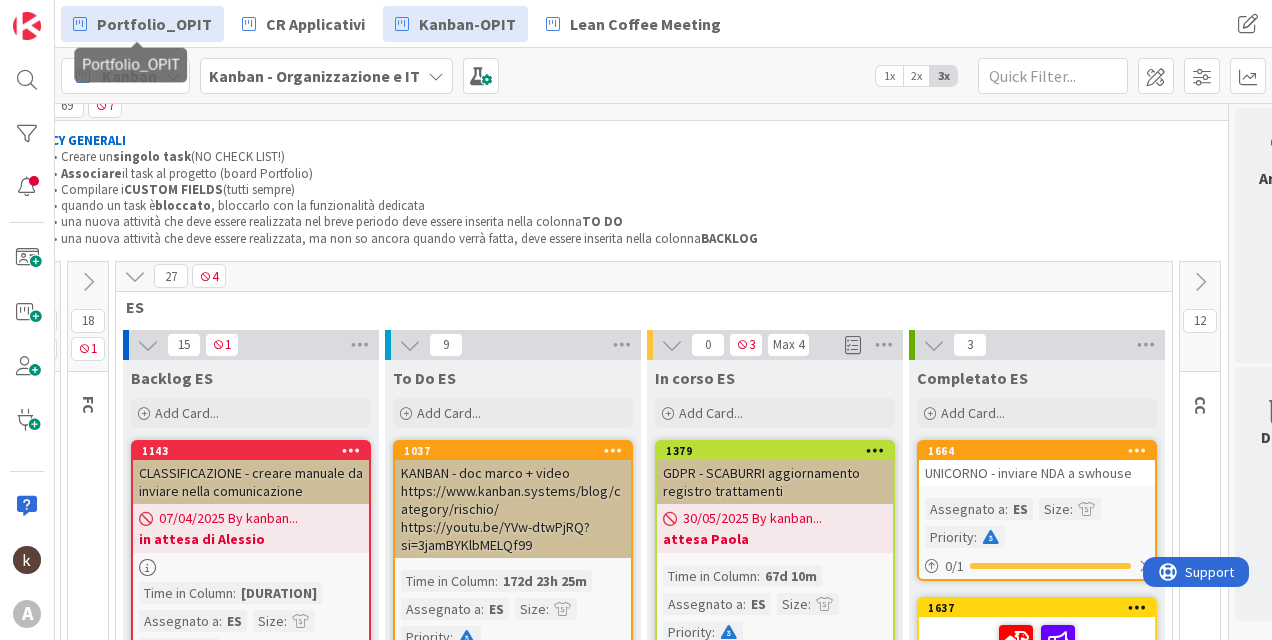 click on "Portfolio_OPIT" at bounding box center [154, 24] 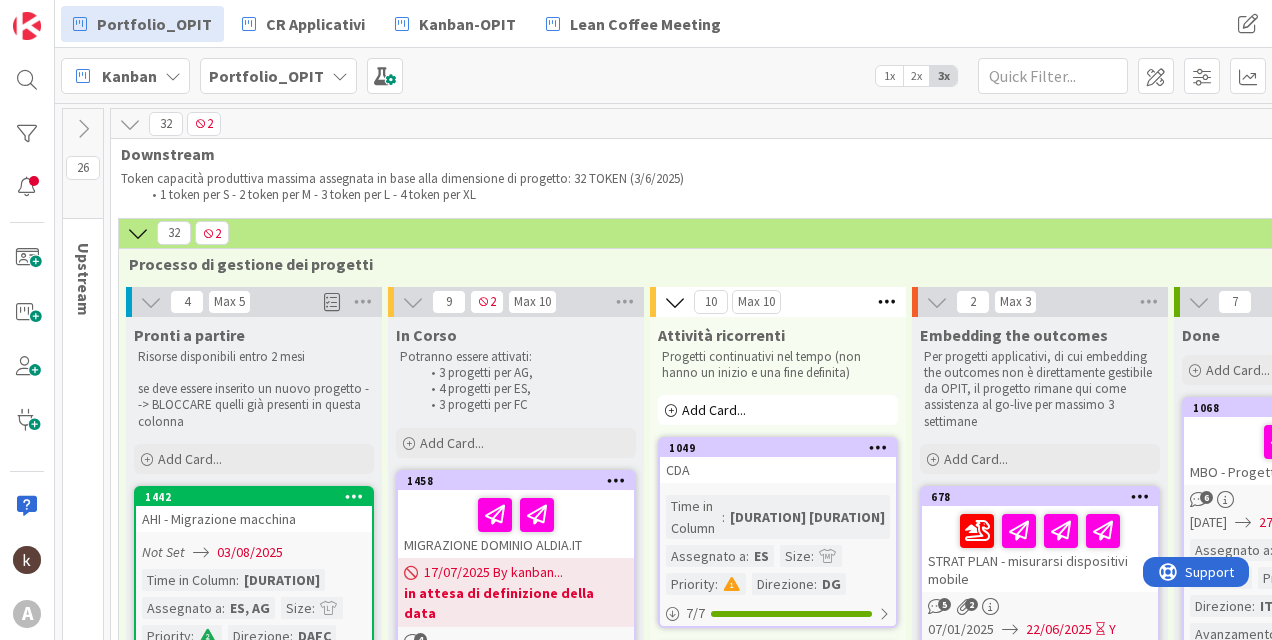 click at bounding box center [83, 129] 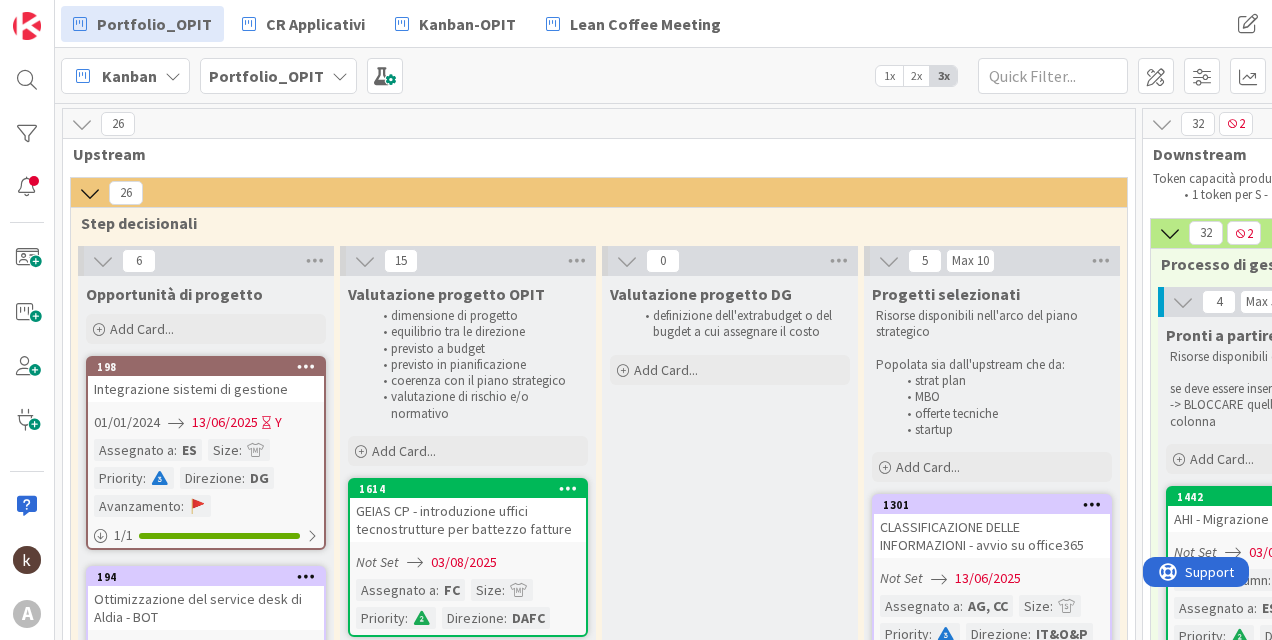 scroll, scrollTop: 0, scrollLeft: 0, axis: both 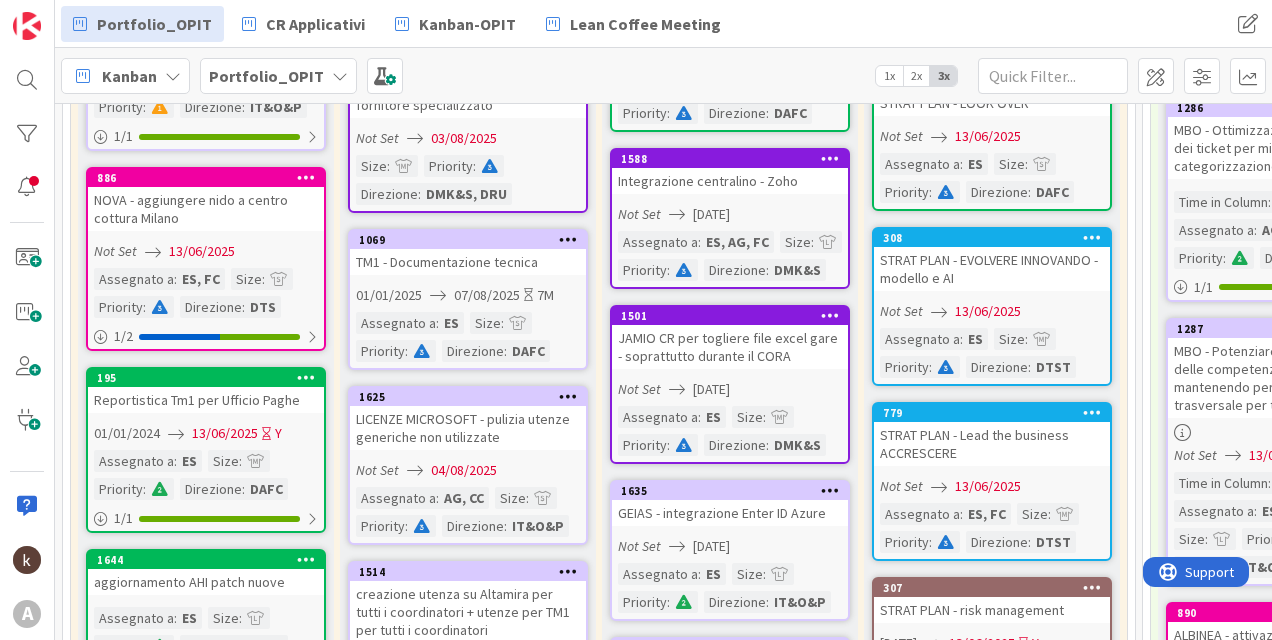 click on "2x" at bounding box center [916, 76] 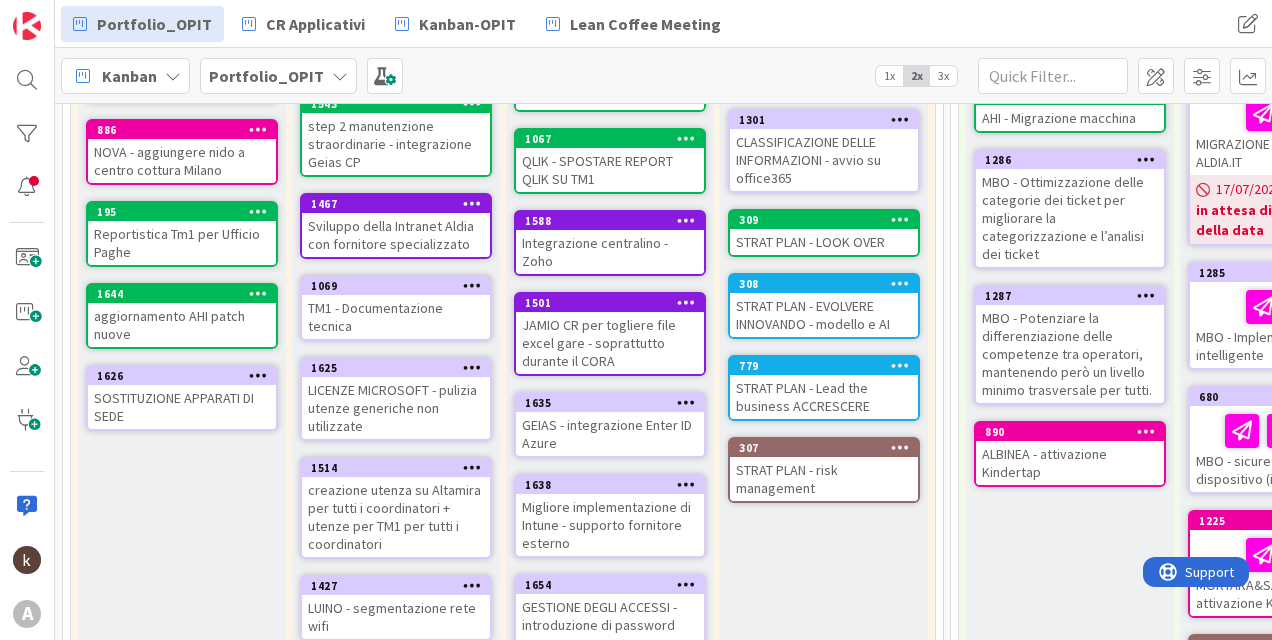 scroll, scrollTop: 399, scrollLeft: 0, axis: vertical 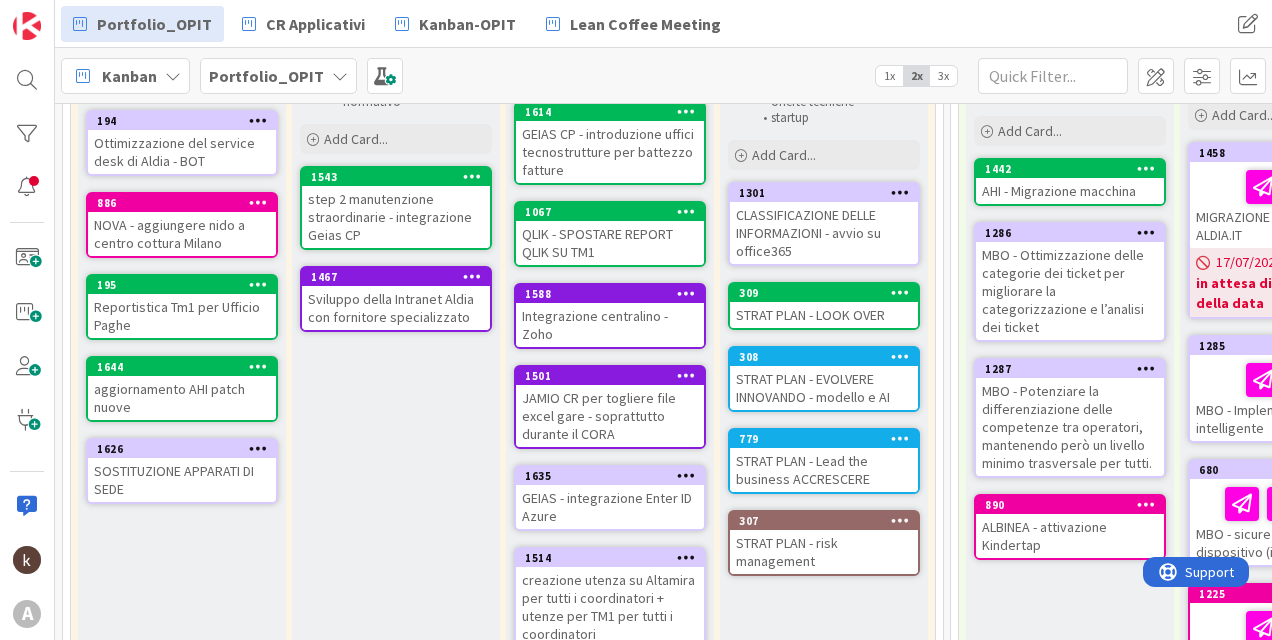 click on "NOVA - aggiungere nido a centro cottura Milano" at bounding box center [182, 234] 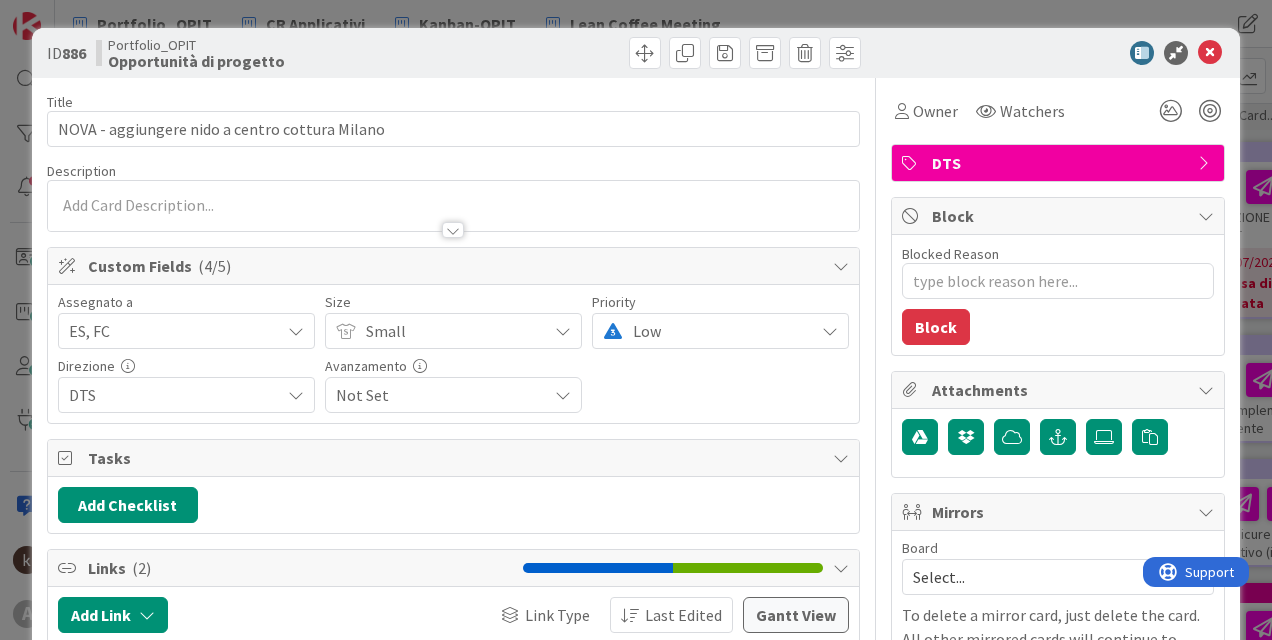 scroll, scrollTop: 0, scrollLeft: 0, axis: both 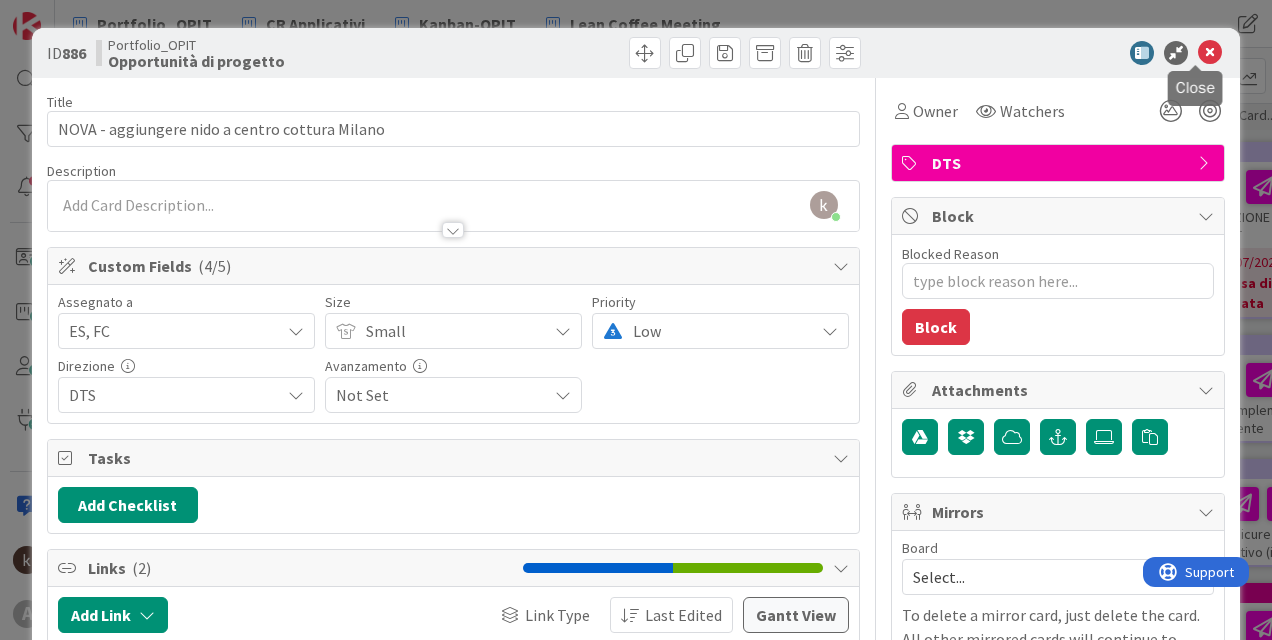 click at bounding box center [1210, 53] 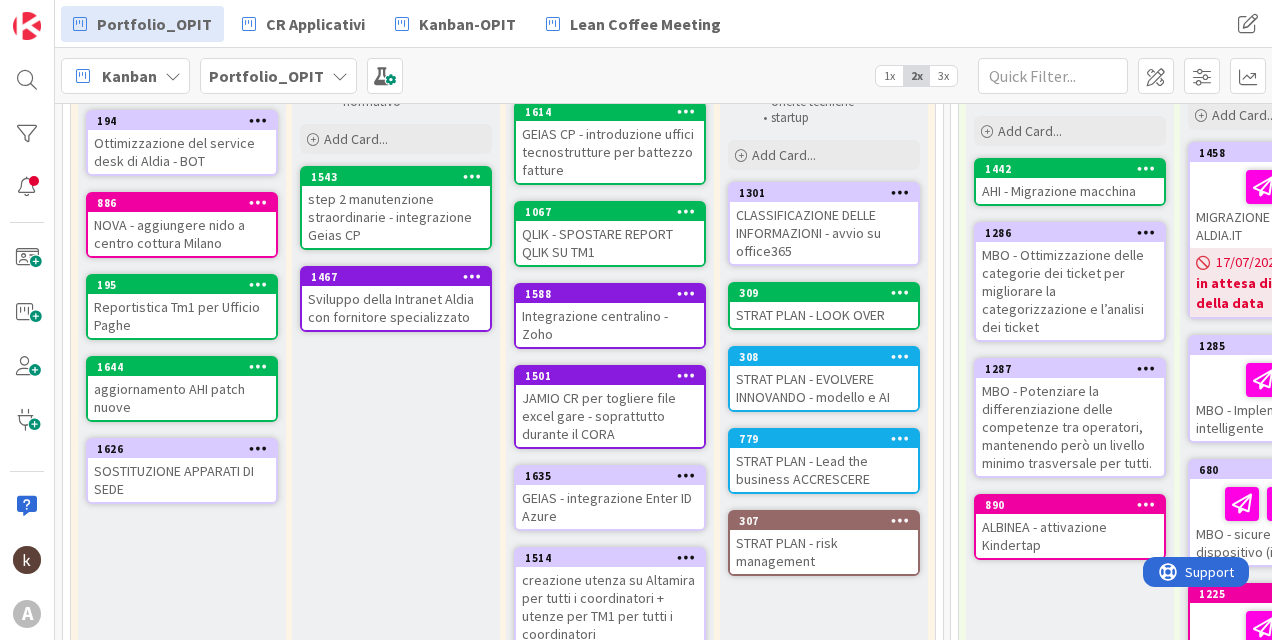 scroll, scrollTop: 0, scrollLeft: 0, axis: both 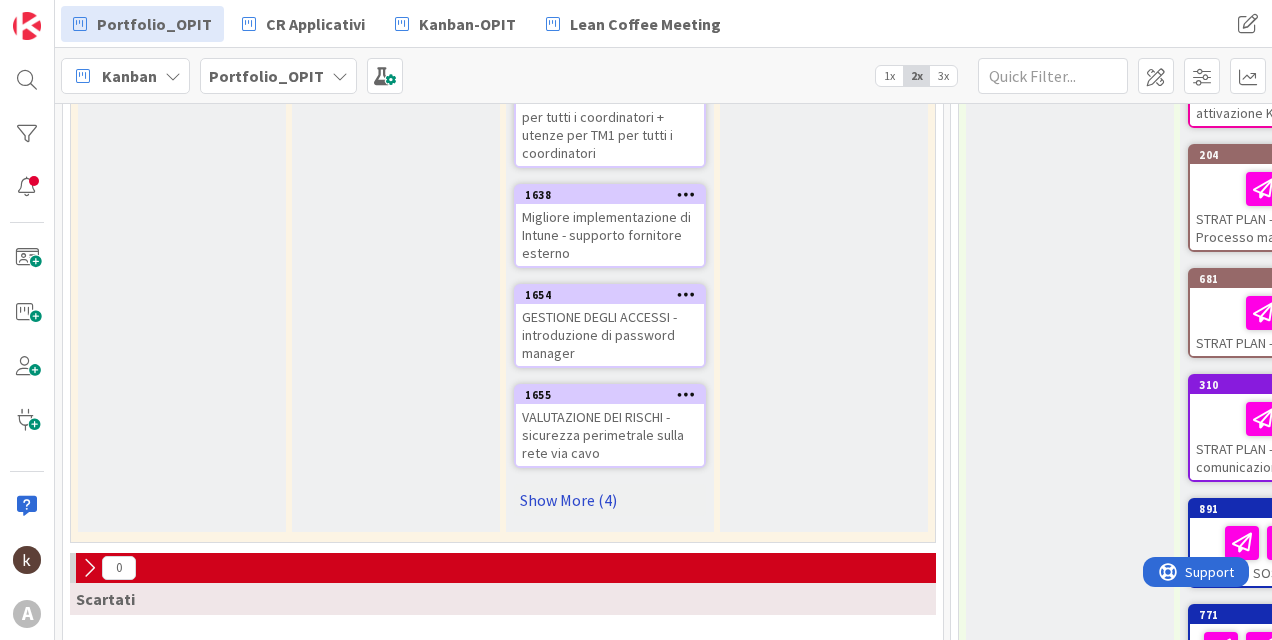 click on "Show More (4)" at bounding box center [610, 500] 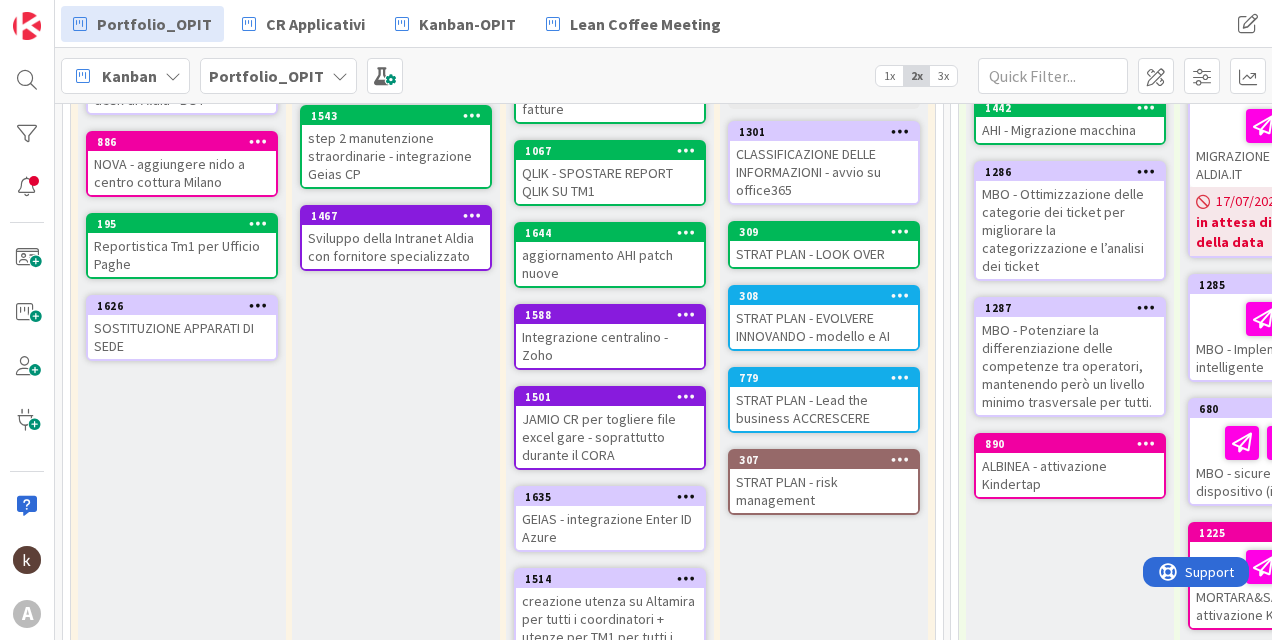 scroll, scrollTop: 387, scrollLeft: 0, axis: vertical 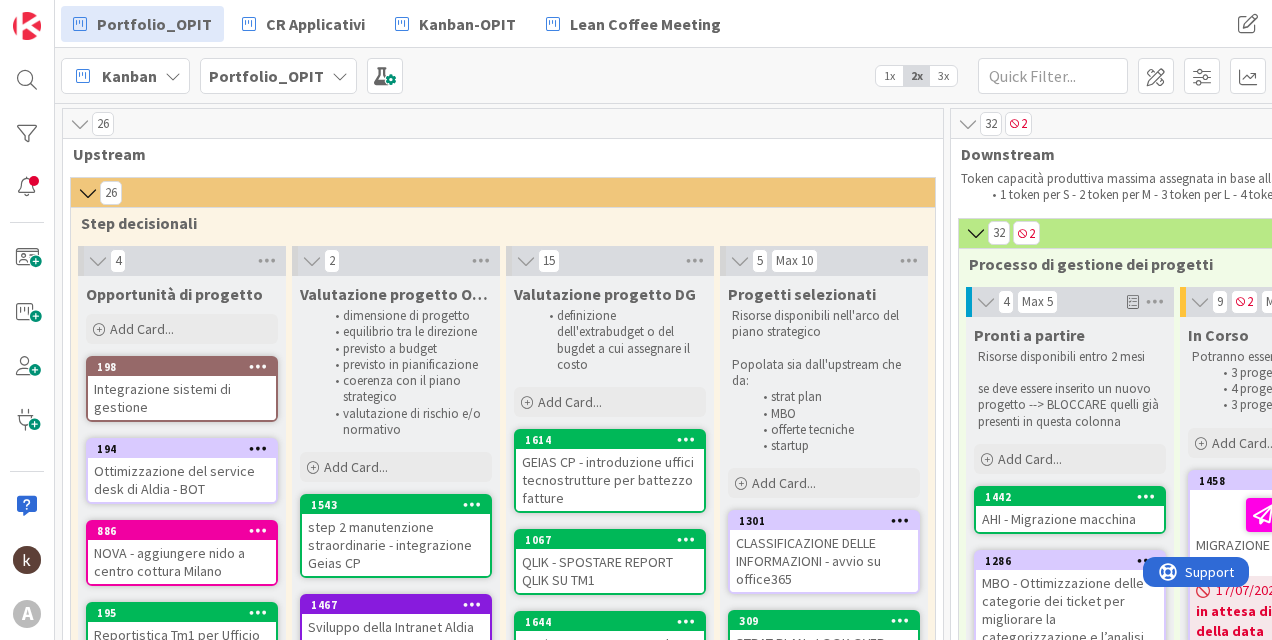 click at bounding box center (80, 124) 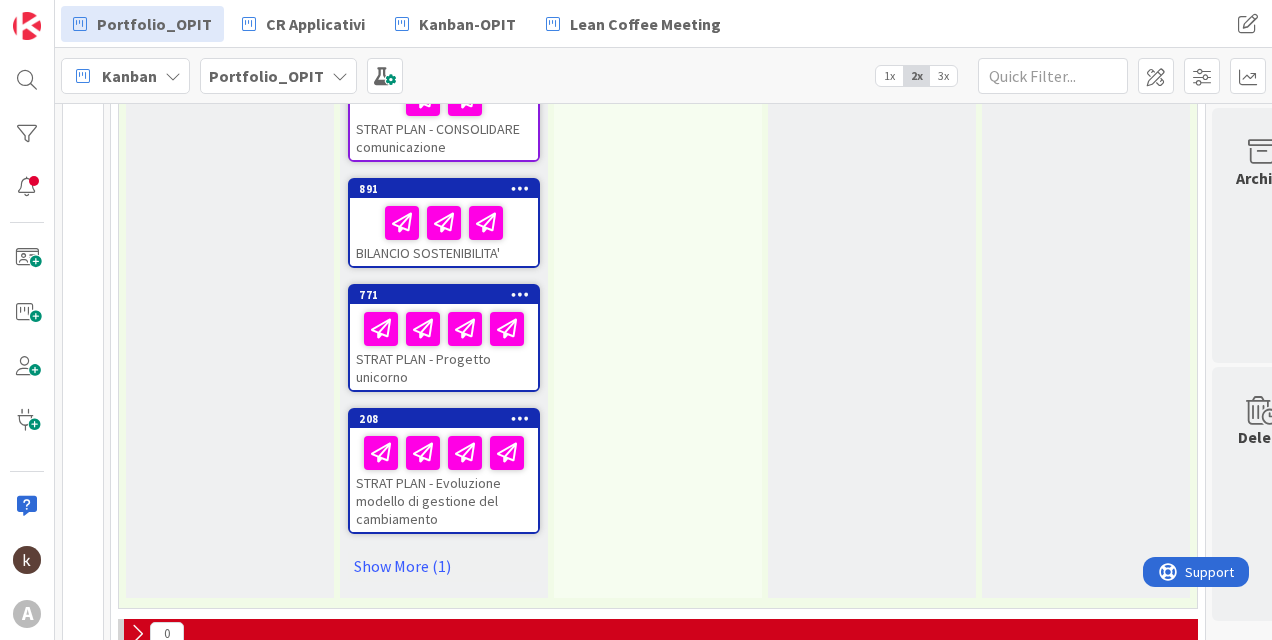 scroll, scrollTop: 1287, scrollLeft: 0, axis: vertical 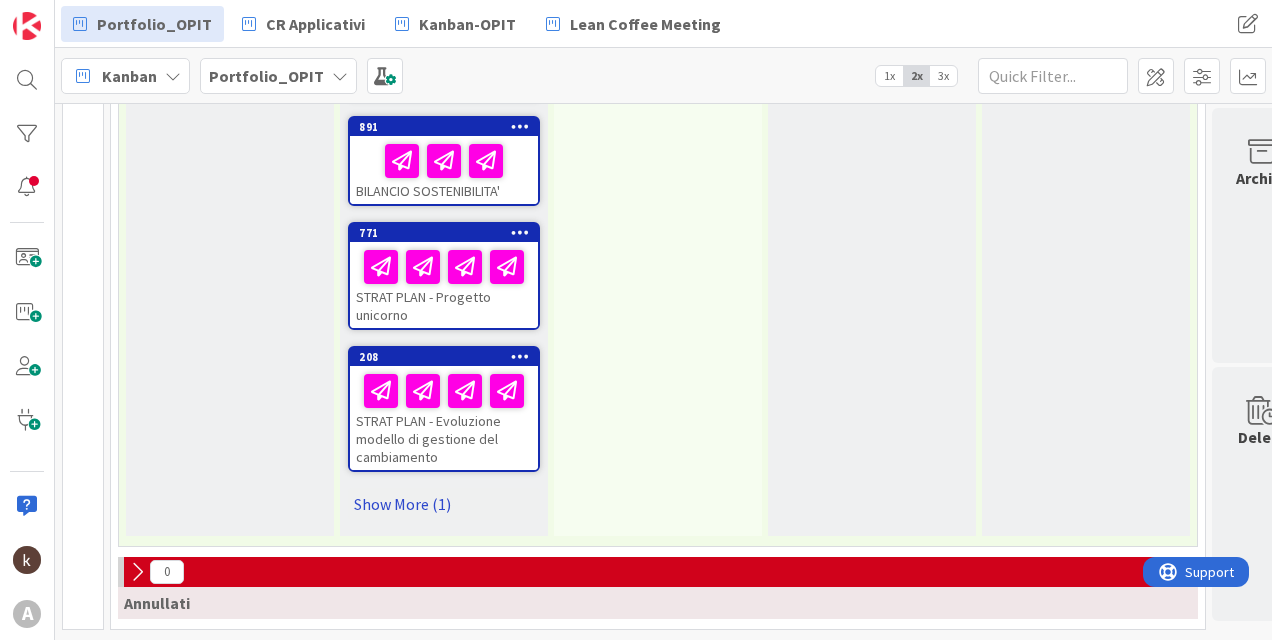 click on "Show More (1)" at bounding box center [444, 504] 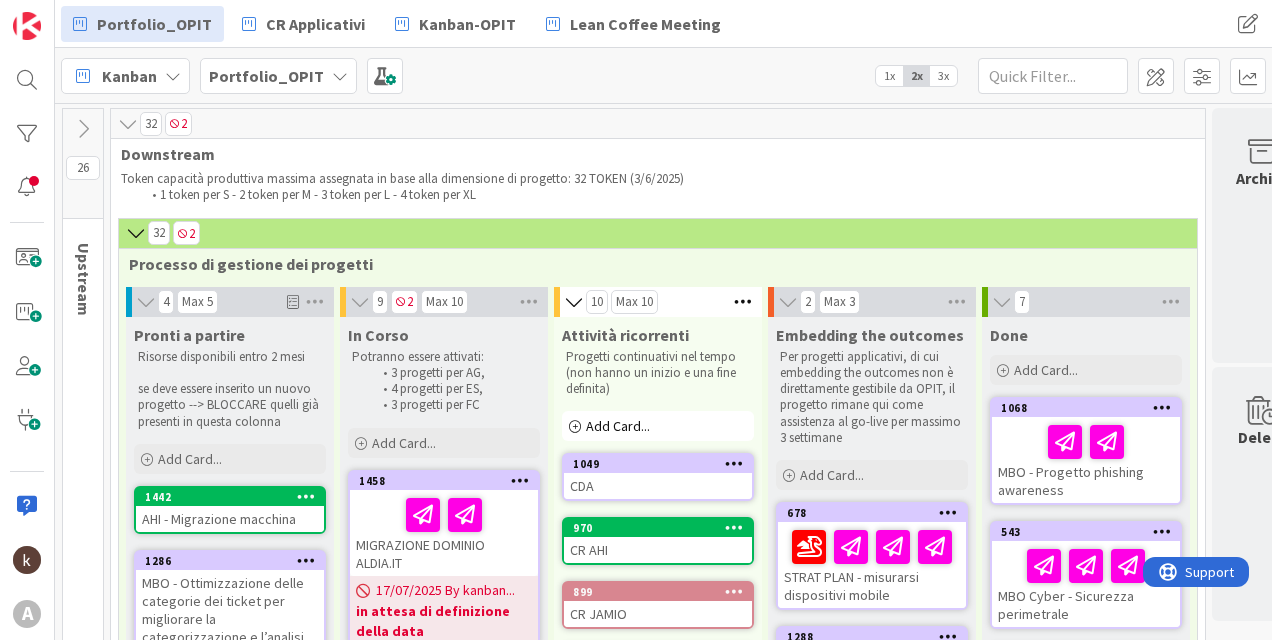 scroll, scrollTop: 300, scrollLeft: 0, axis: vertical 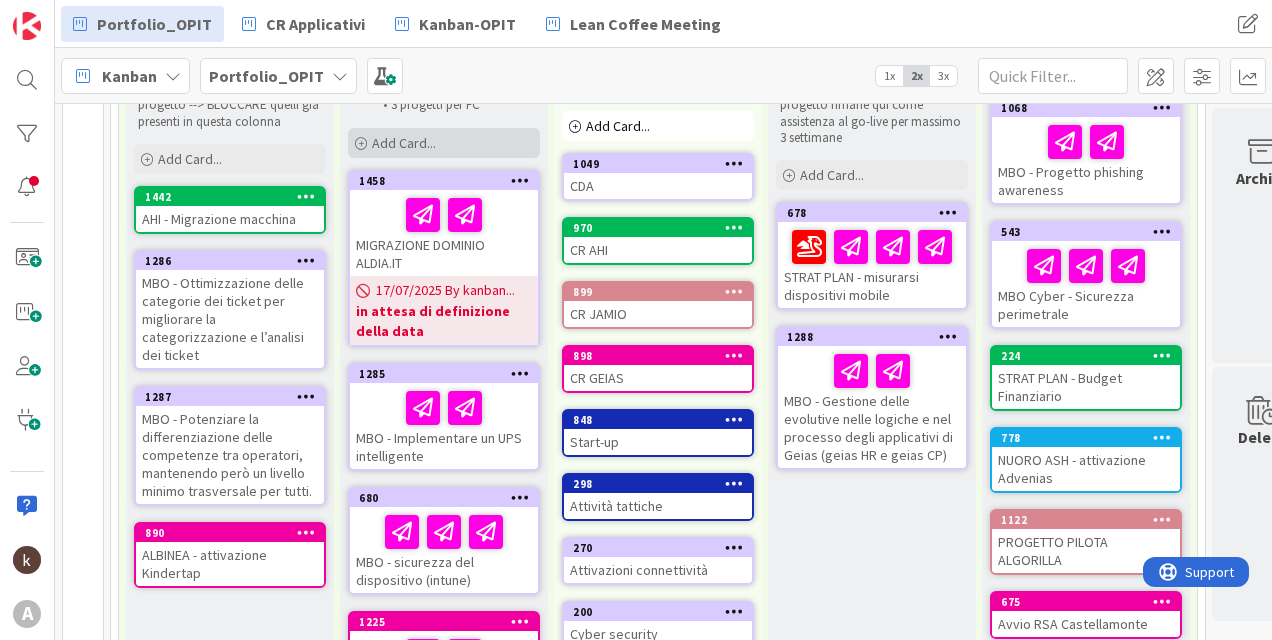 click on "Add Card..." at bounding box center (404, 143) 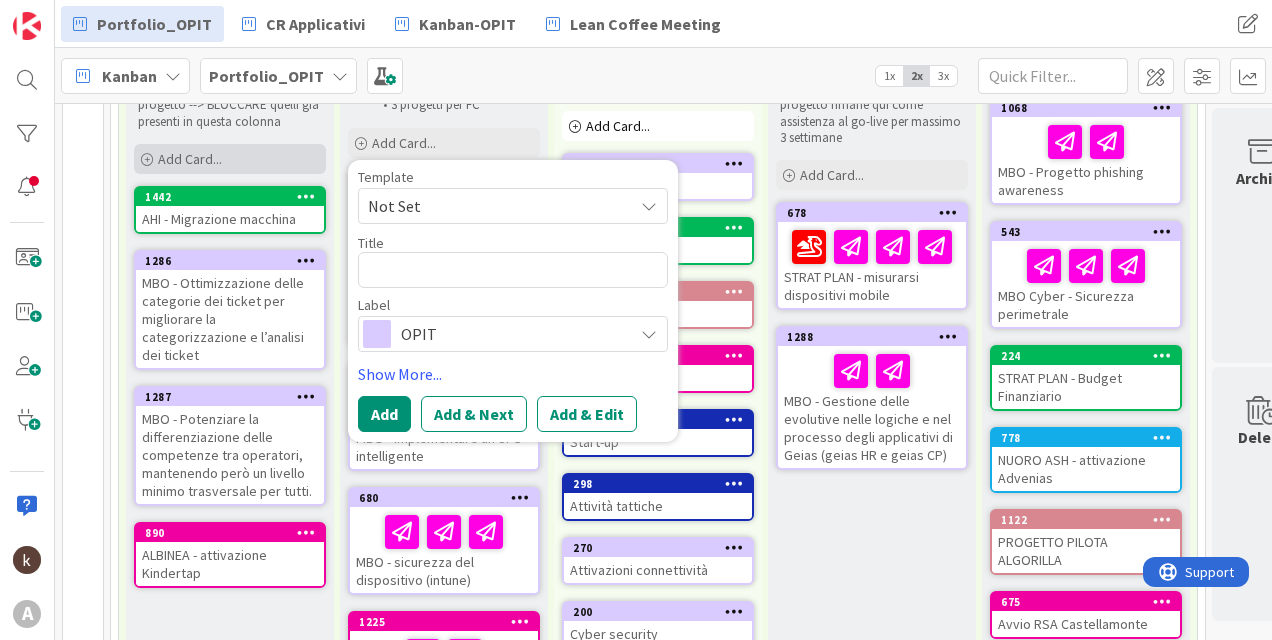 click on "Add Card..." at bounding box center (230, 159) 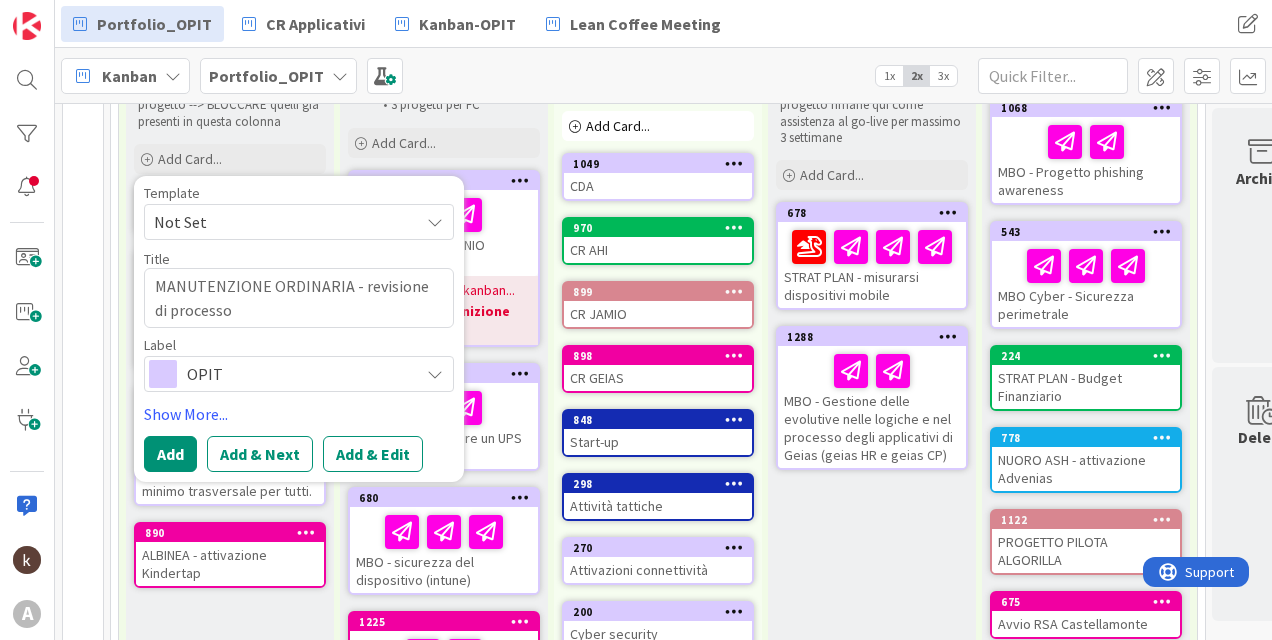 click on "OPIT" at bounding box center (298, 374) 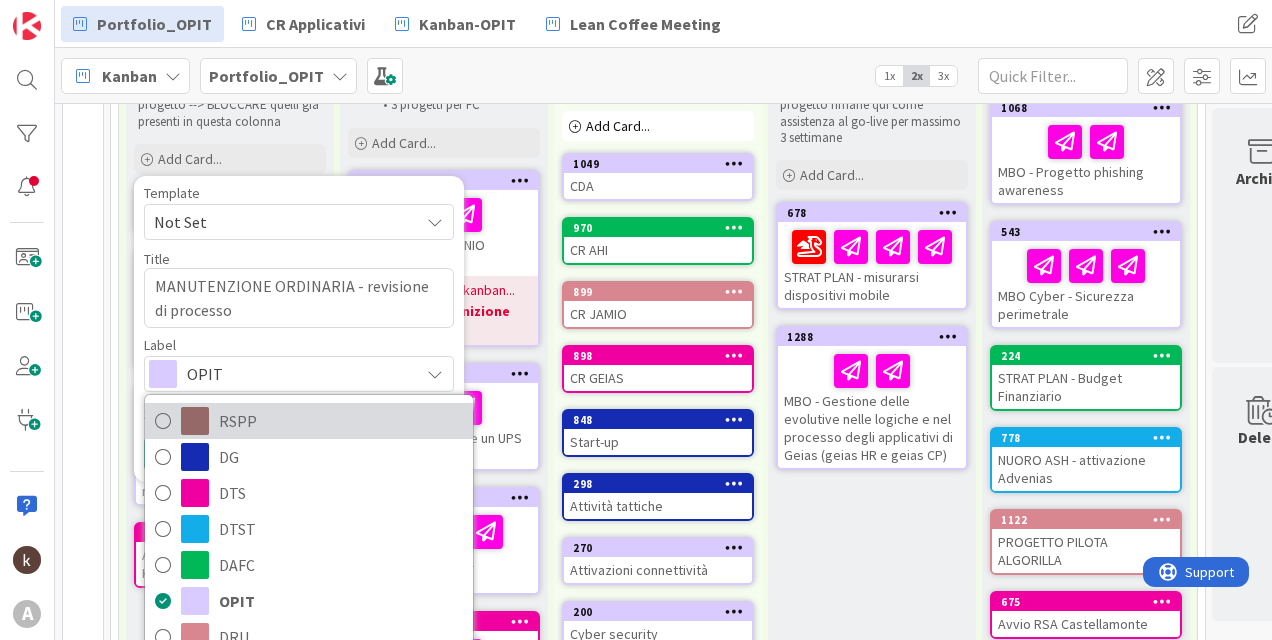 click on "RSPP" at bounding box center [341, 421] 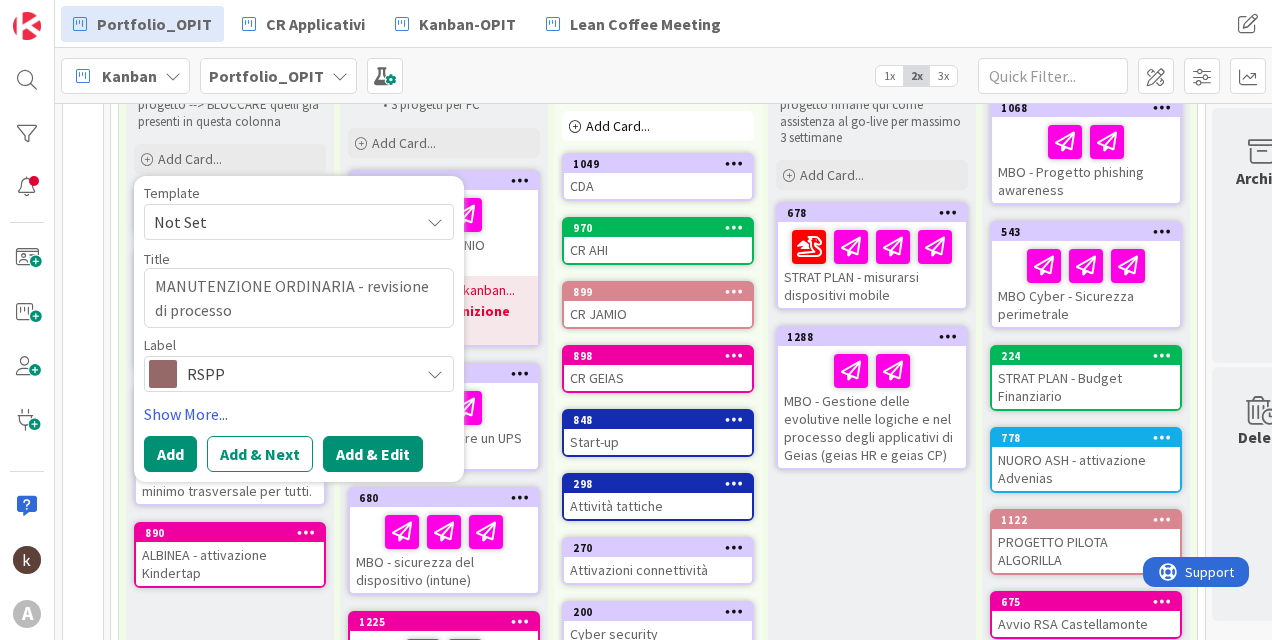 click on "Add & Edit" at bounding box center [373, 454] 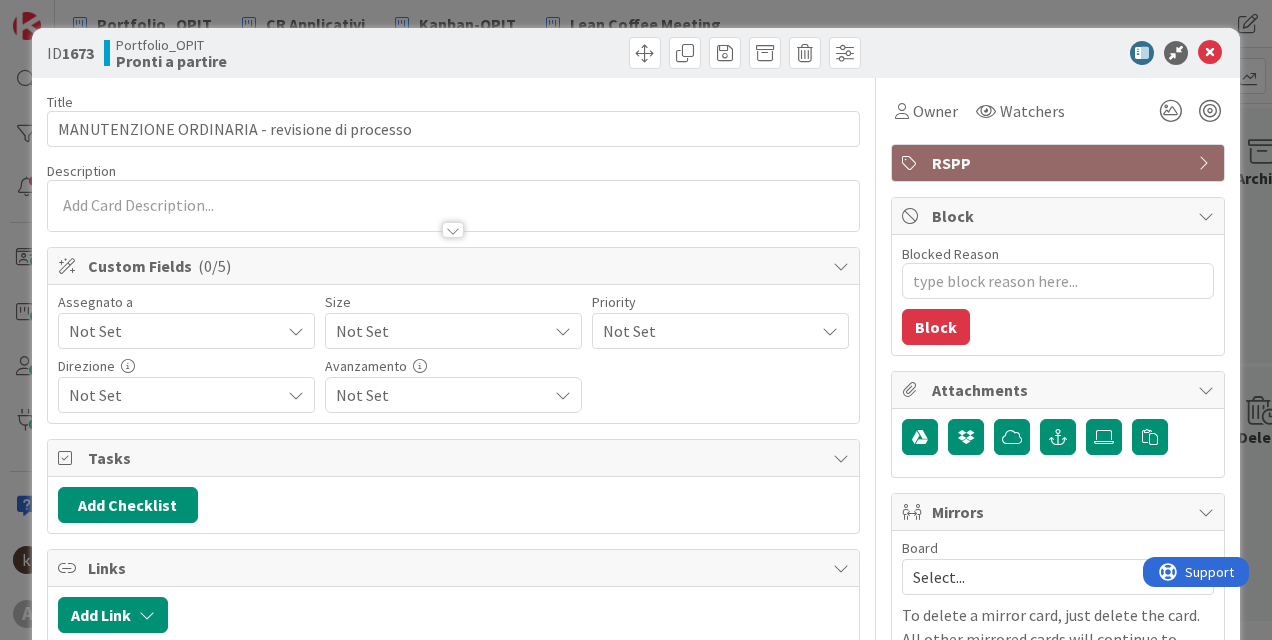 scroll, scrollTop: 0, scrollLeft: 0, axis: both 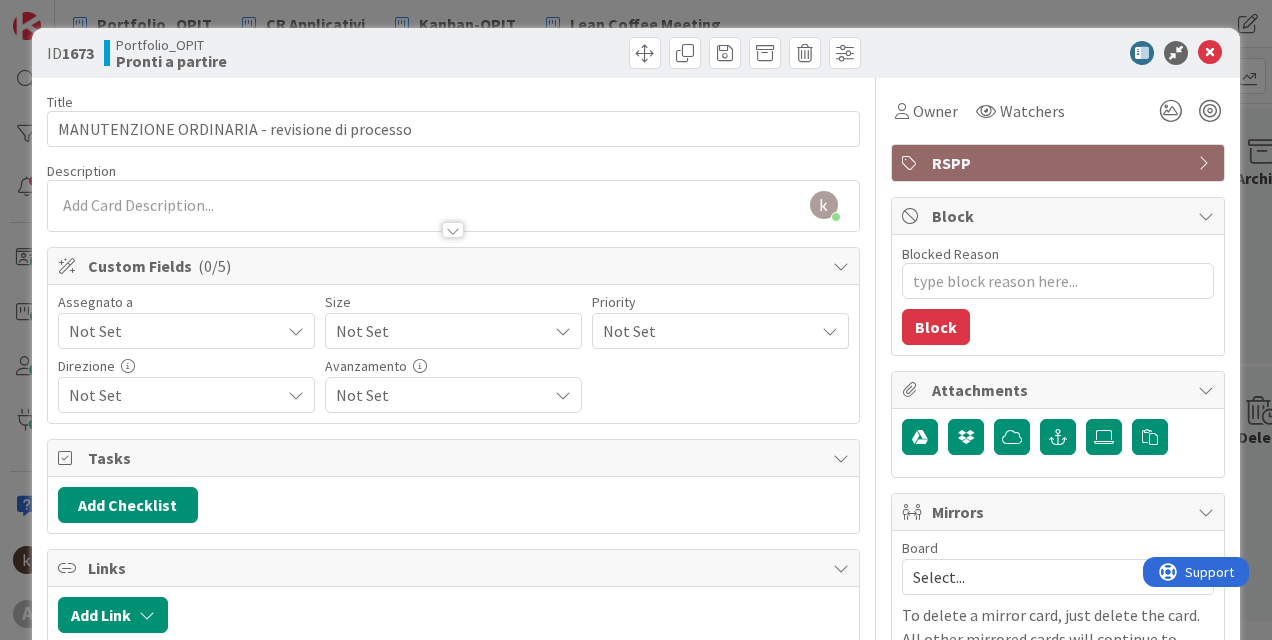 click on "Not Set" at bounding box center (174, 331) 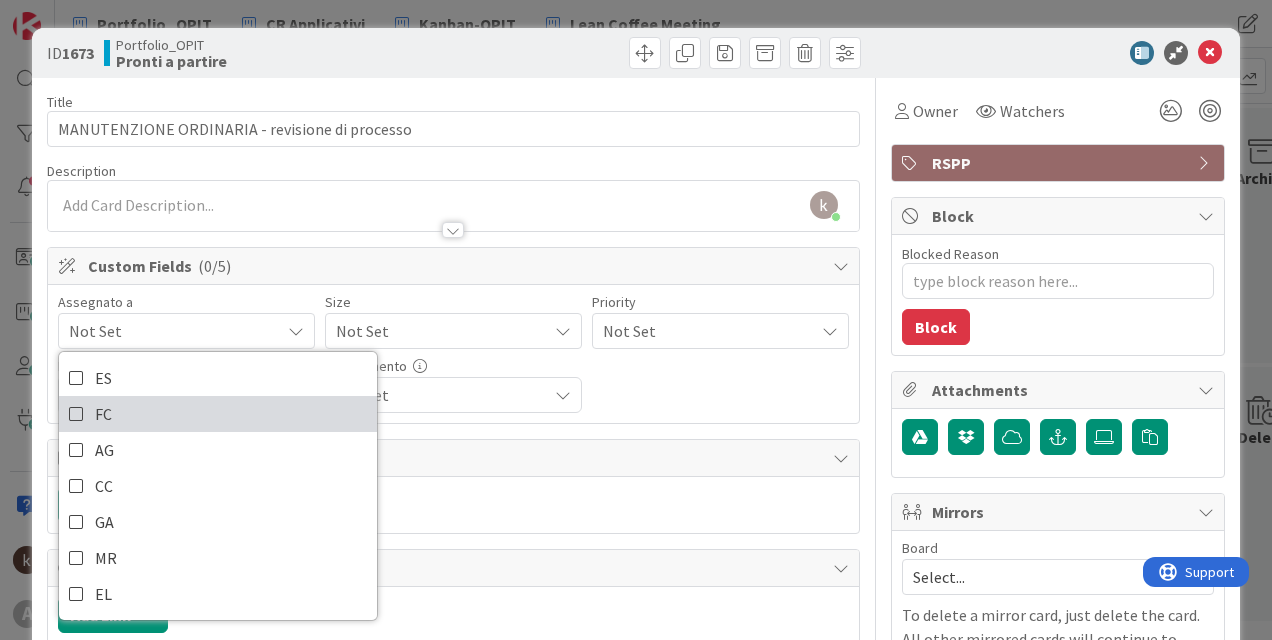 click on "FC" at bounding box center [218, 414] 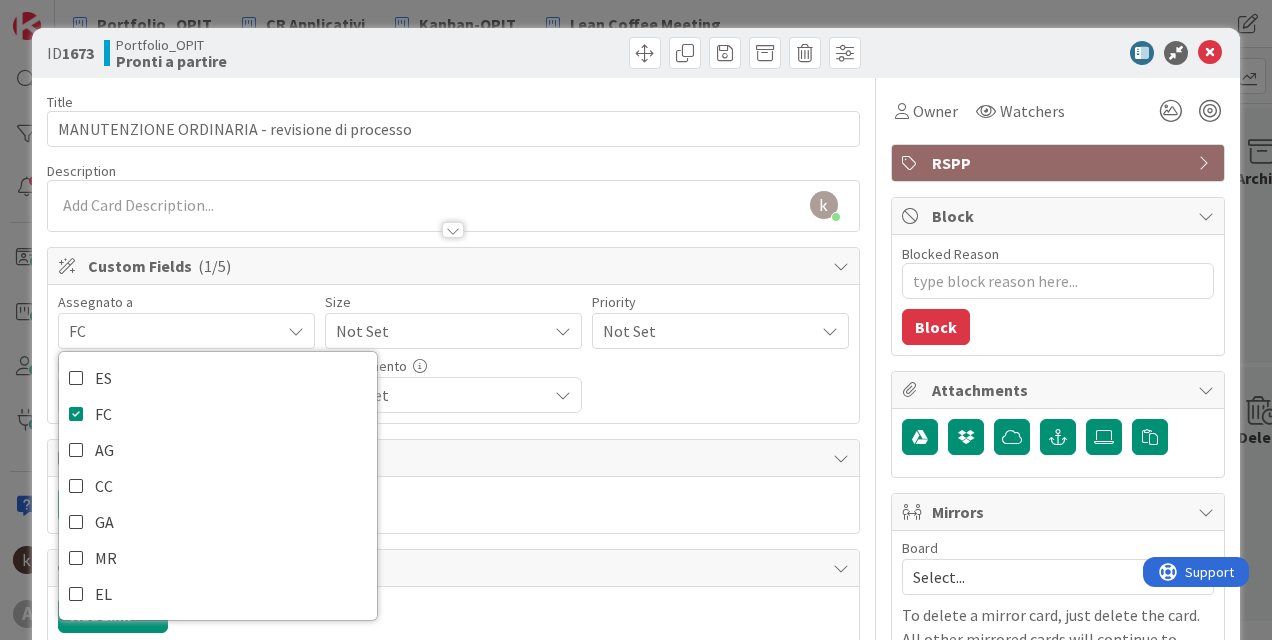 click on "Not Set" at bounding box center (453, 331) 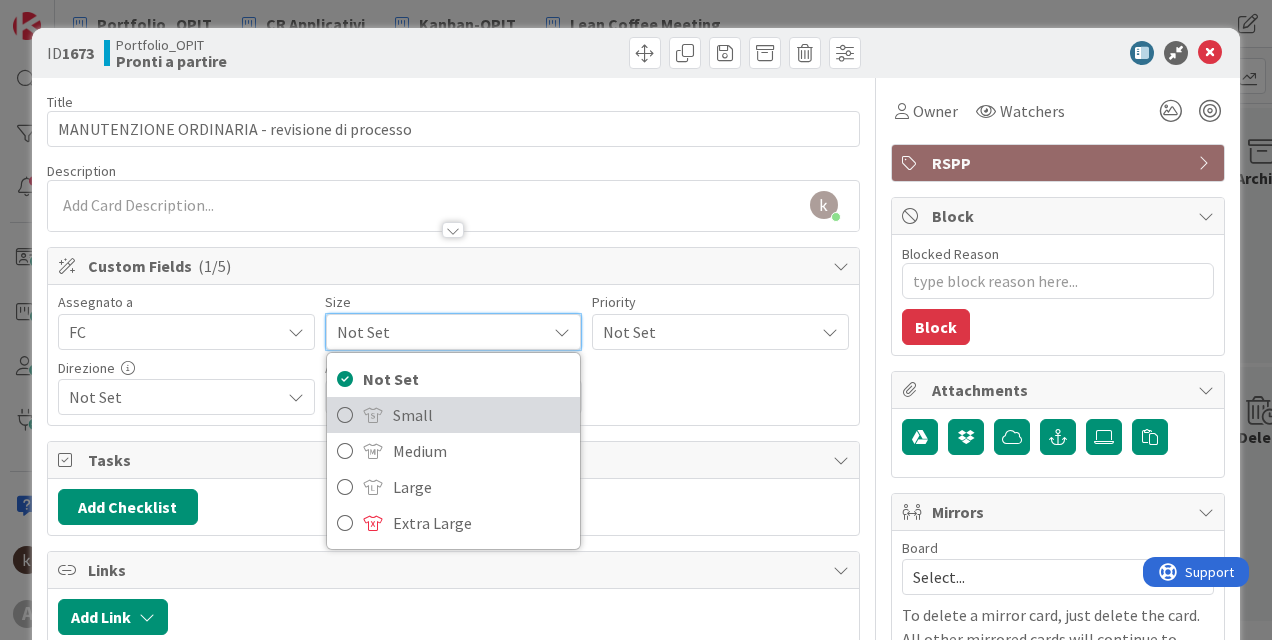 click on "Small" at bounding box center (481, 415) 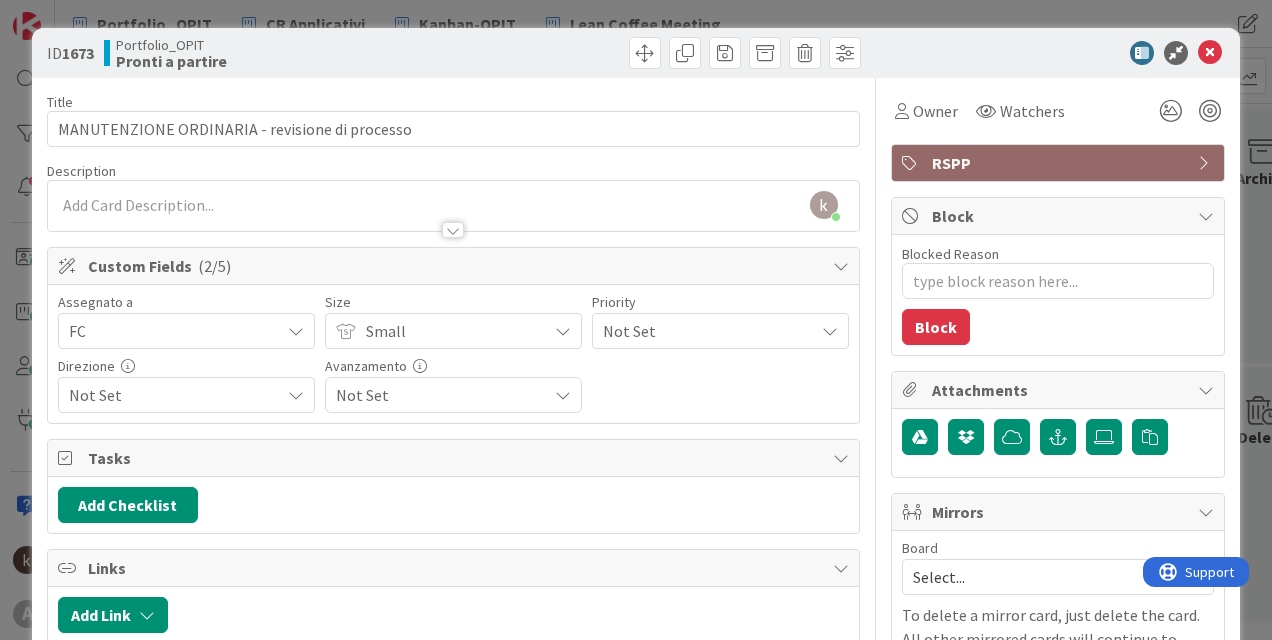 click on "Not Set" at bounding box center (703, 331) 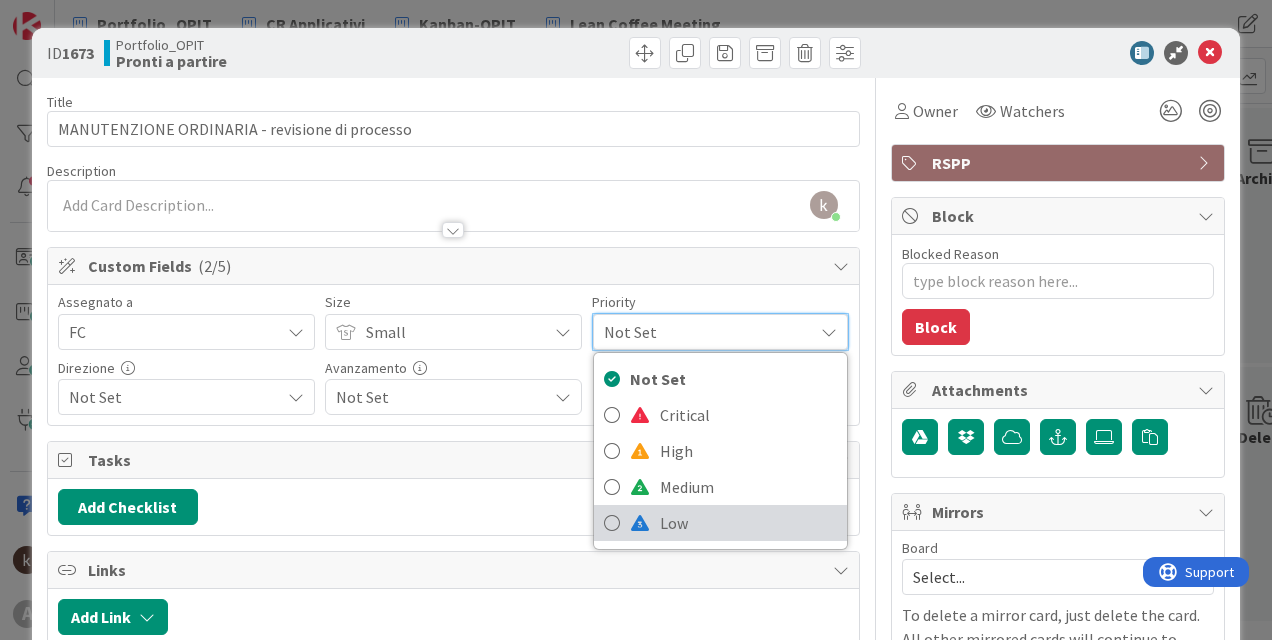 click on "Low" at bounding box center [748, 523] 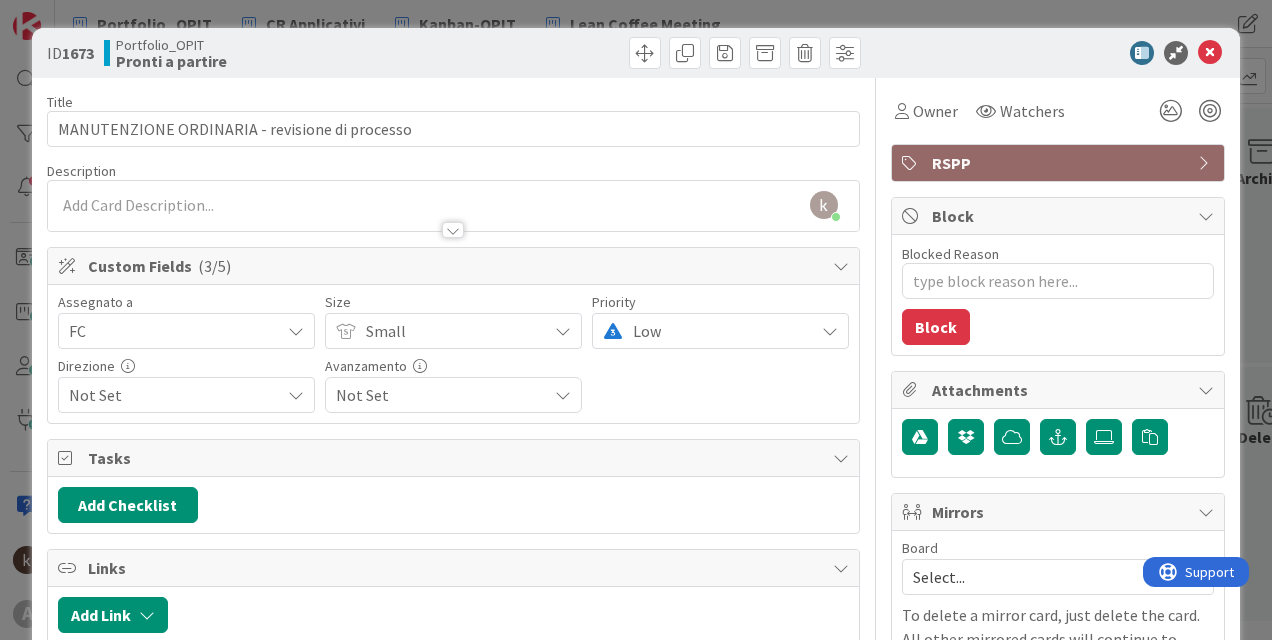 click at bounding box center (296, 395) 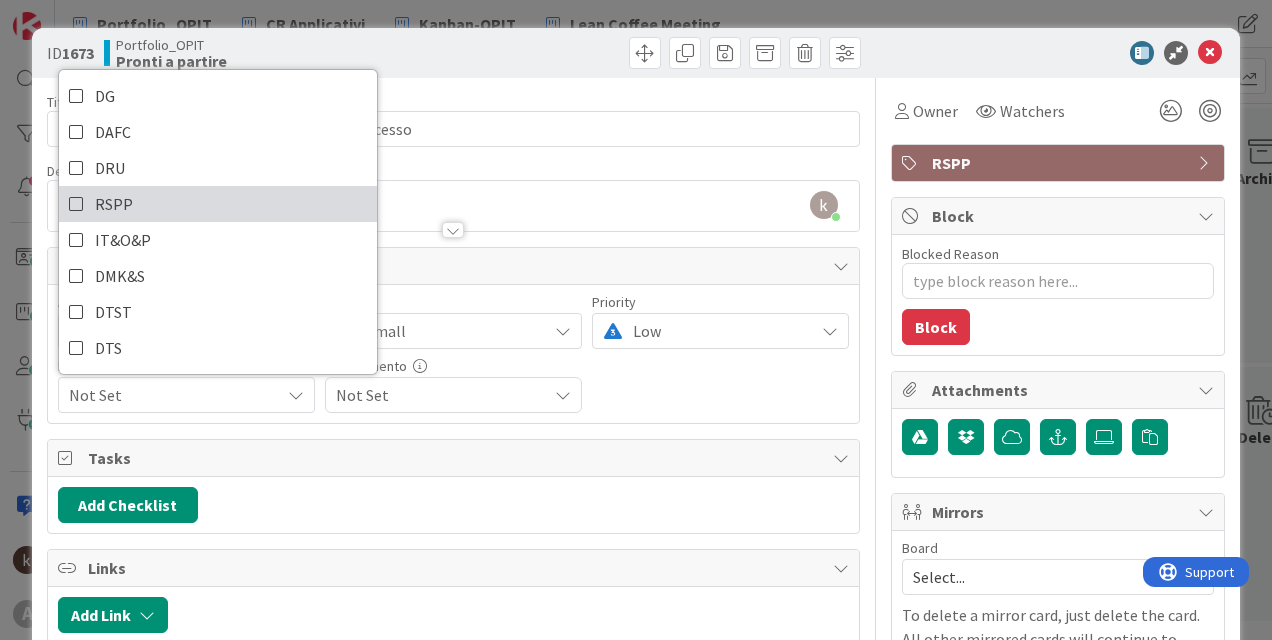 click on "RSPP" at bounding box center [218, 204] 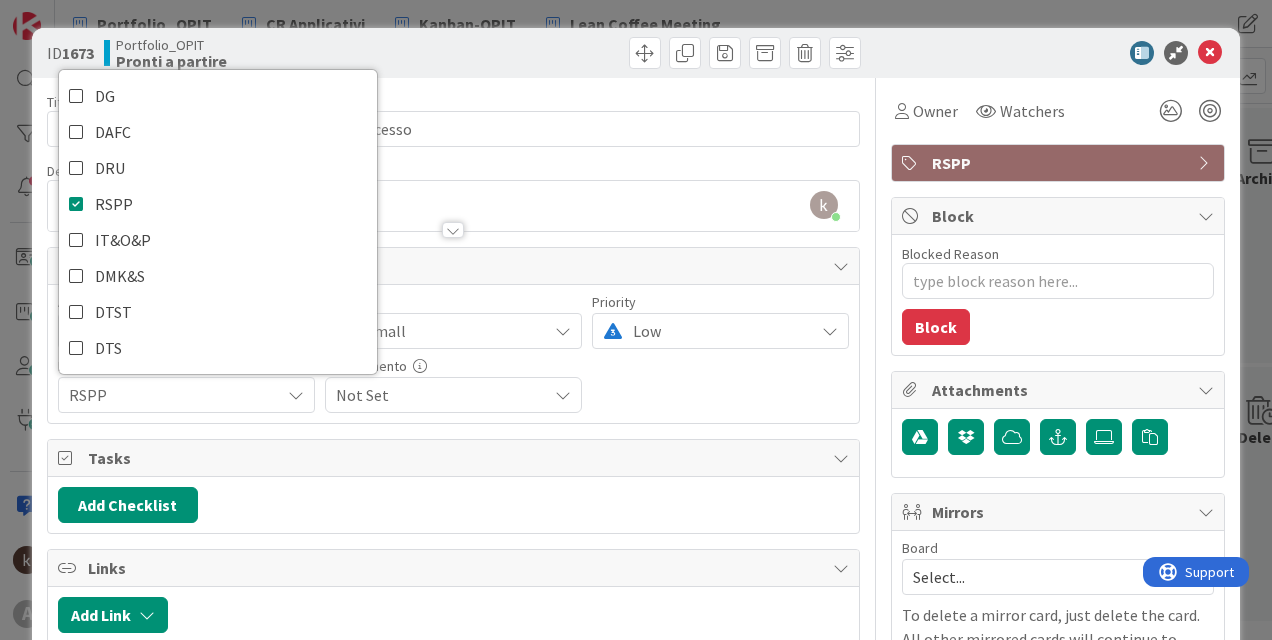 click on "Assegnato a FC ES FC AG CC GA MR EL Size Small Not Set Small Medium Large Extra Large Priority Low Not Set Critical High Medium Low Direzione RSPP DG DAFC DRU RSPP IT&O&P DMK&S DTST DTS Avanzamento Not Set" at bounding box center (453, 354) 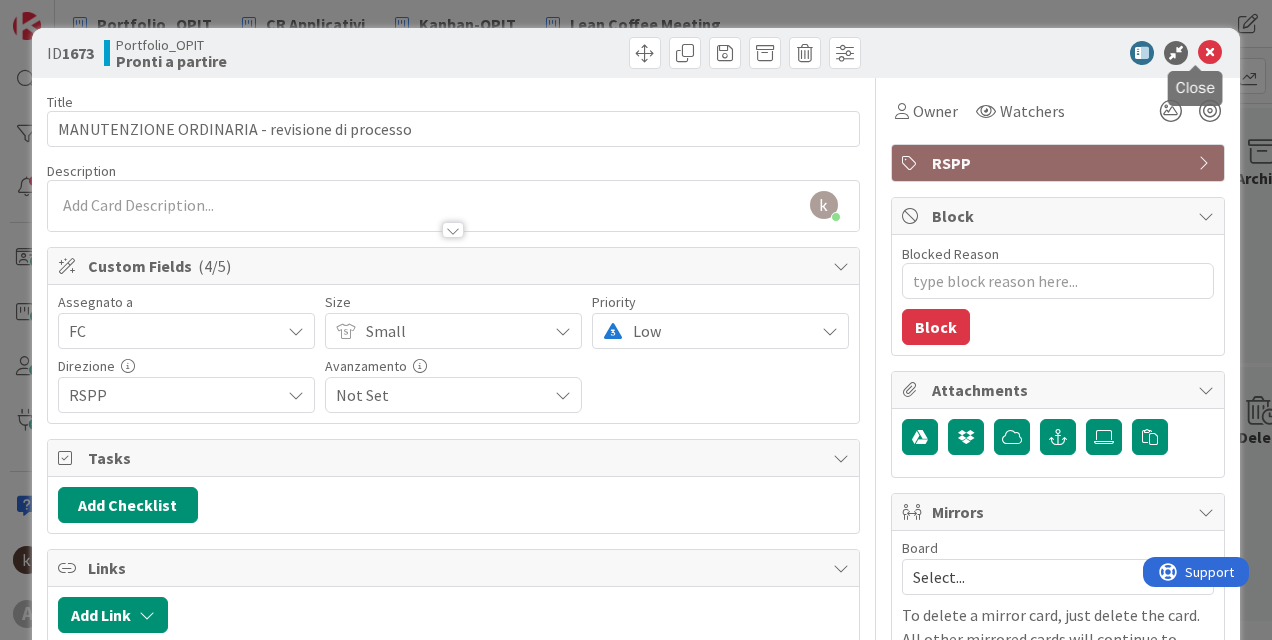 click at bounding box center [1210, 53] 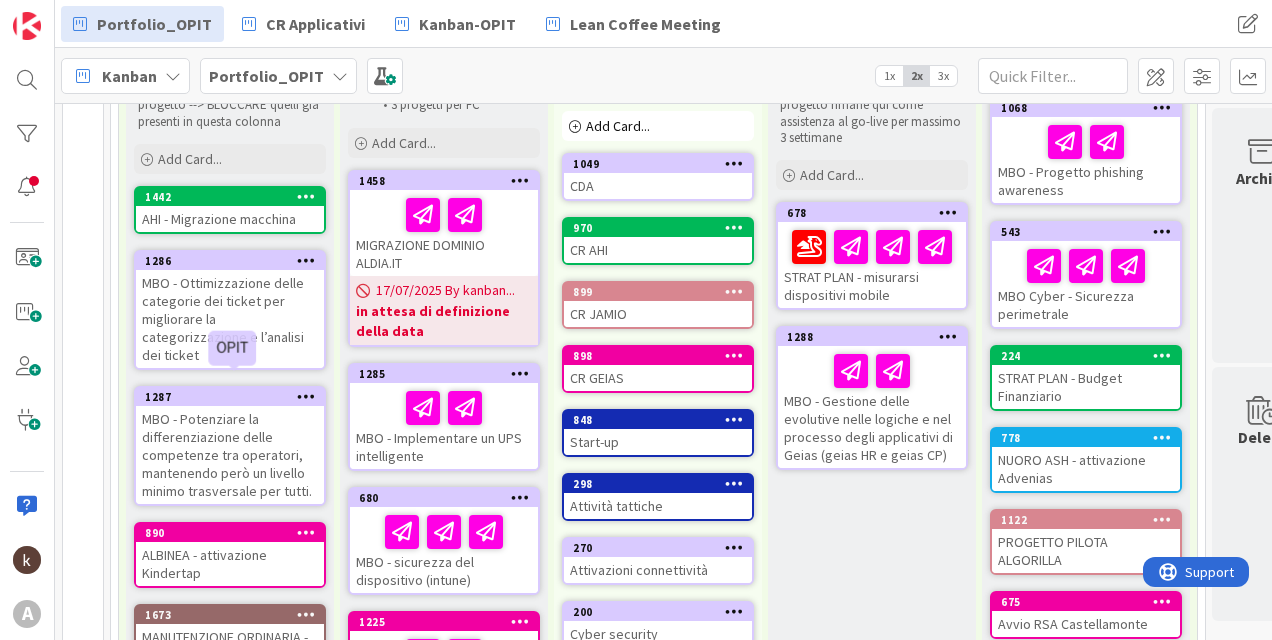 scroll, scrollTop: 700, scrollLeft: 0, axis: vertical 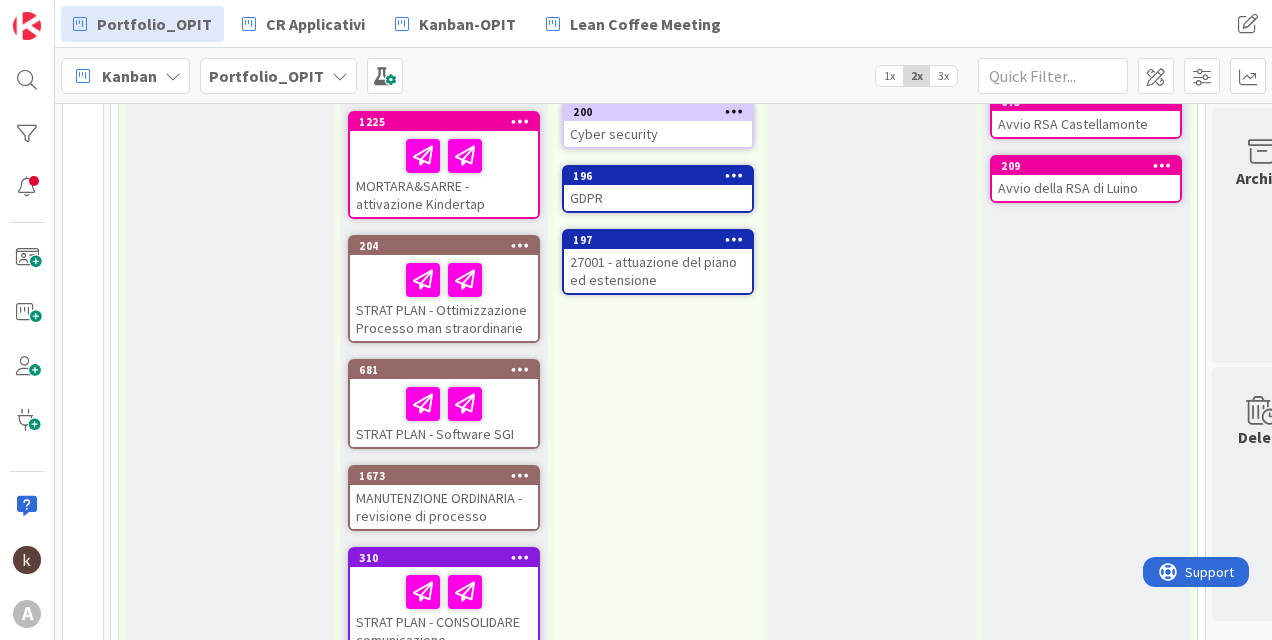 click on "MANUTENZIONE ORDINARIA - revisione di processo" at bounding box center [444, 507] 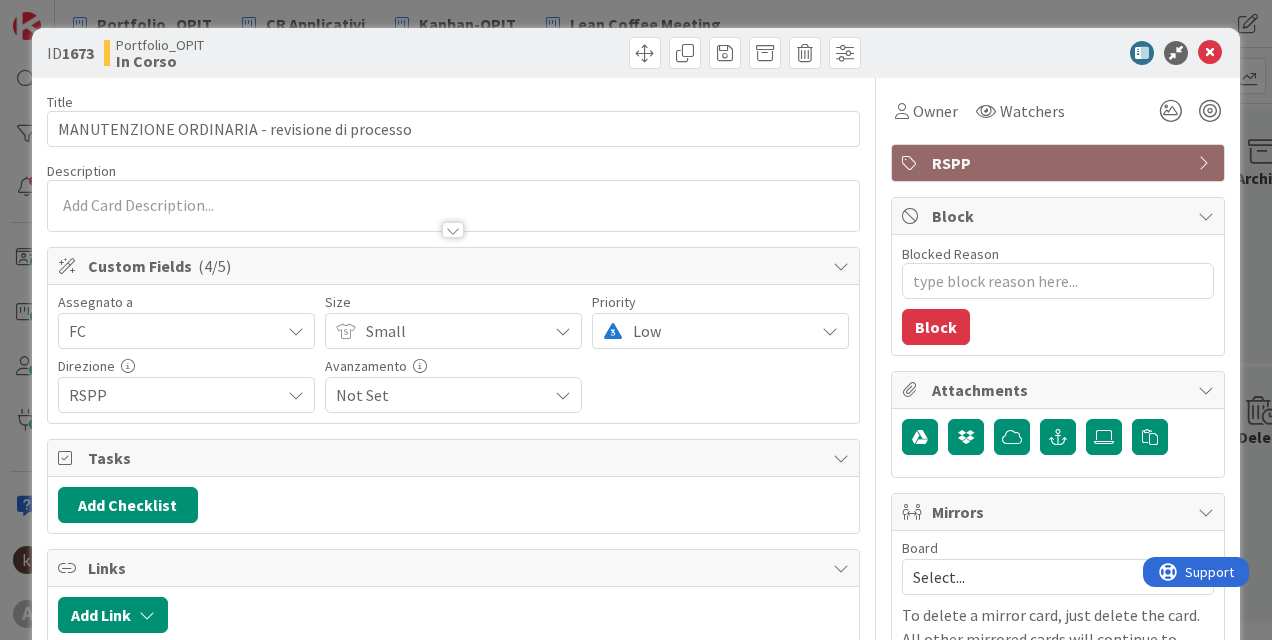scroll, scrollTop: 0, scrollLeft: 0, axis: both 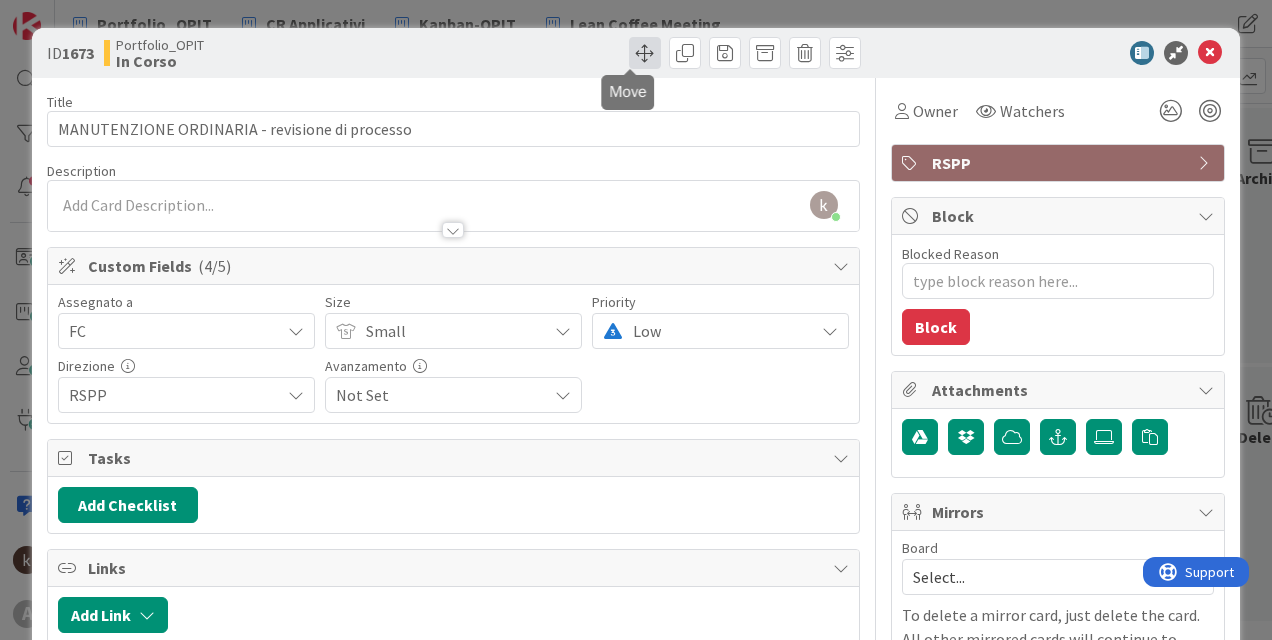 click at bounding box center (645, 53) 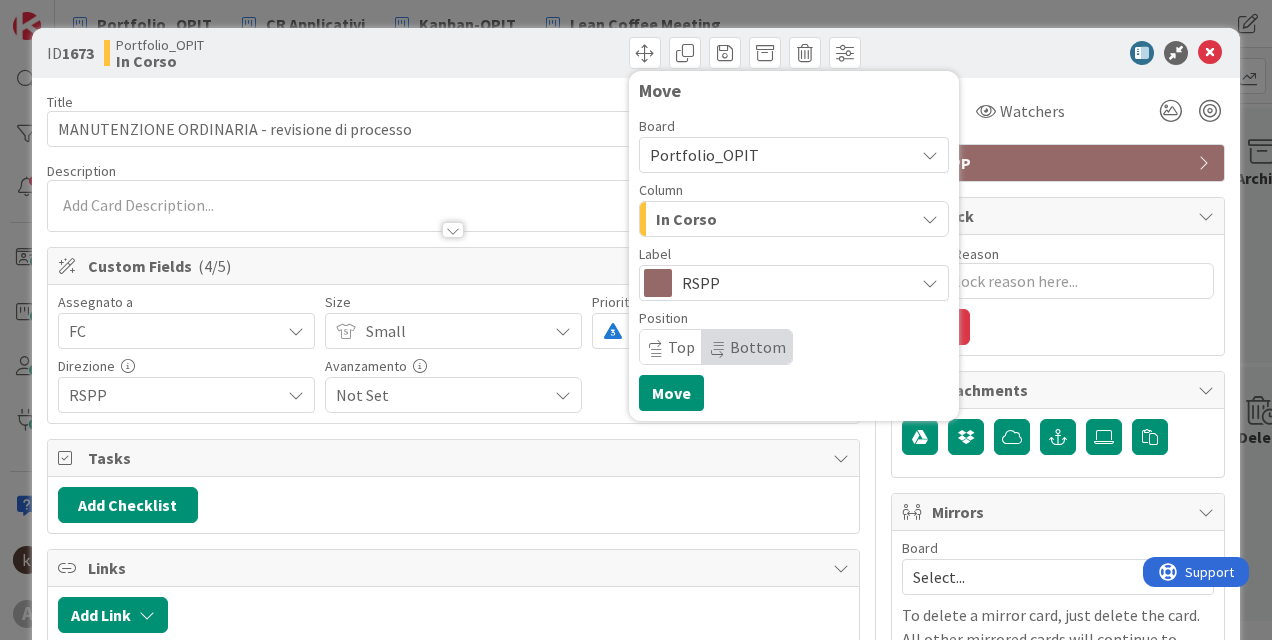 click on "In Corso" at bounding box center [782, 219] 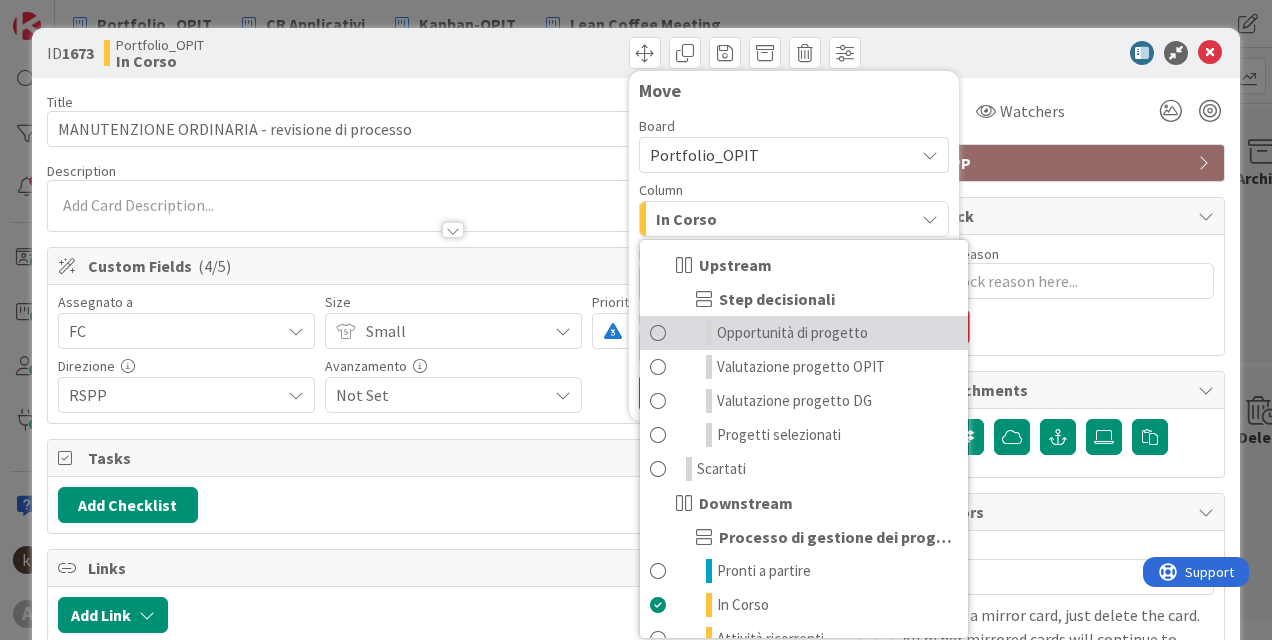 click at bounding box center [658, 333] 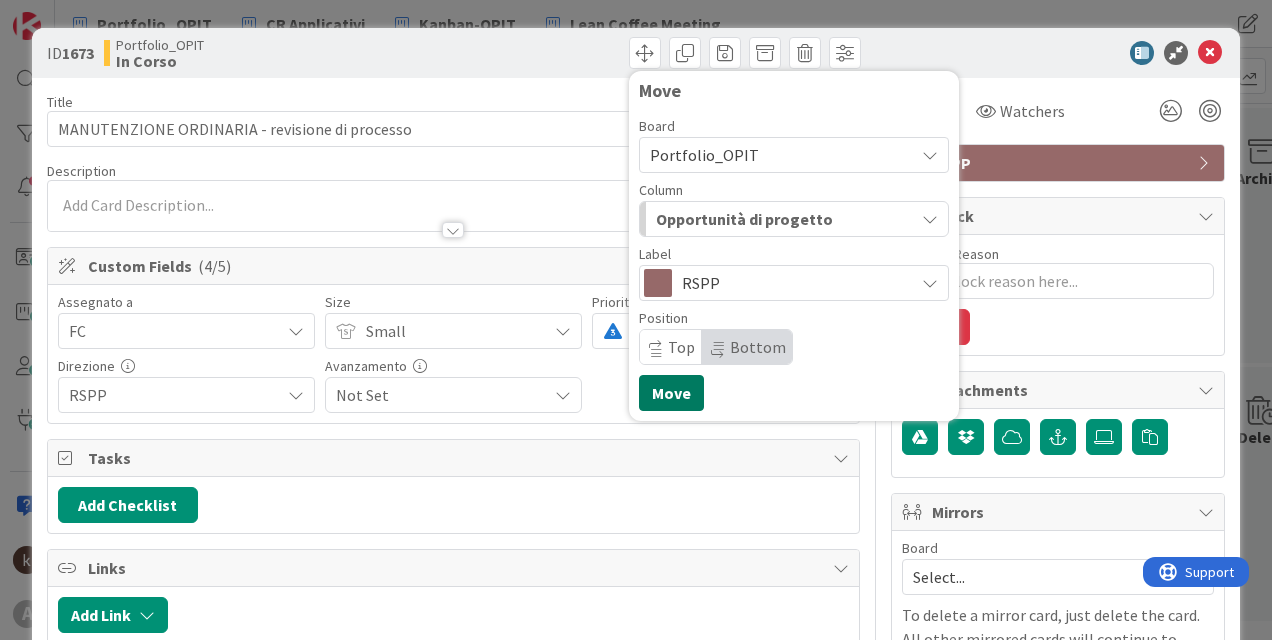 click on "Move" at bounding box center (671, 393) 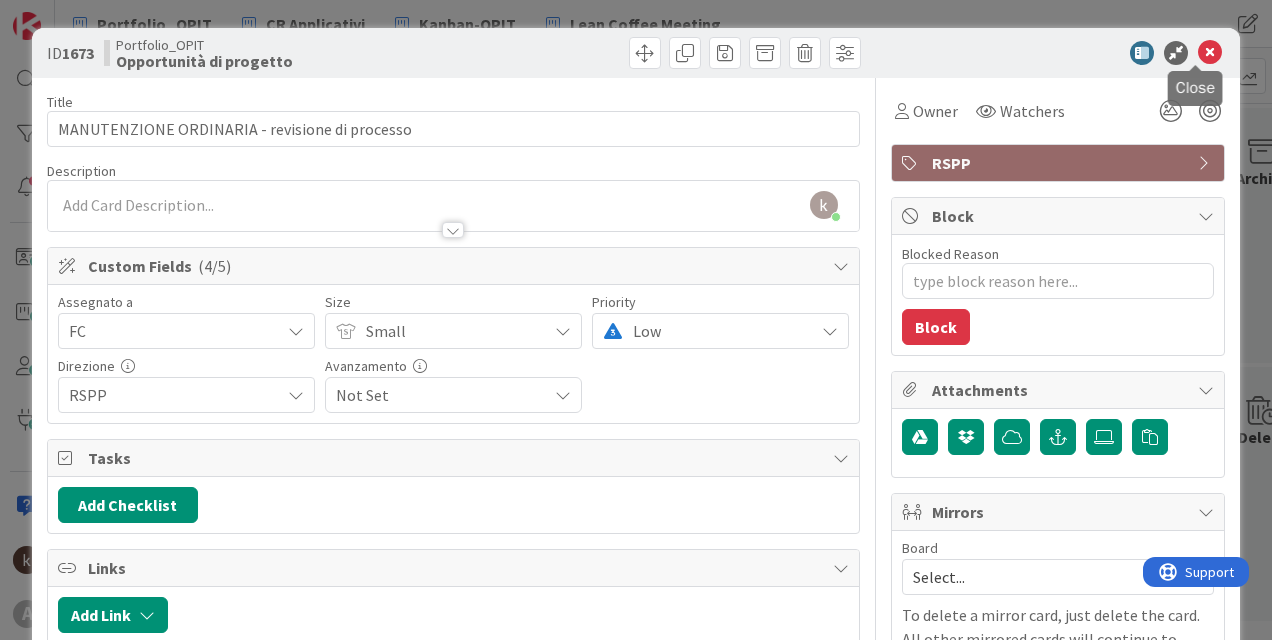 click at bounding box center [1210, 53] 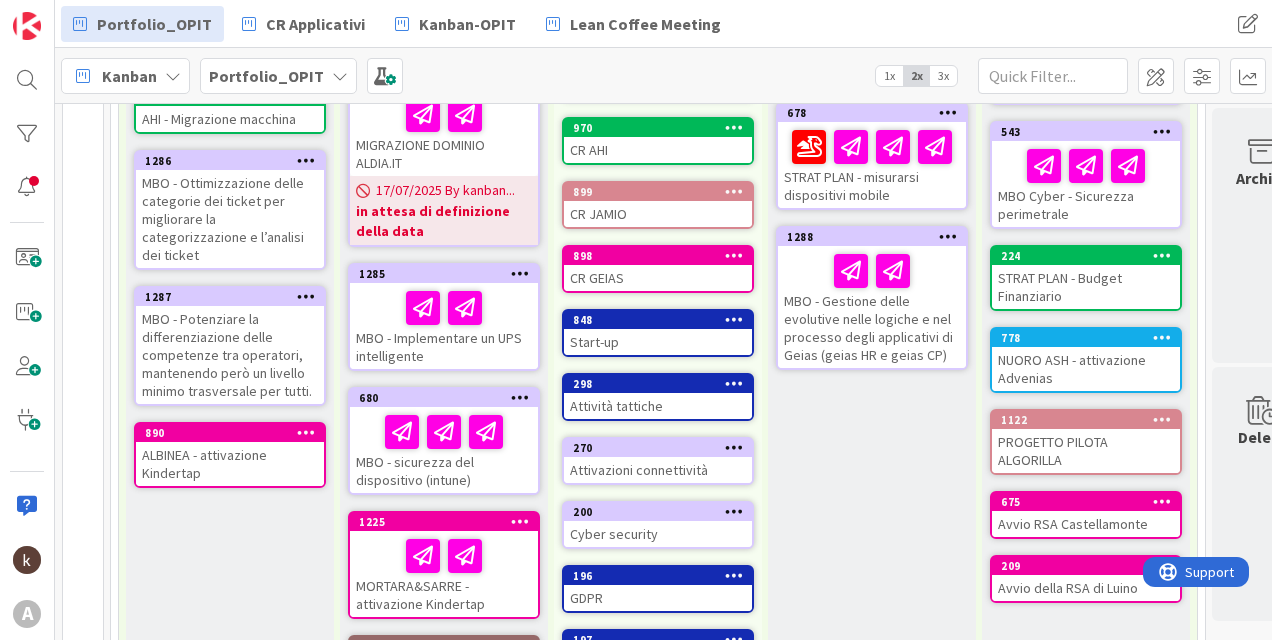 scroll, scrollTop: 0, scrollLeft: 0, axis: both 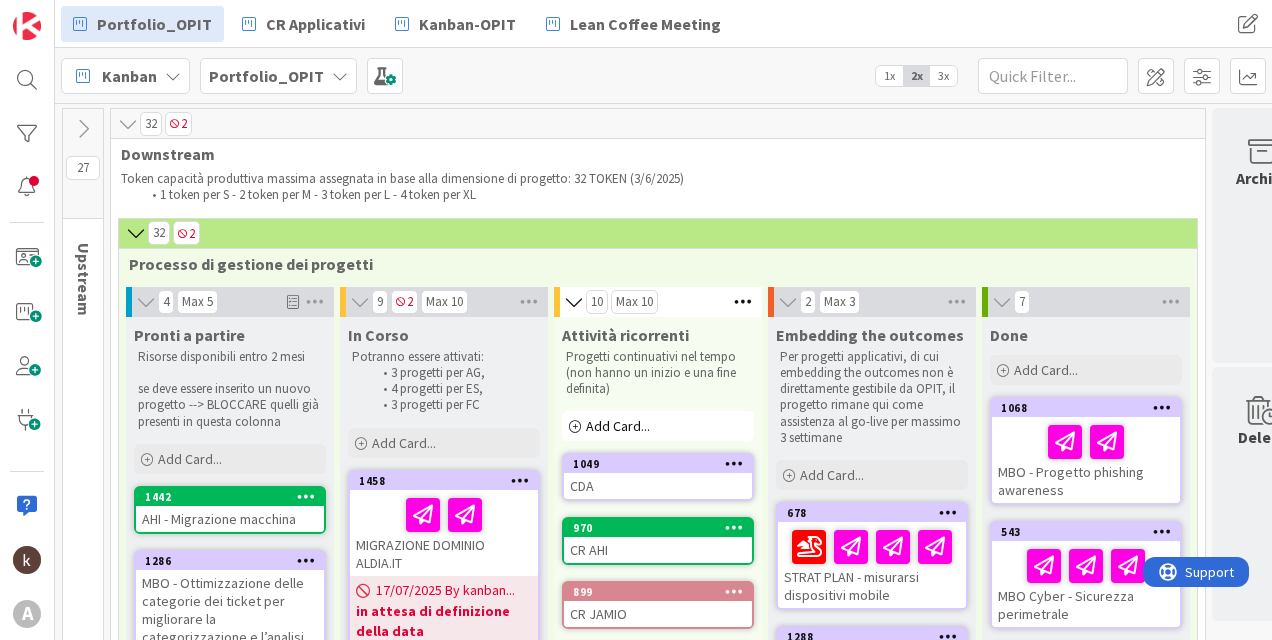 click at bounding box center (83, 129) 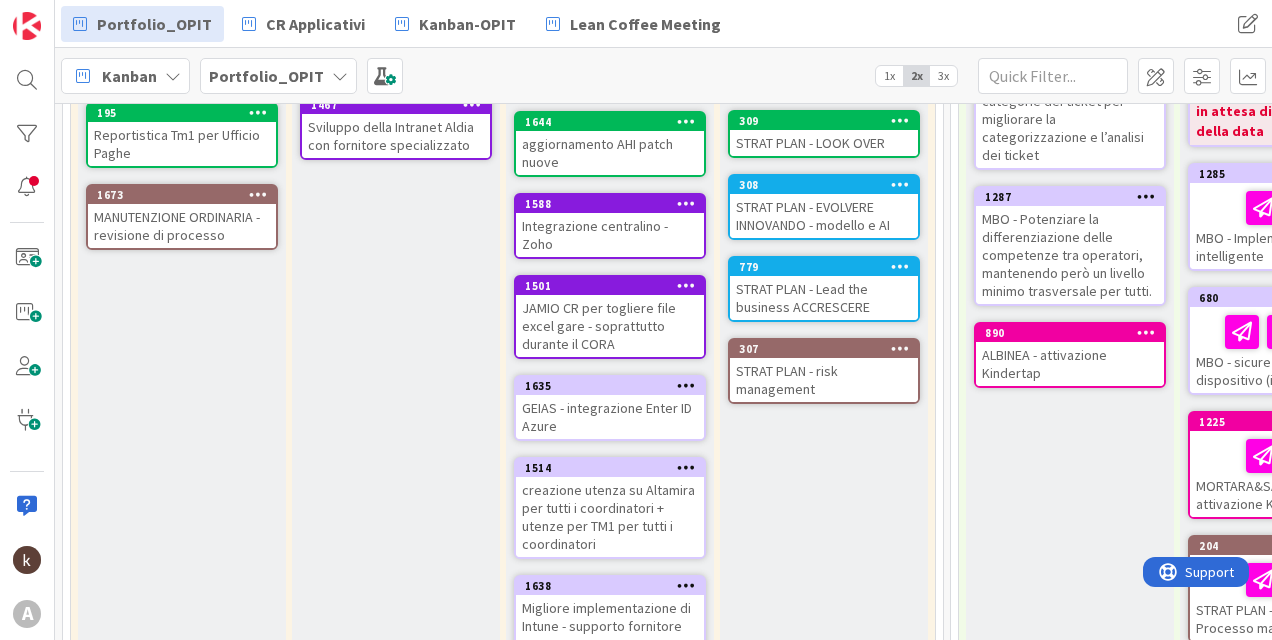 scroll, scrollTop: 400, scrollLeft: 0, axis: vertical 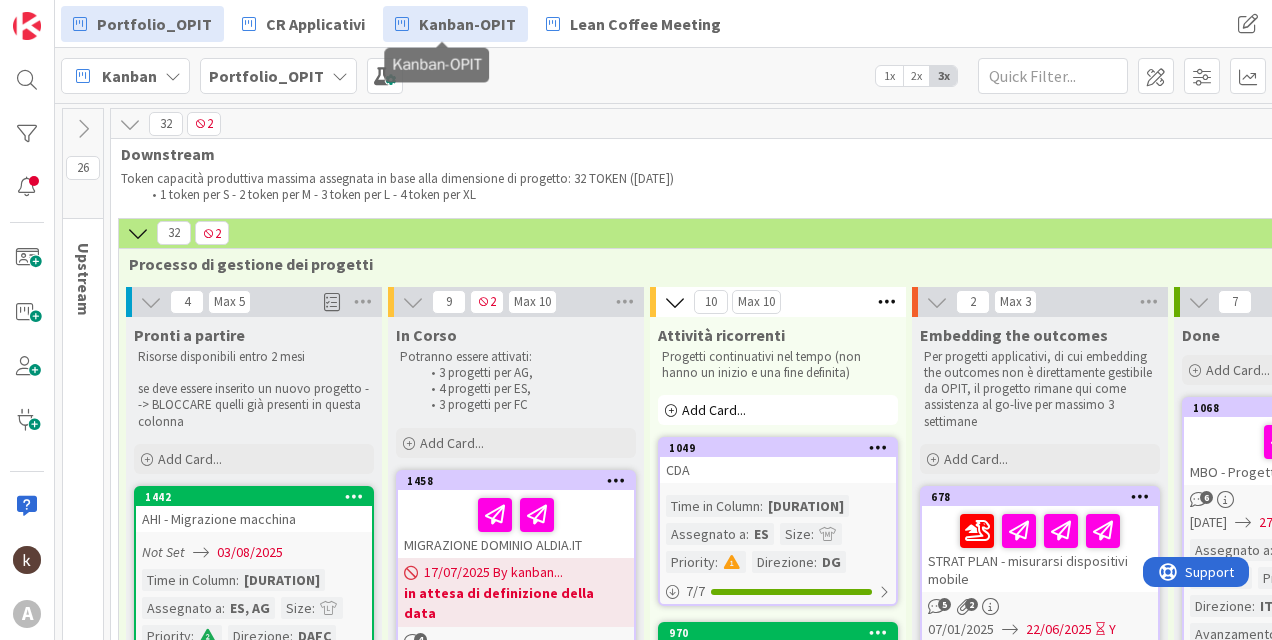 click on "Kanban-OPIT" at bounding box center [467, 24] 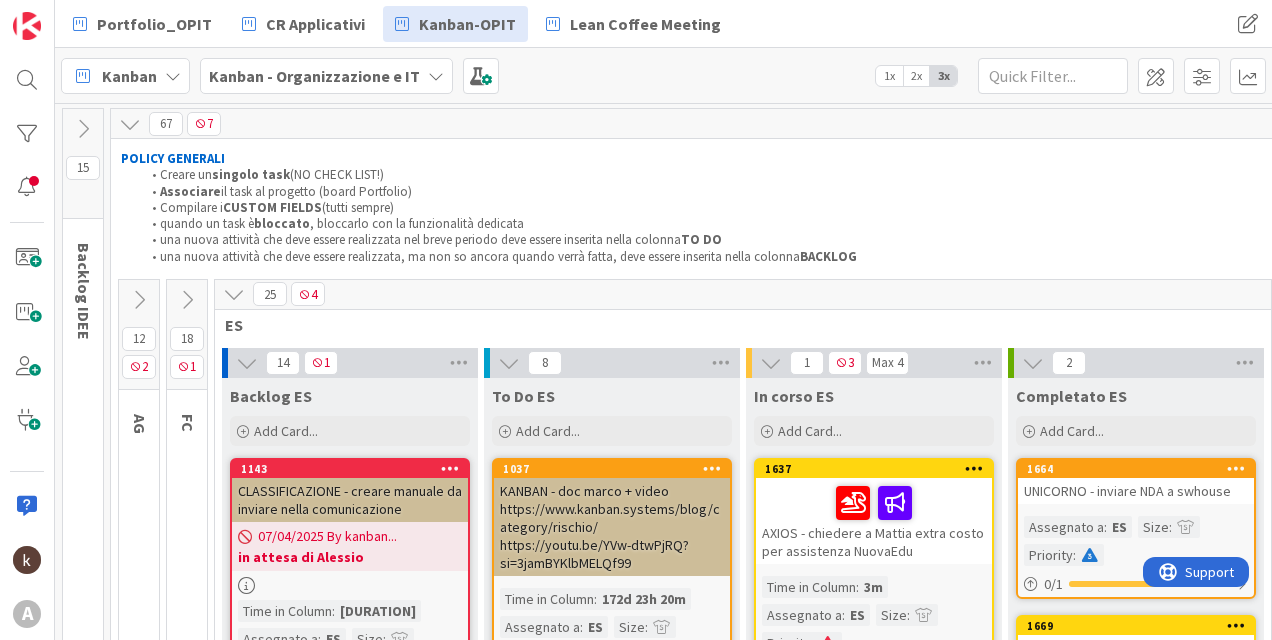 scroll, scrollTop: 0, scrollLeft: 0, axis: both 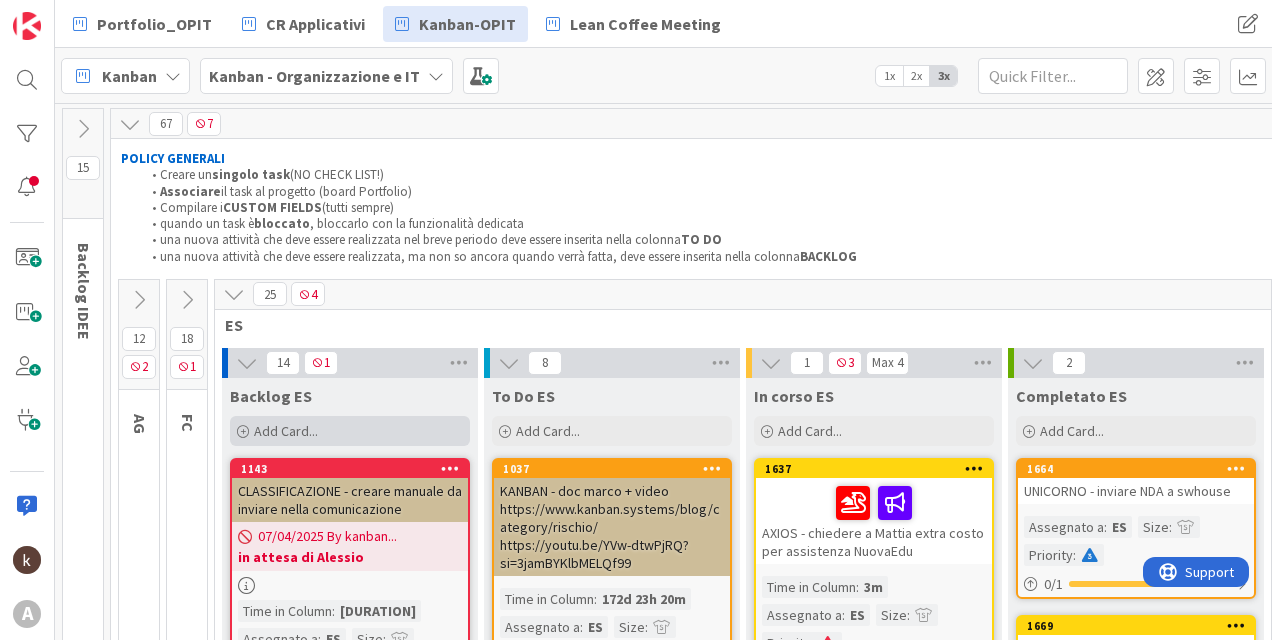 click on "Add Card..." at bounding box center (350, 431) 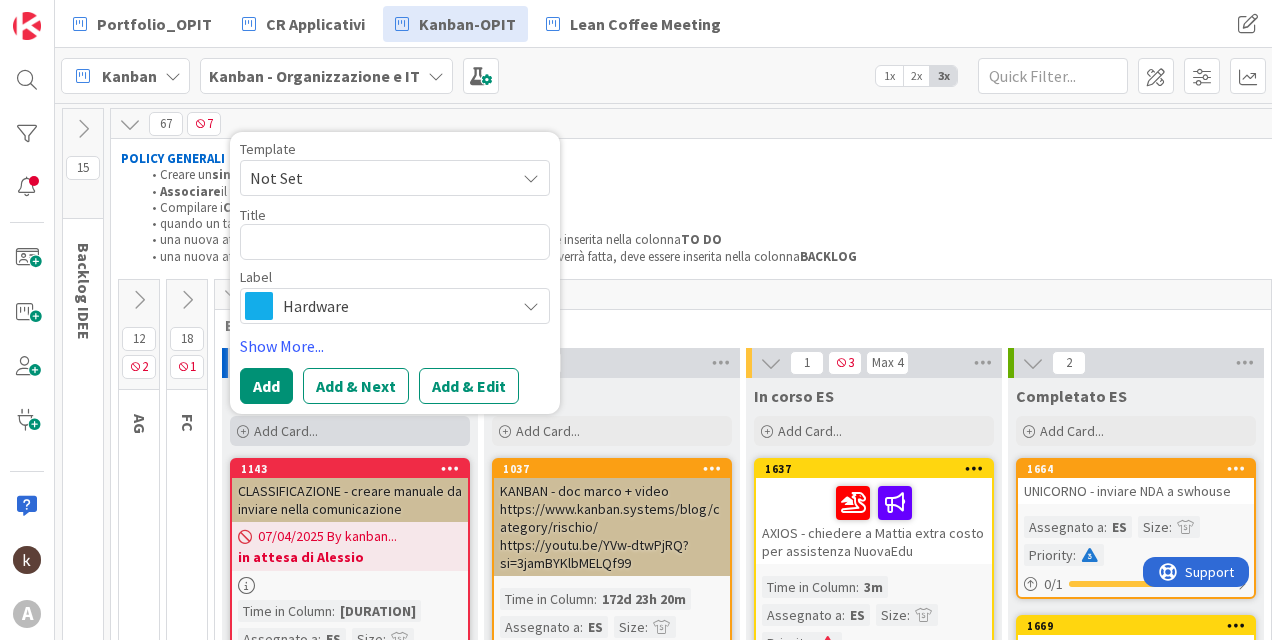 scroll, scrollTop: 0, scrollLeft: 0, axis: both 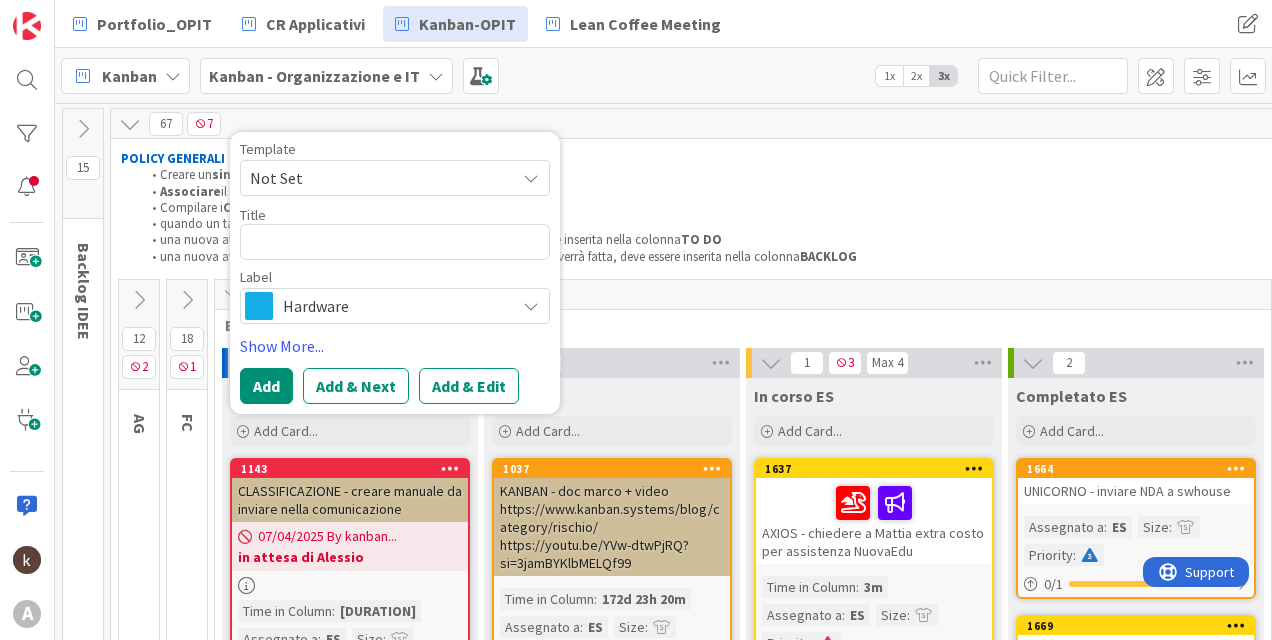 click on "Template Not Set Title 0 / 128 Label Hardware Show More... Add Add & Next Add & Edit" at bounding box center (395, 273) 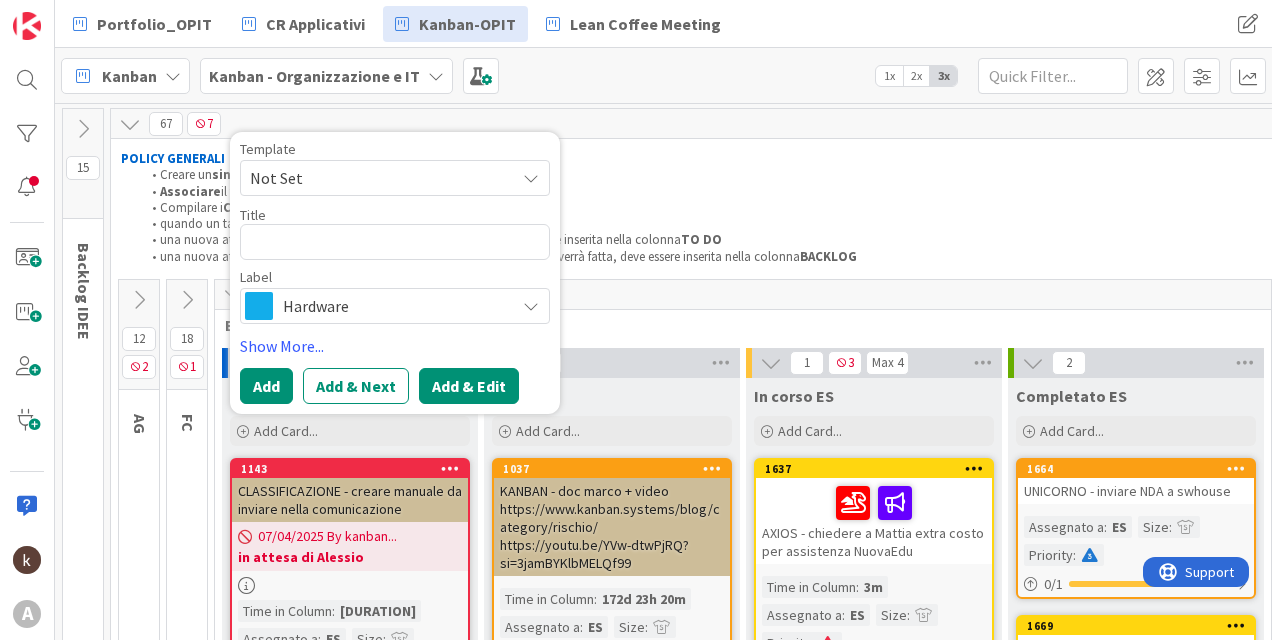 click on "Add & Edit" at bounding box center [469, 386] 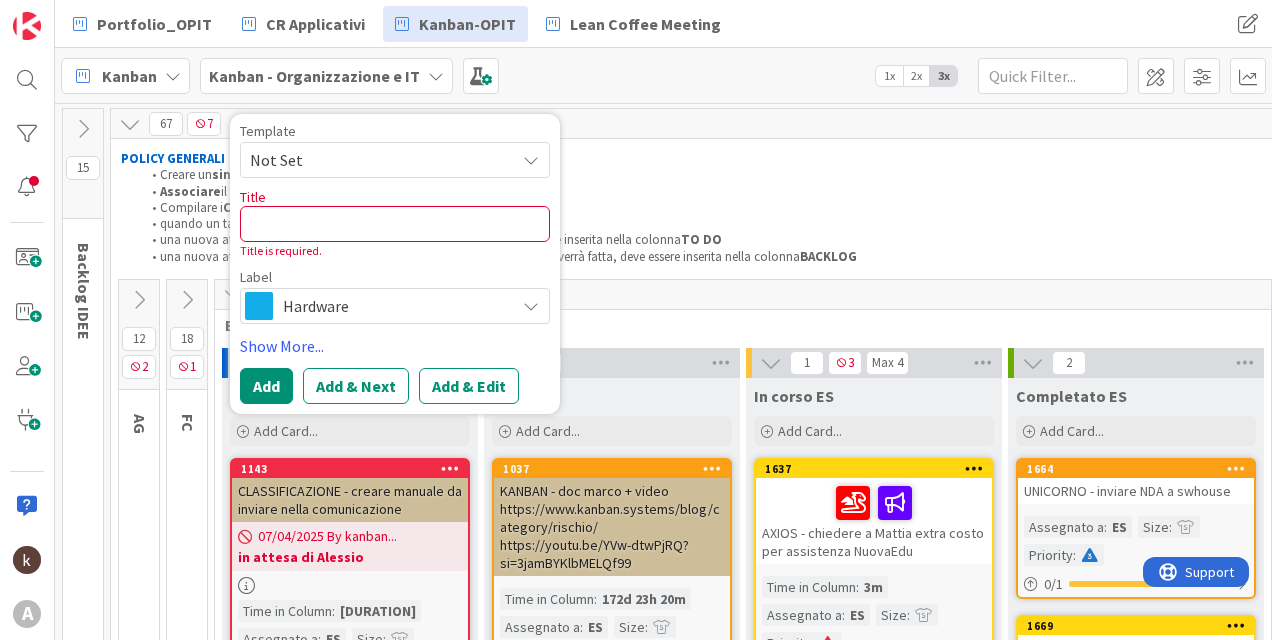 click on "Title 0 / 128" at bounding box center [395, 197] 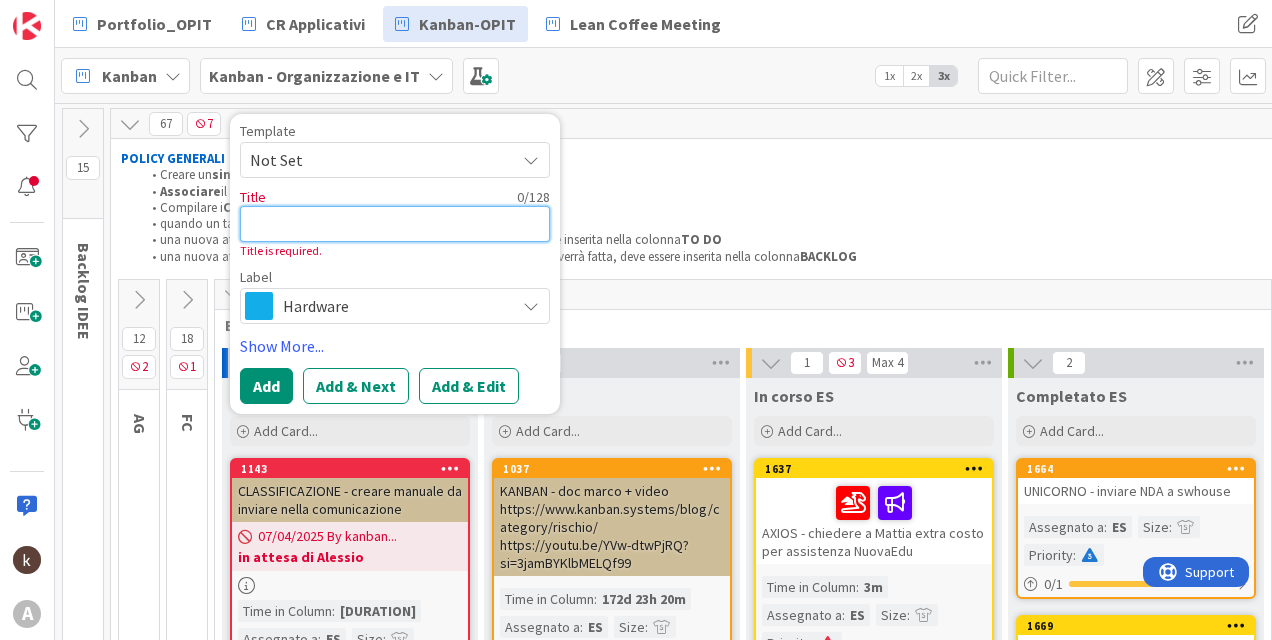click at bounding box center (395, 224) 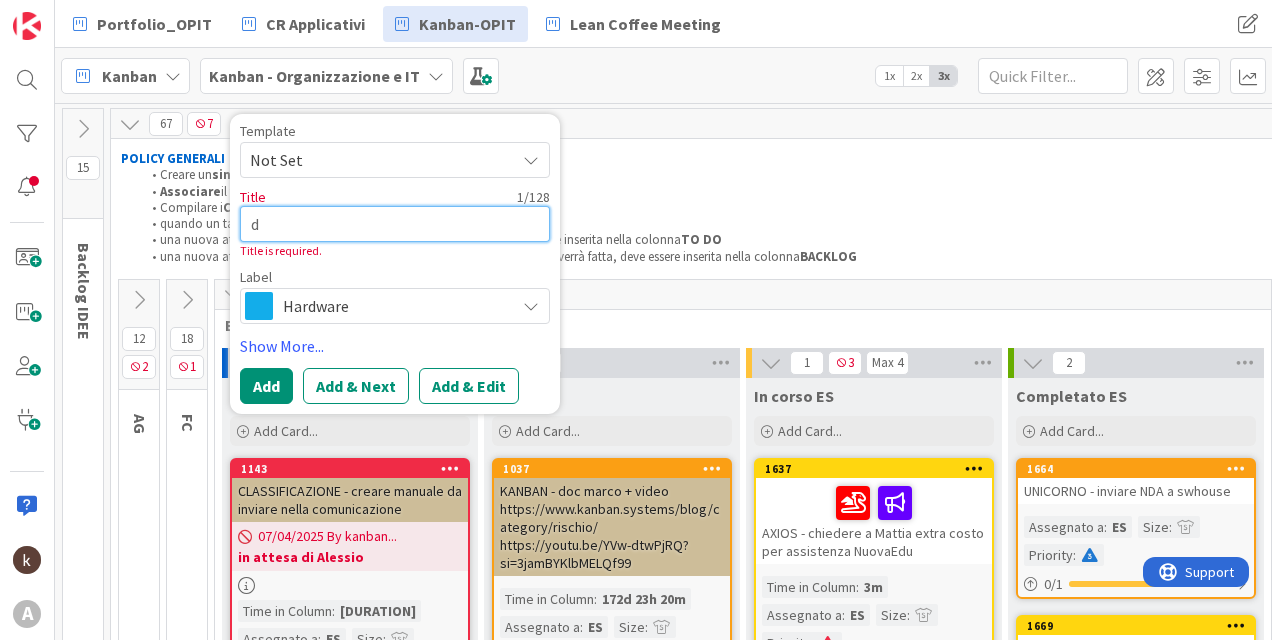 type on "x" 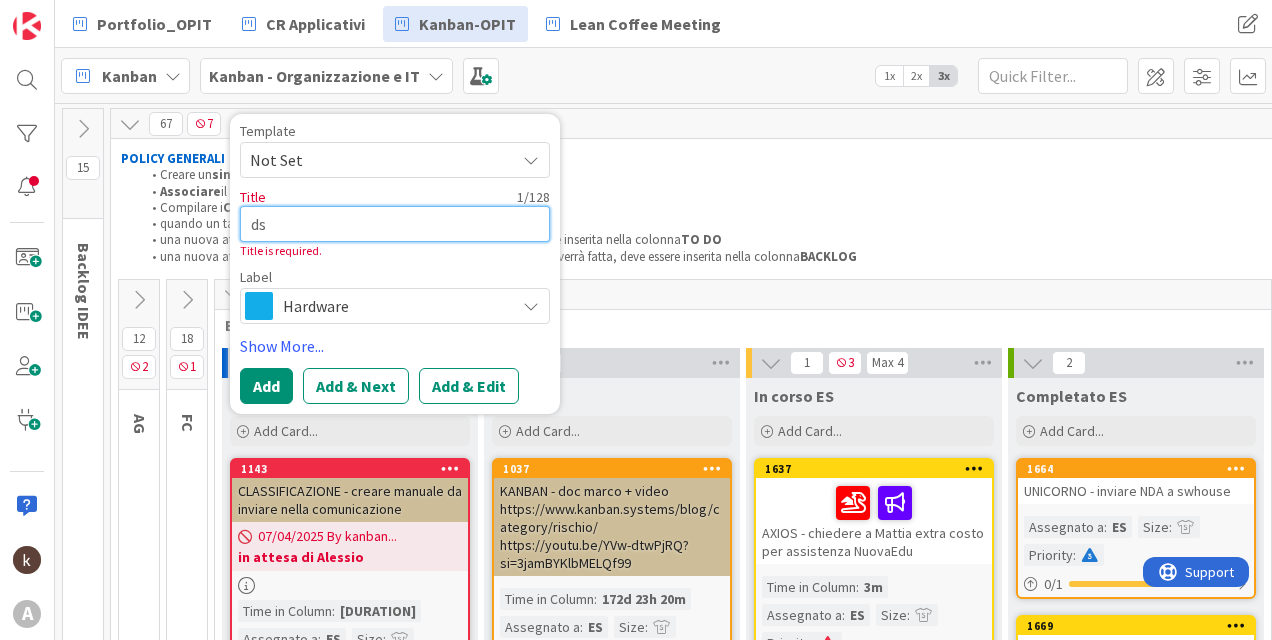 type on "x" 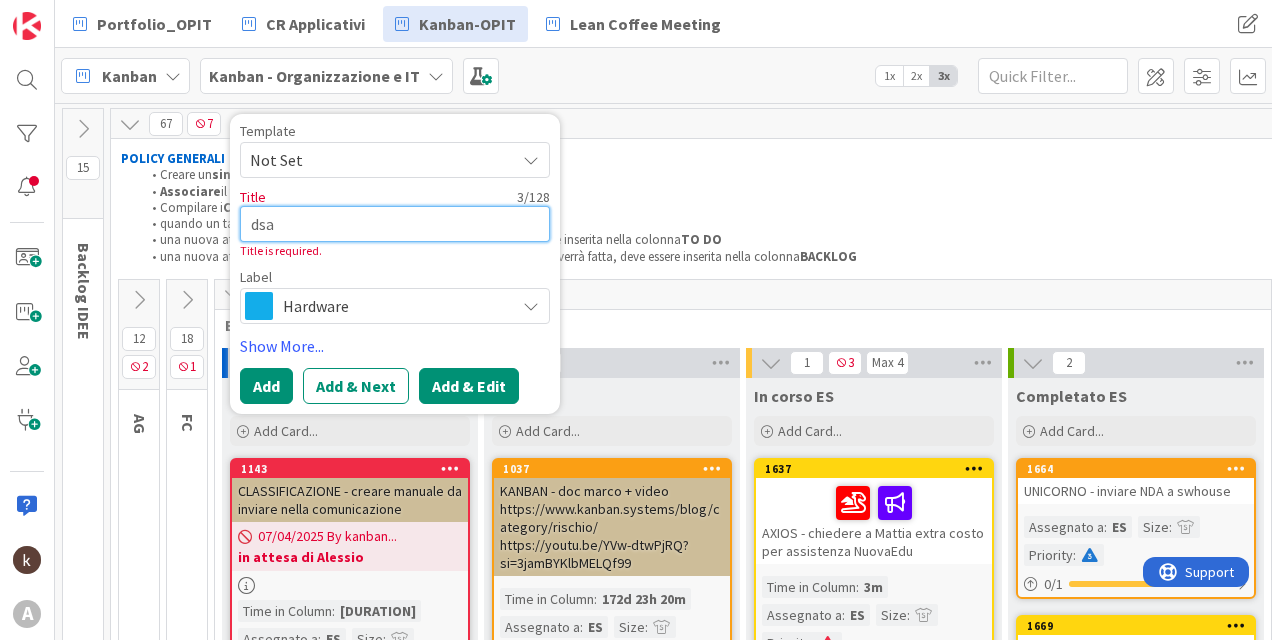 type on "dsa" 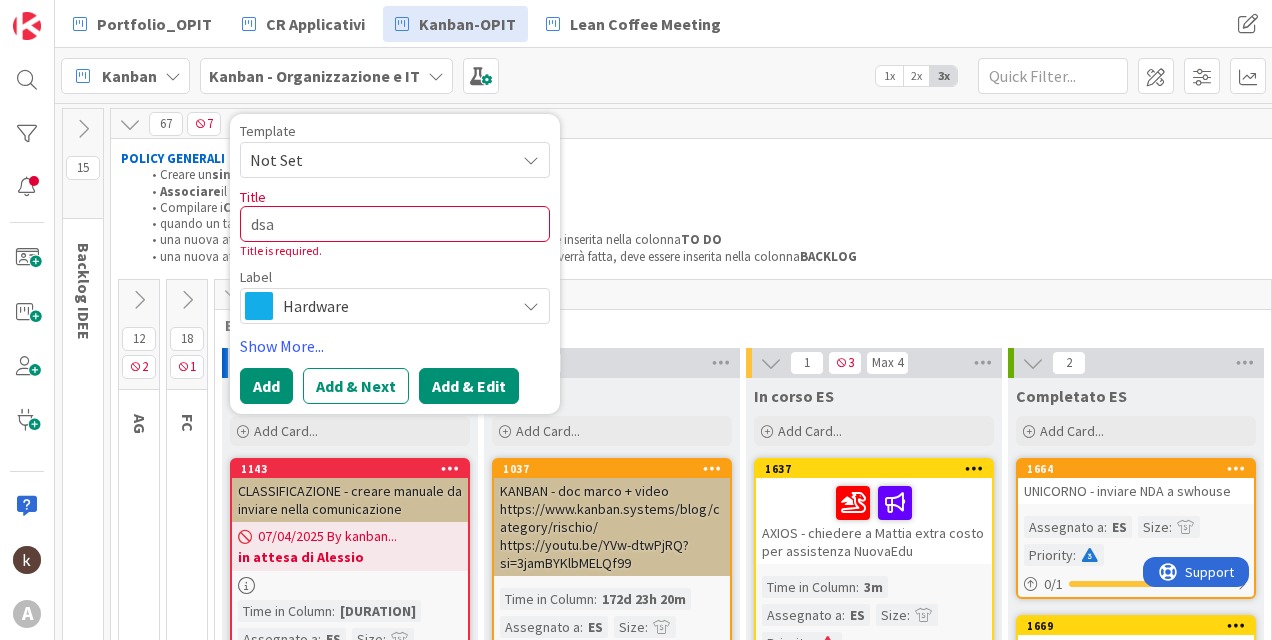 click on "Add & Edit" at bounding box center (469, 386) 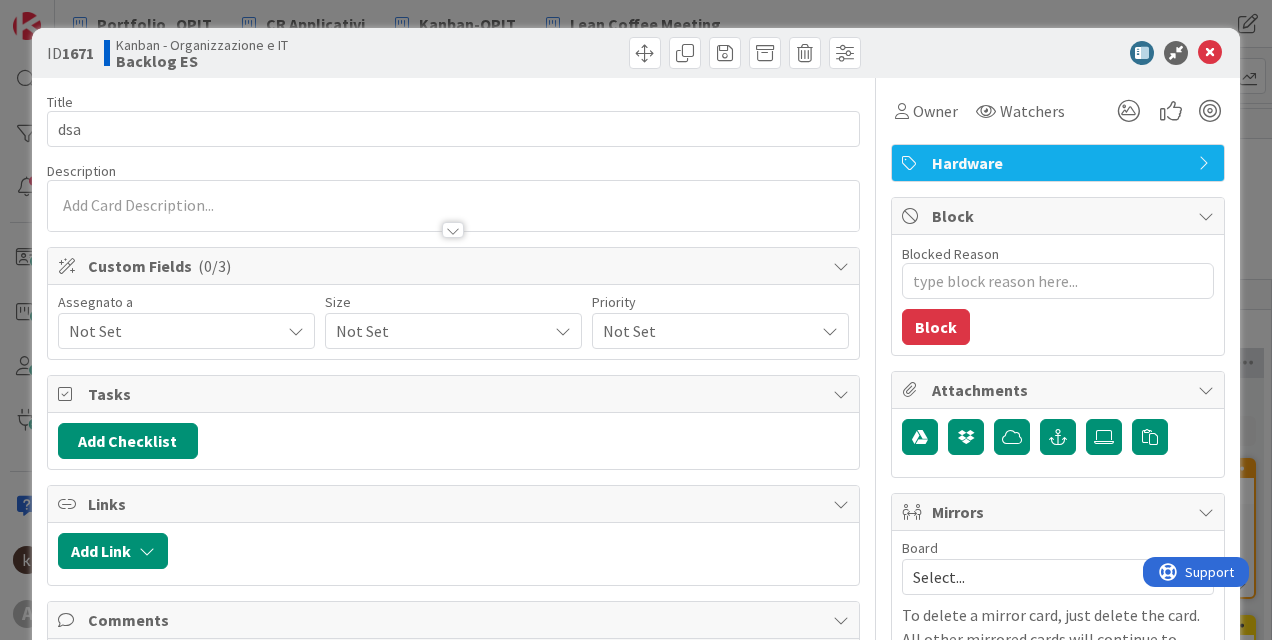 type on "x" 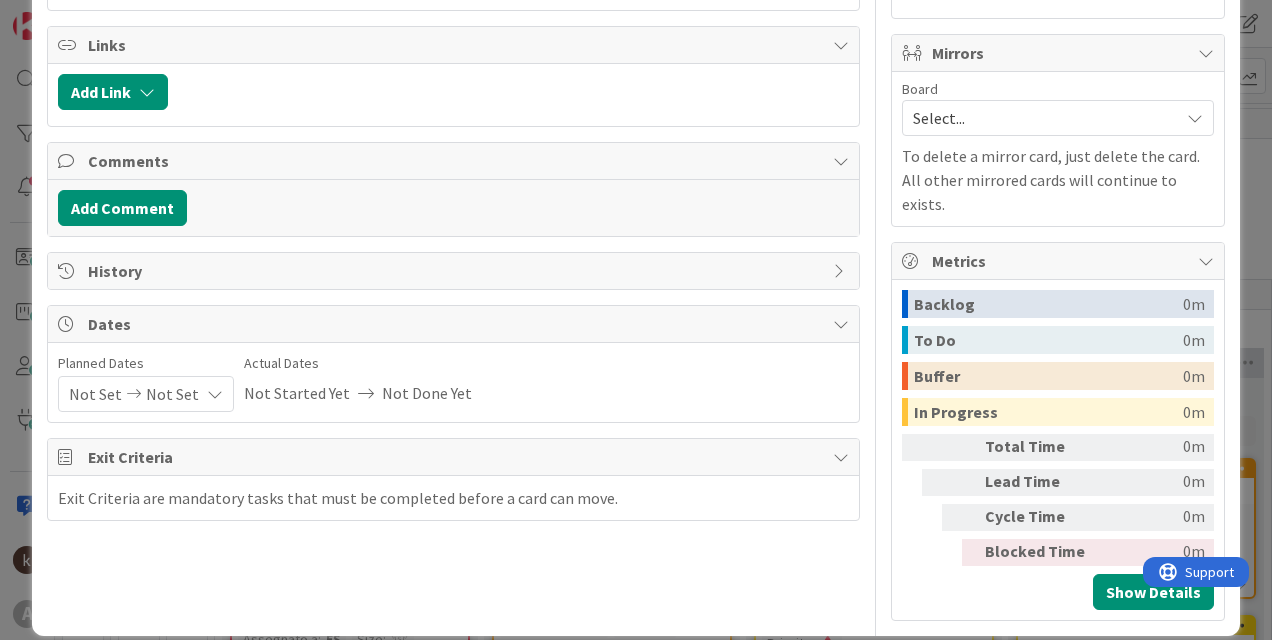 scroll, scrollTop: 0, scrollLeft: 0, axis: both 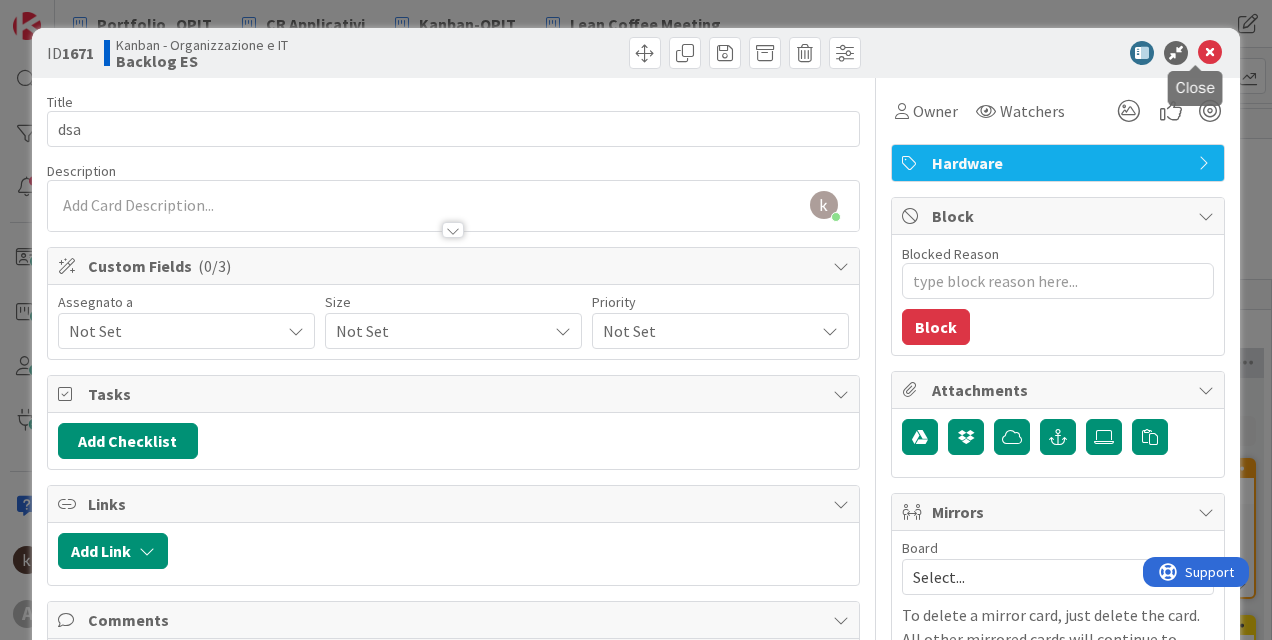 click at bounding box center [1210, 53] 